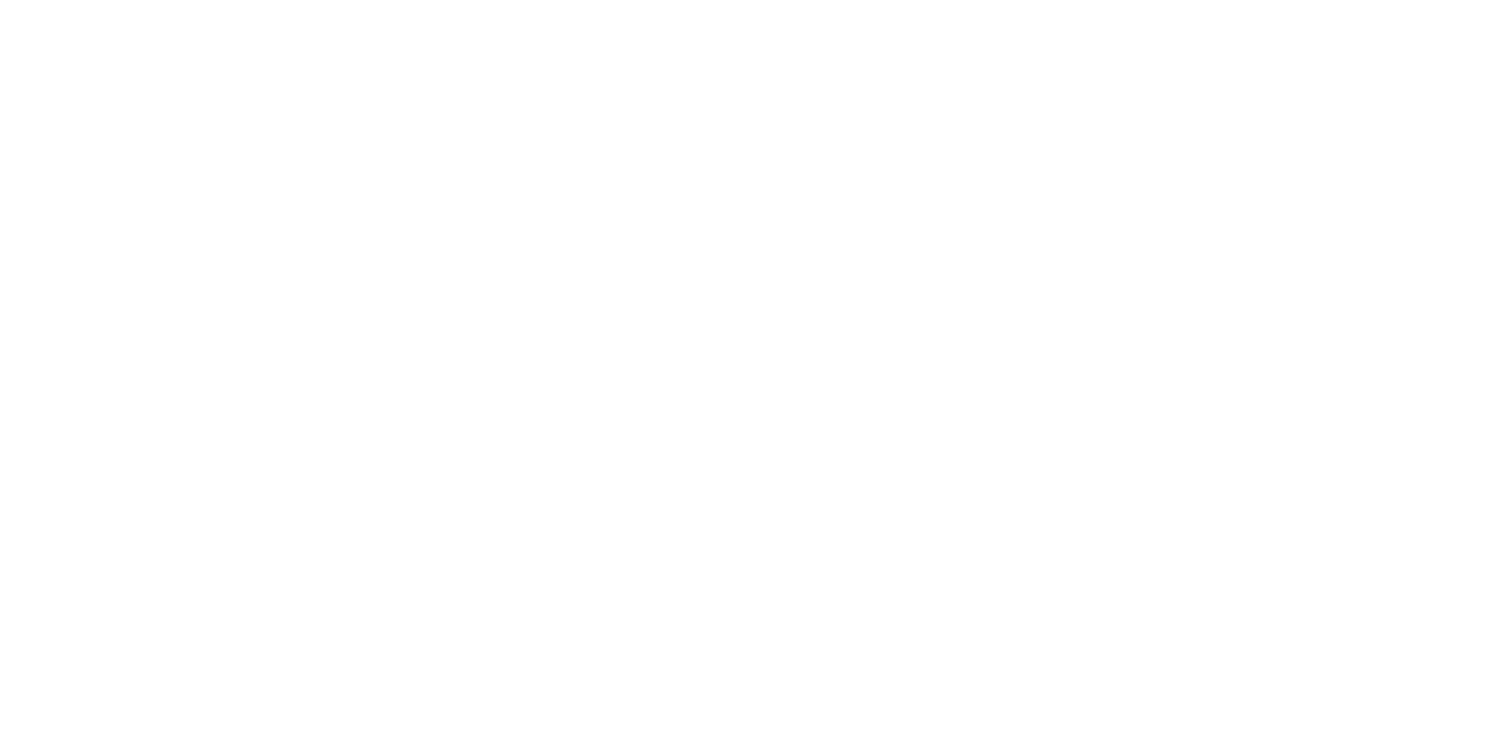 scroll, scrollTop: 0, scrollLeft: 0, axis: both 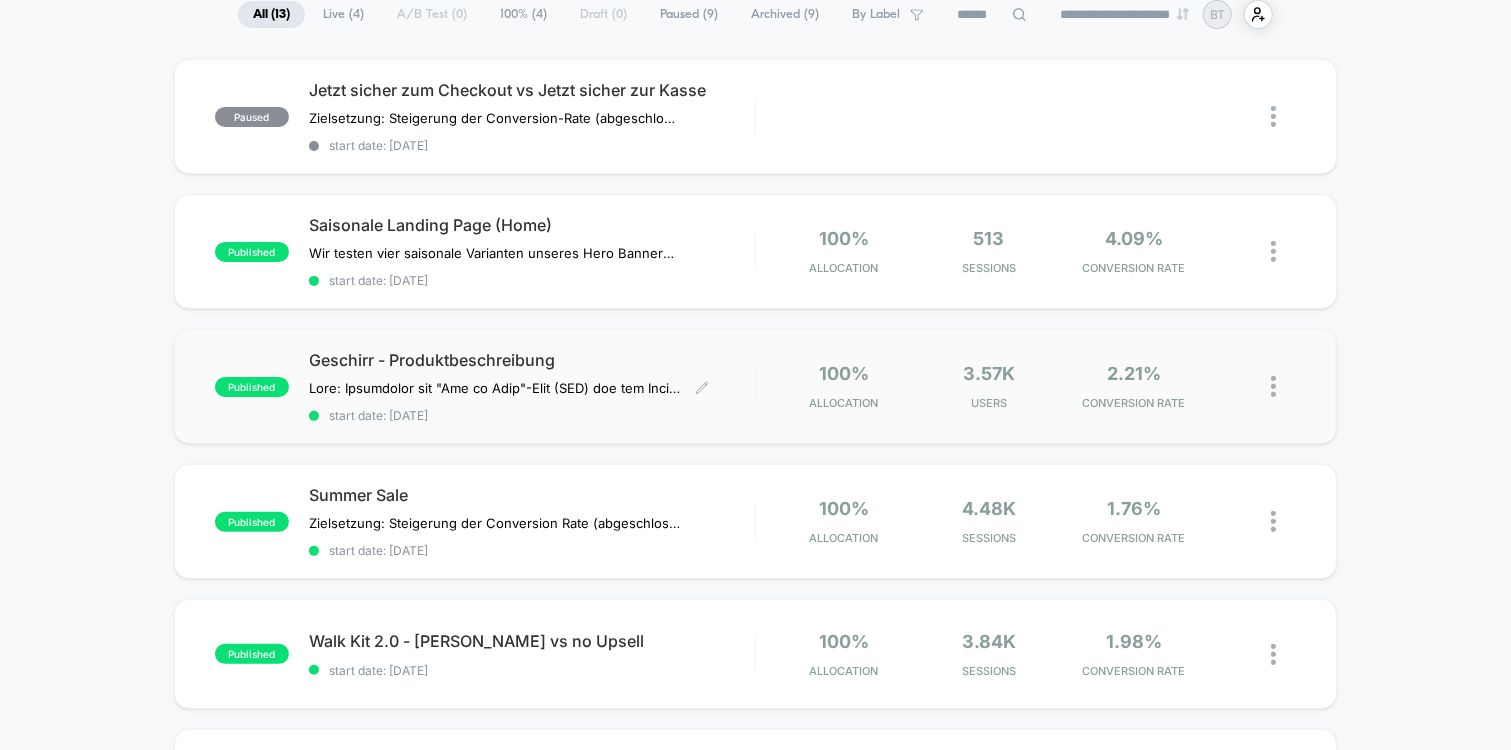 click on "Geschirr - Produktbeschreibung" at bounding box center (532, 360) 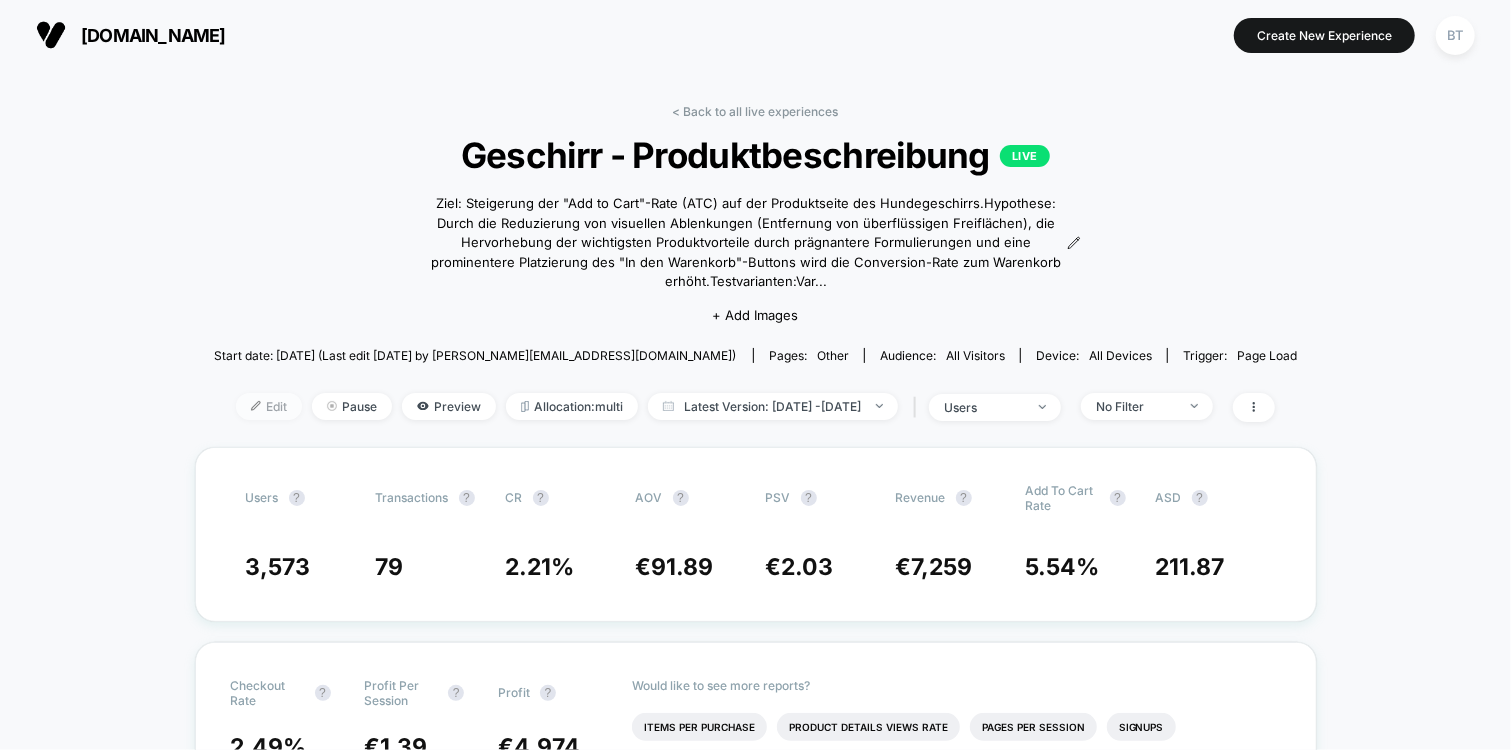 click on "Edit" at bounding box center (269, 406) 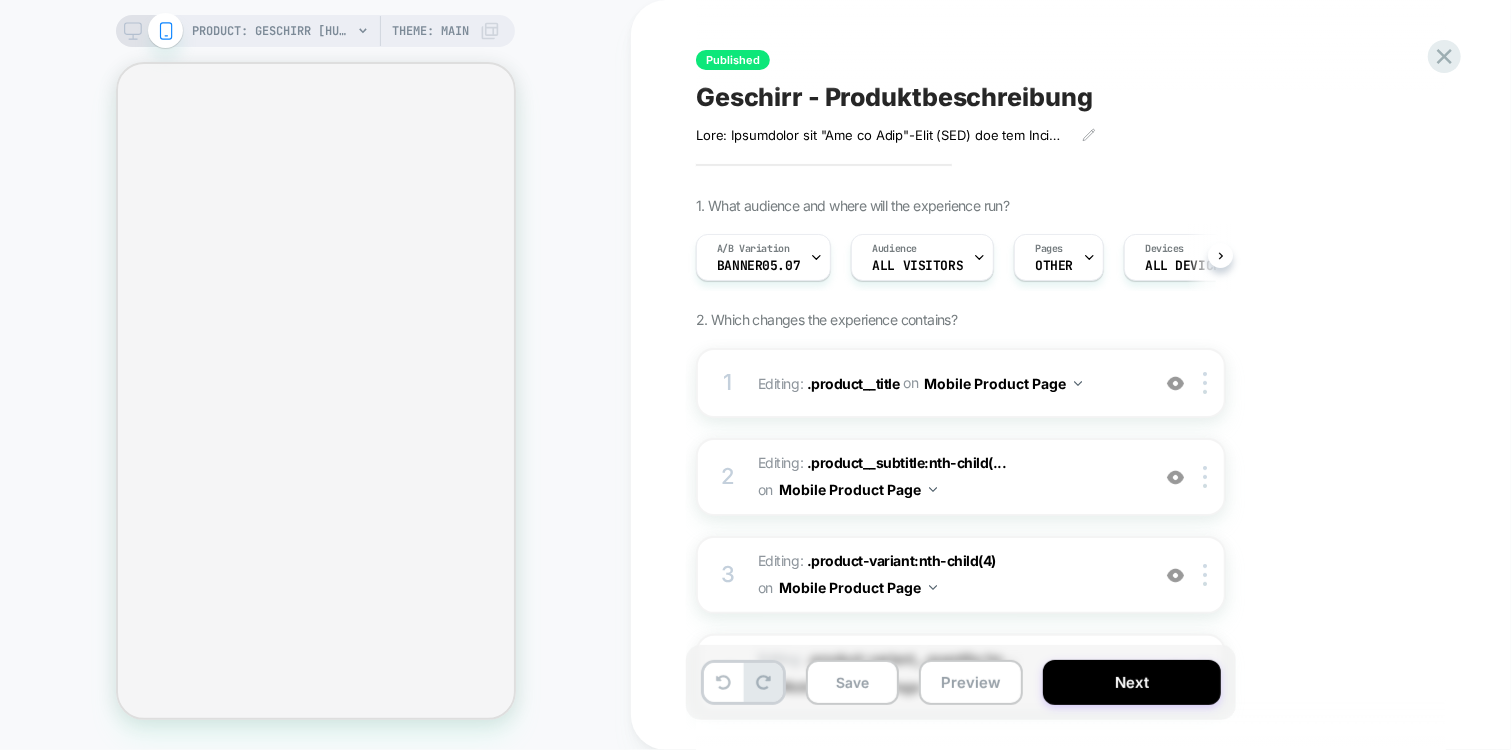 scroll, scrollTop: 0, scrollLeft: 1, axis: horizontal 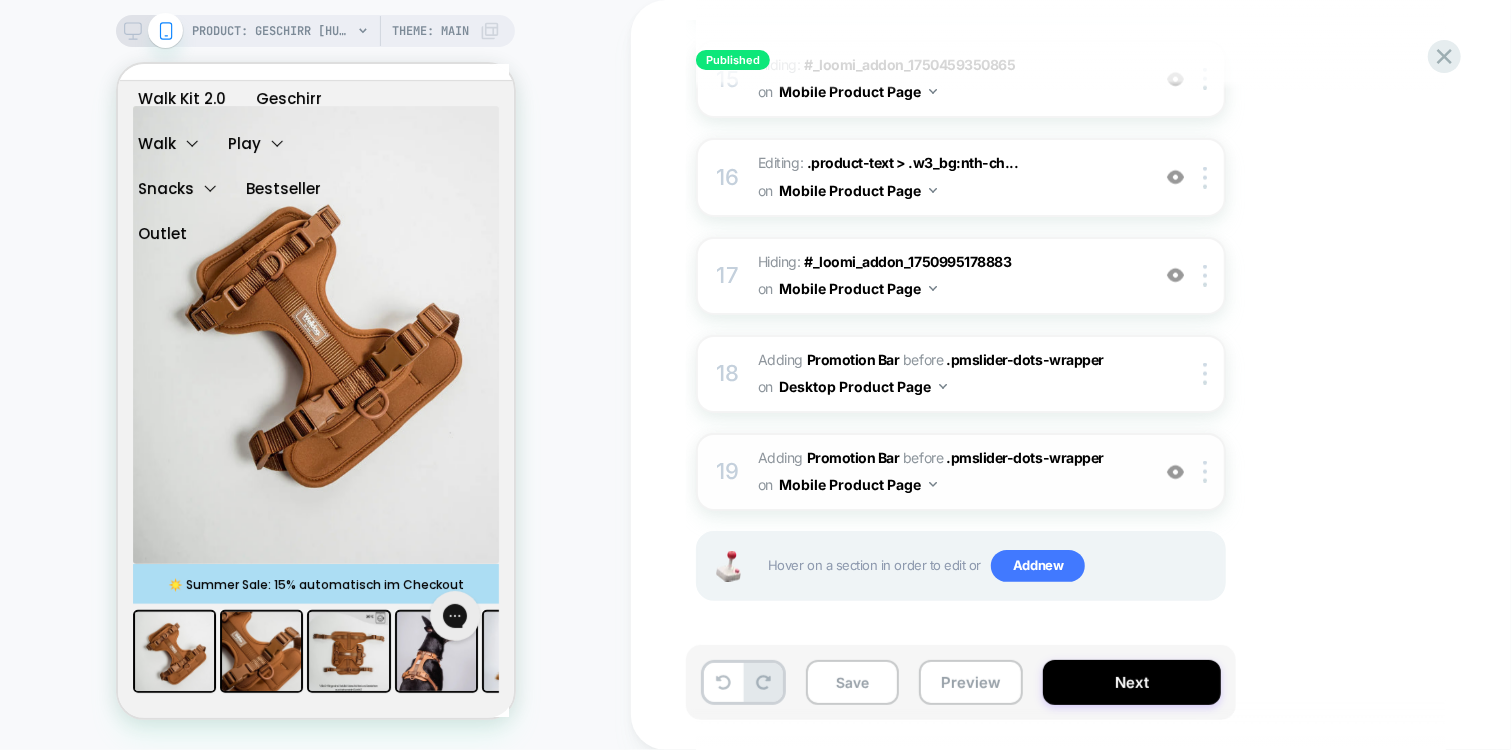 click on "#_loomi_addon_1753072272723 Adding   Promotion Bar   BEFORE .pmslider-dots-wrapper .pmslider-dots-wrapper   on Mobile Product Page" at bounding box center (948, 472) 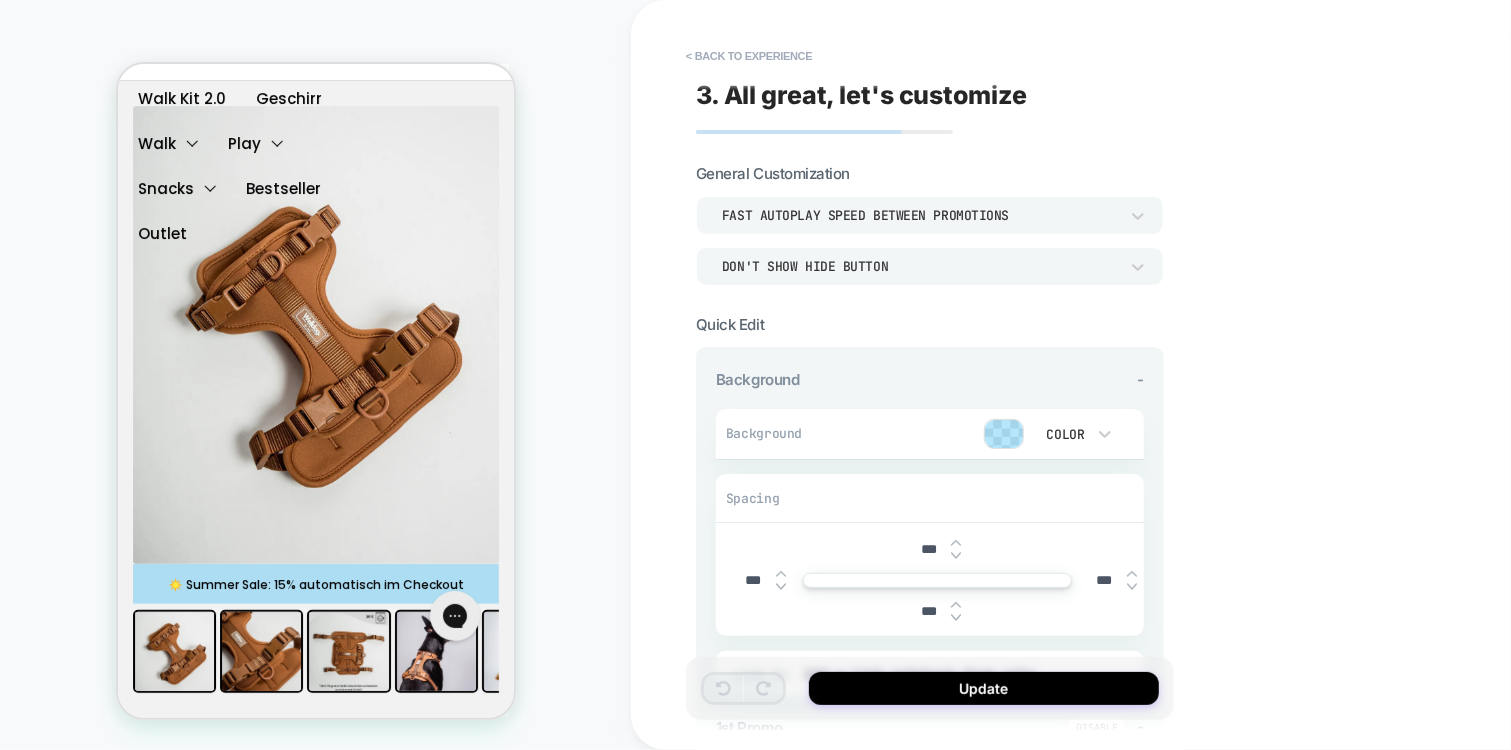 scroll, scrollTop: 380, scrollLeft: 0, axis: vertical 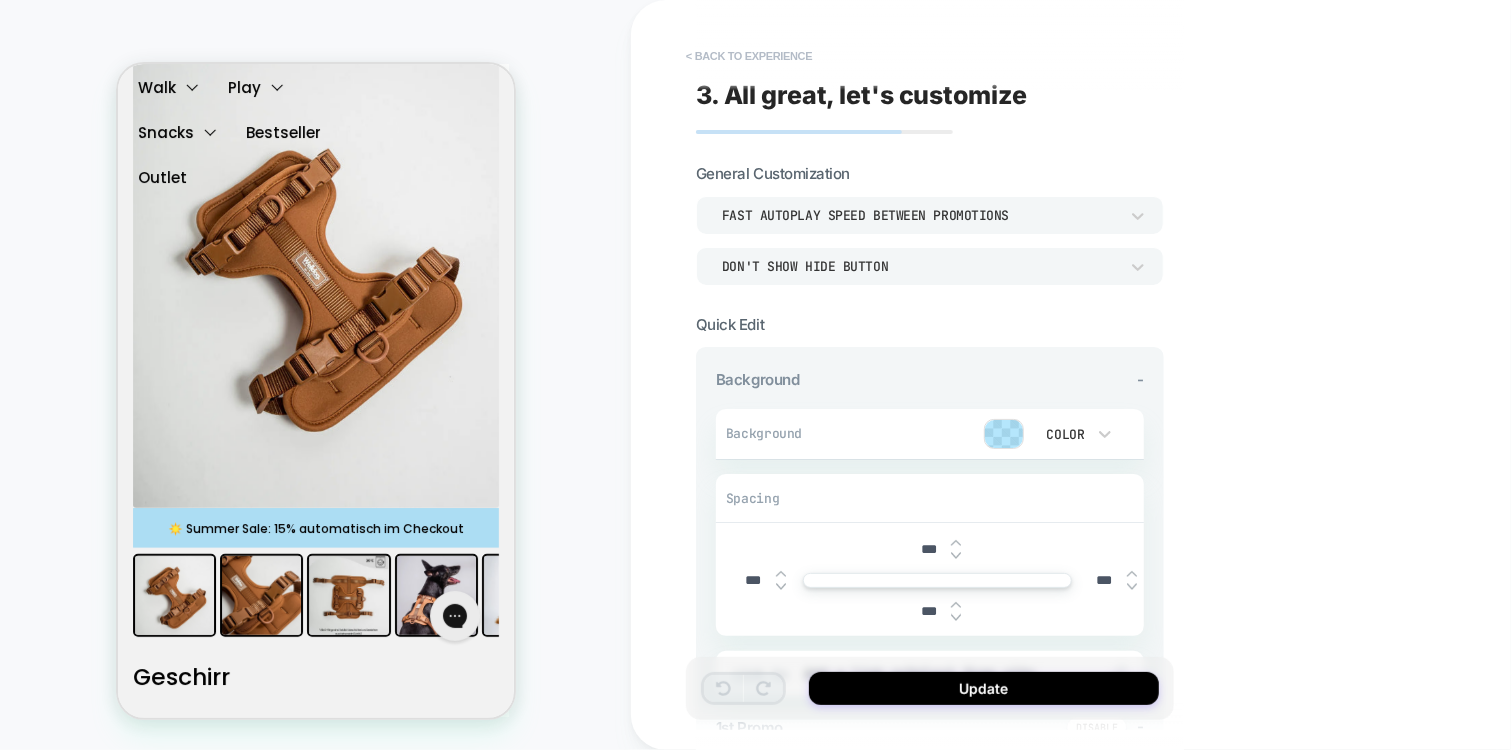 click on "< Back to experience" at bounding box center (749, 56) 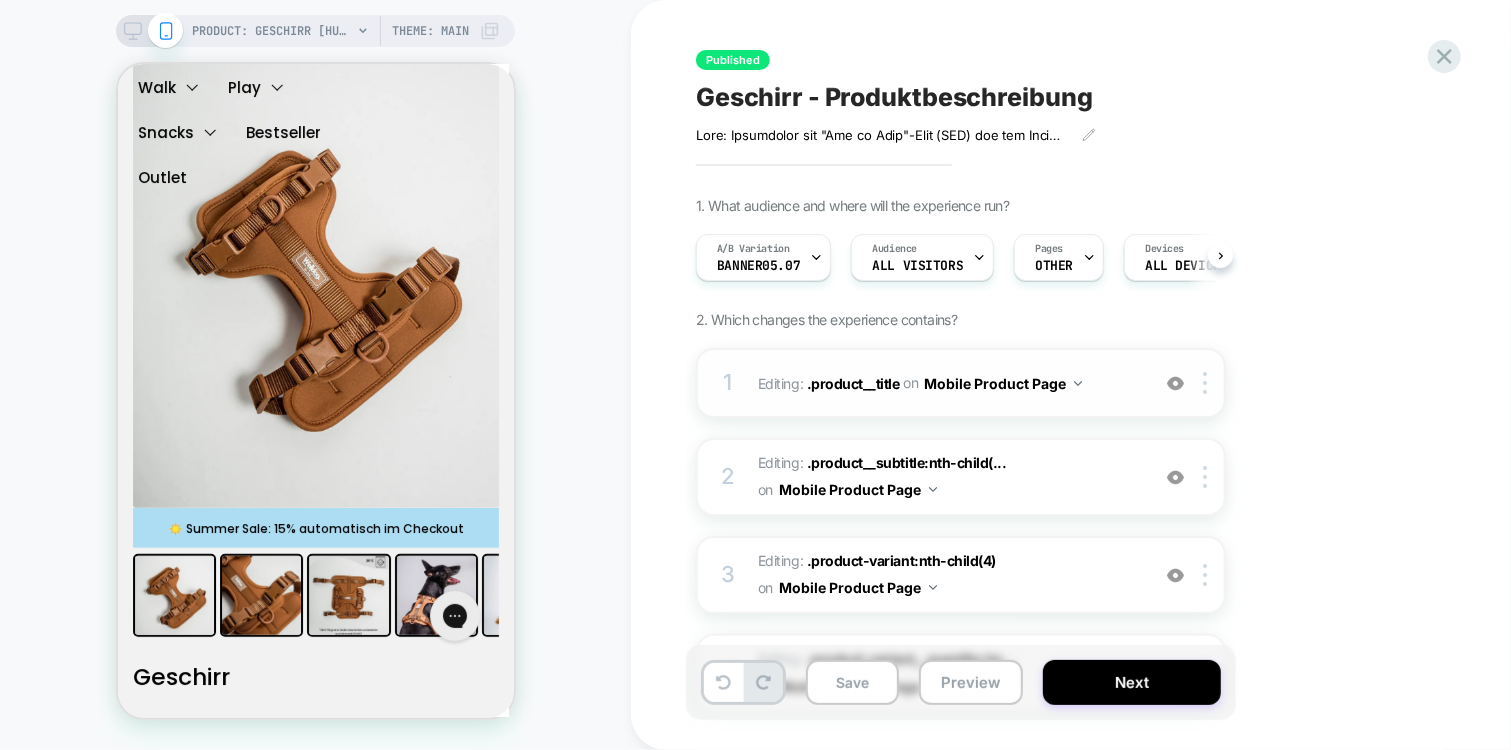 scroll, scrollTop: 0, scrollLeft: 1, axis: horizontal 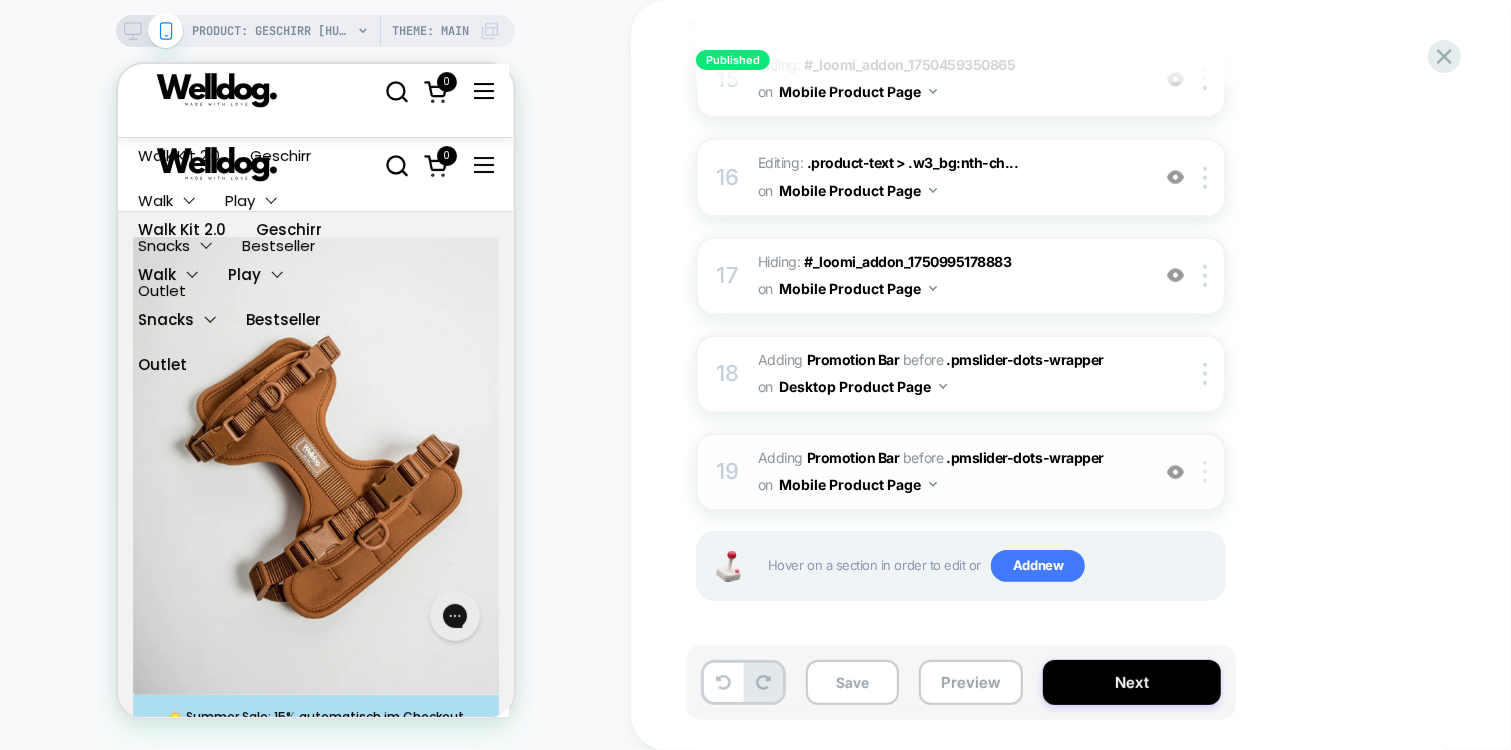 click at bounding box center [1205, 472] 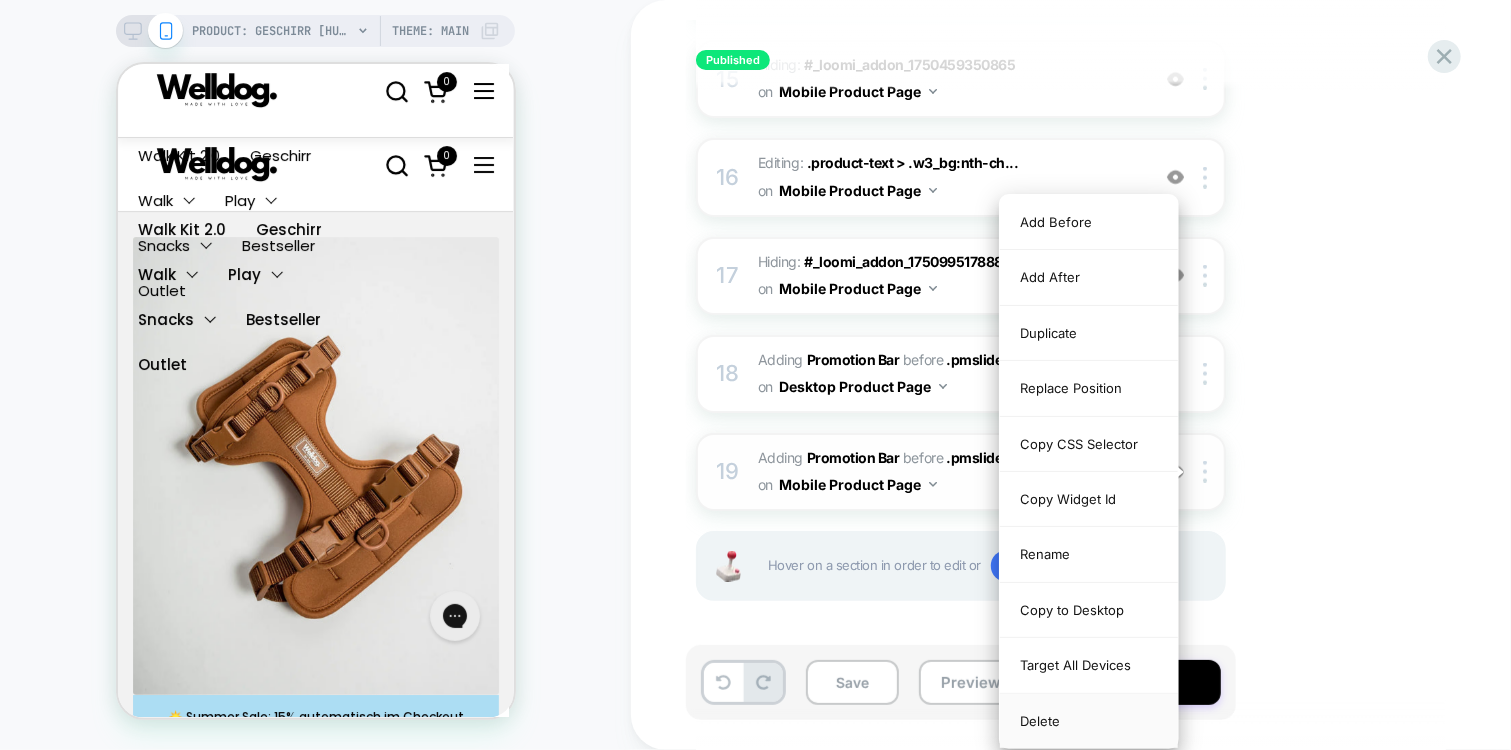 click on "Delete" at bounding box center [1089, 721] 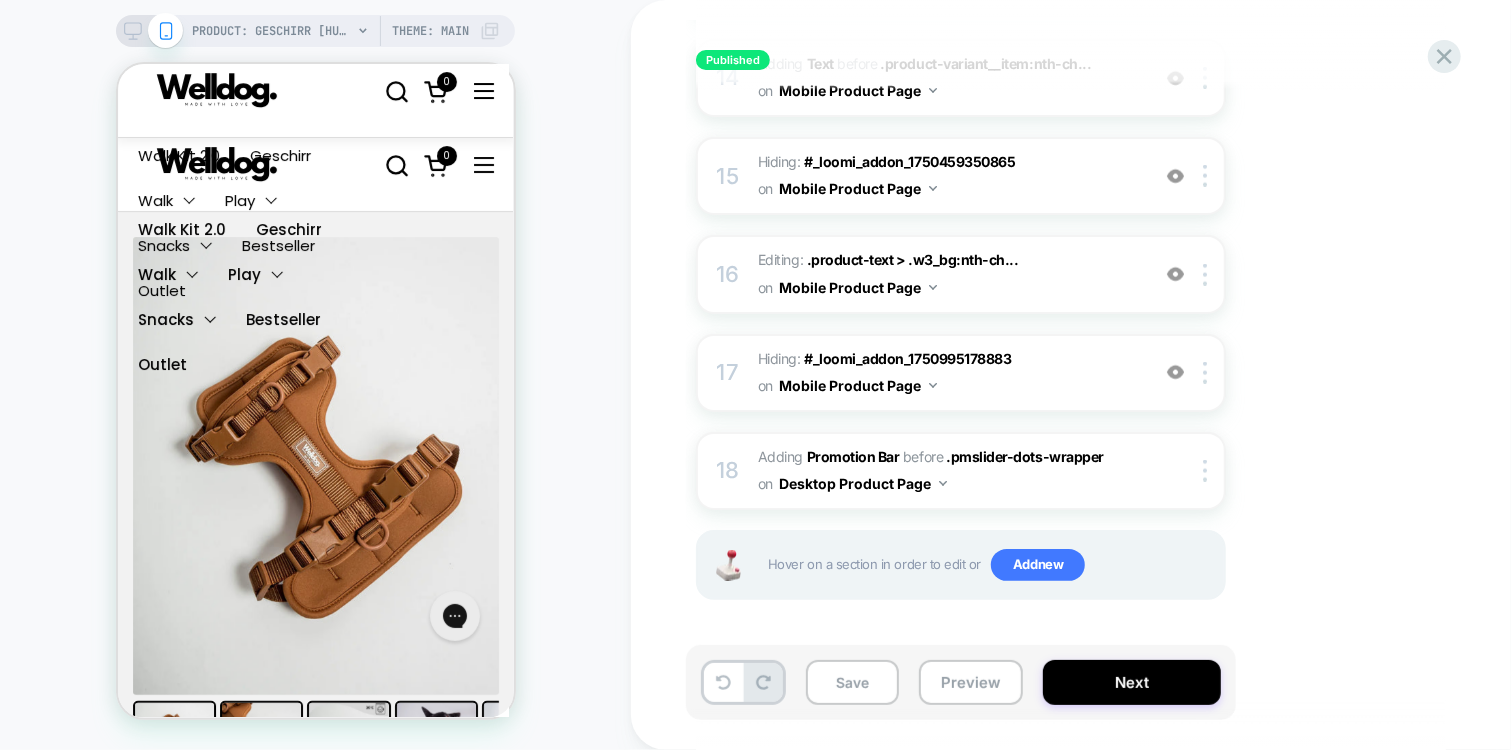 scroll, scrollTop: 1568, scrollLeft: 0, axis: vertical 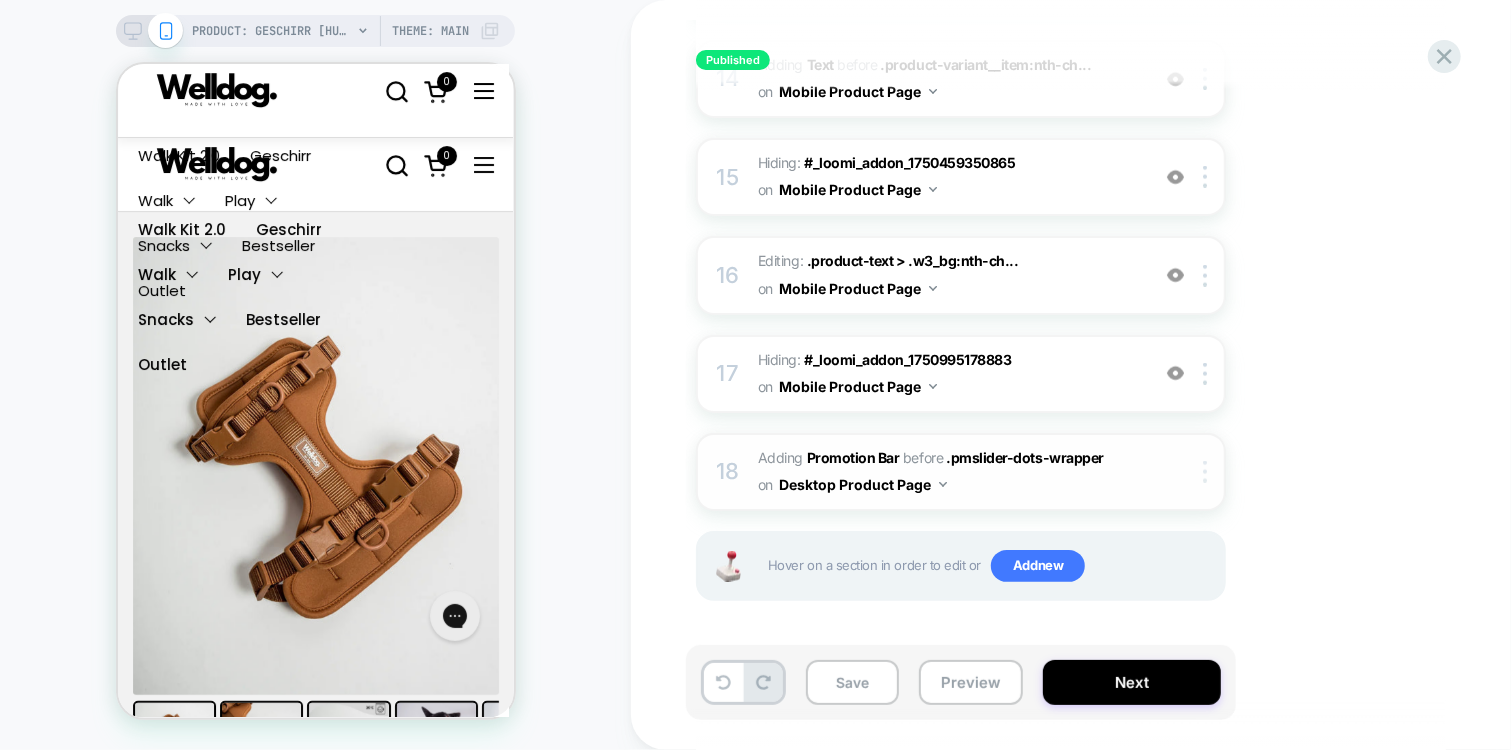click at bounding box center (1208, 472) 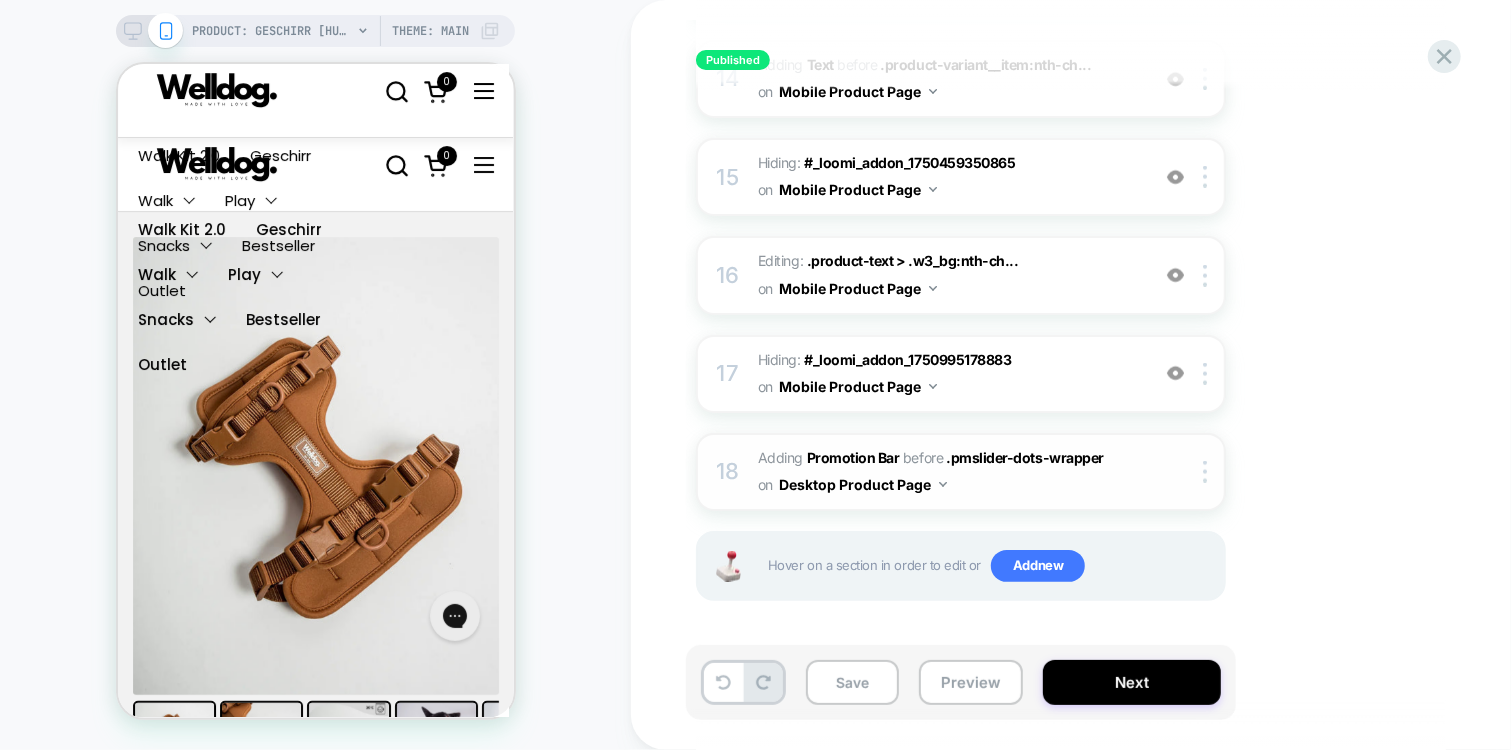 click on "18 #_loomi_addon_1751699205983 Adding   Promotion Bar   BEFORE .pmslider-dots-wrapper .pmslider-dots-wrapper   on Desktop Product Page Copy CSS Selector Copy Widget Id Rename Copy to   Mobile Target   All Devices Delete" at bounding box center [961, 472] 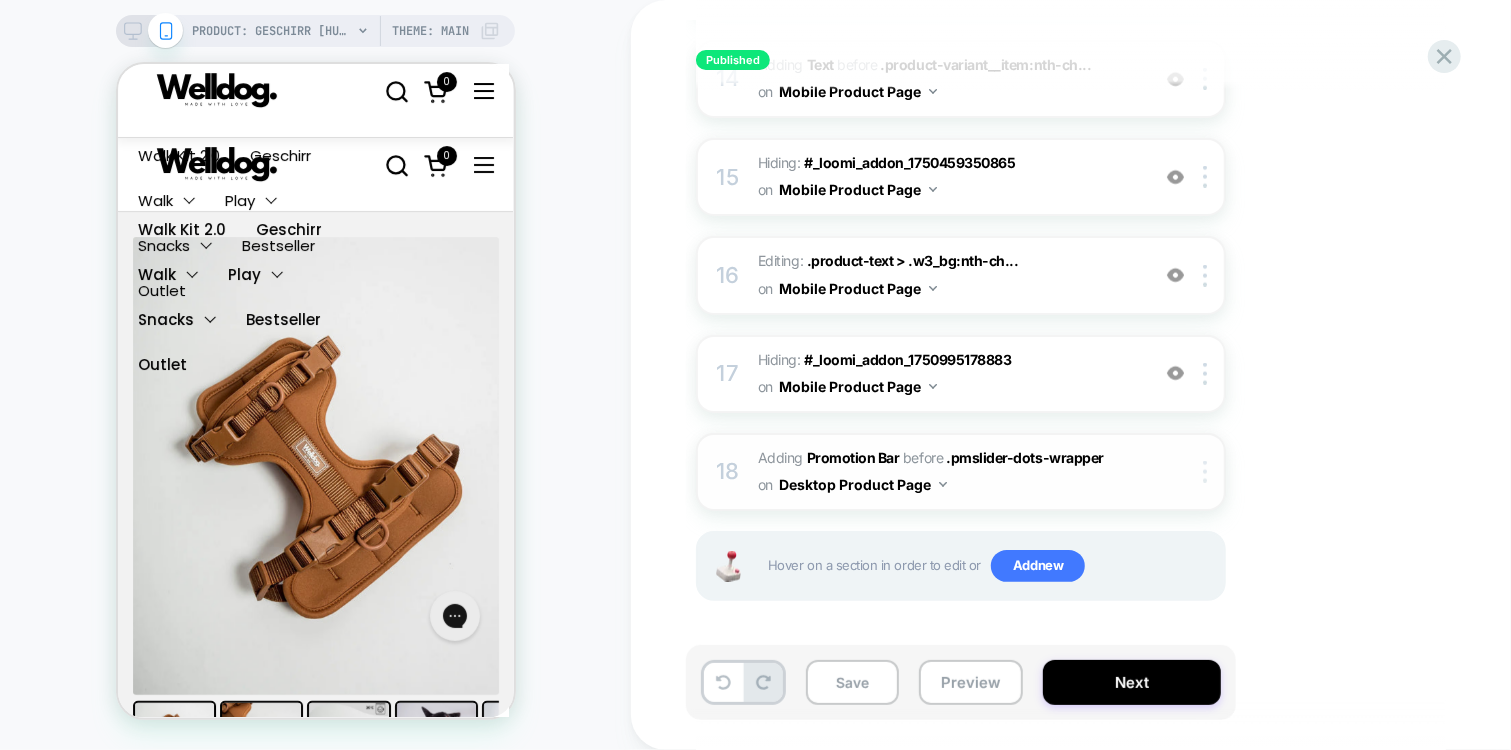 click at bounding box center [1208, 472] 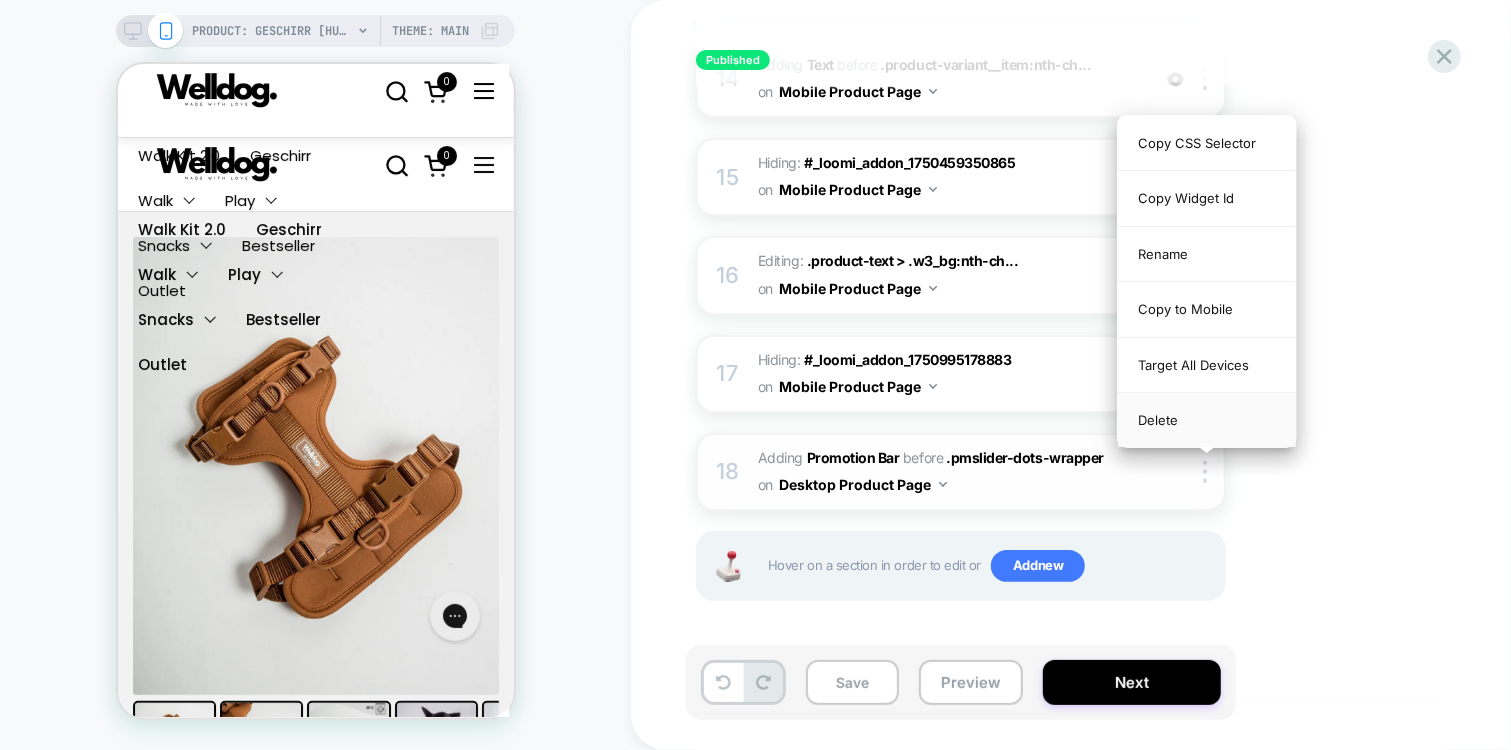 click on "Delete" at bounding box center [1207, 420] 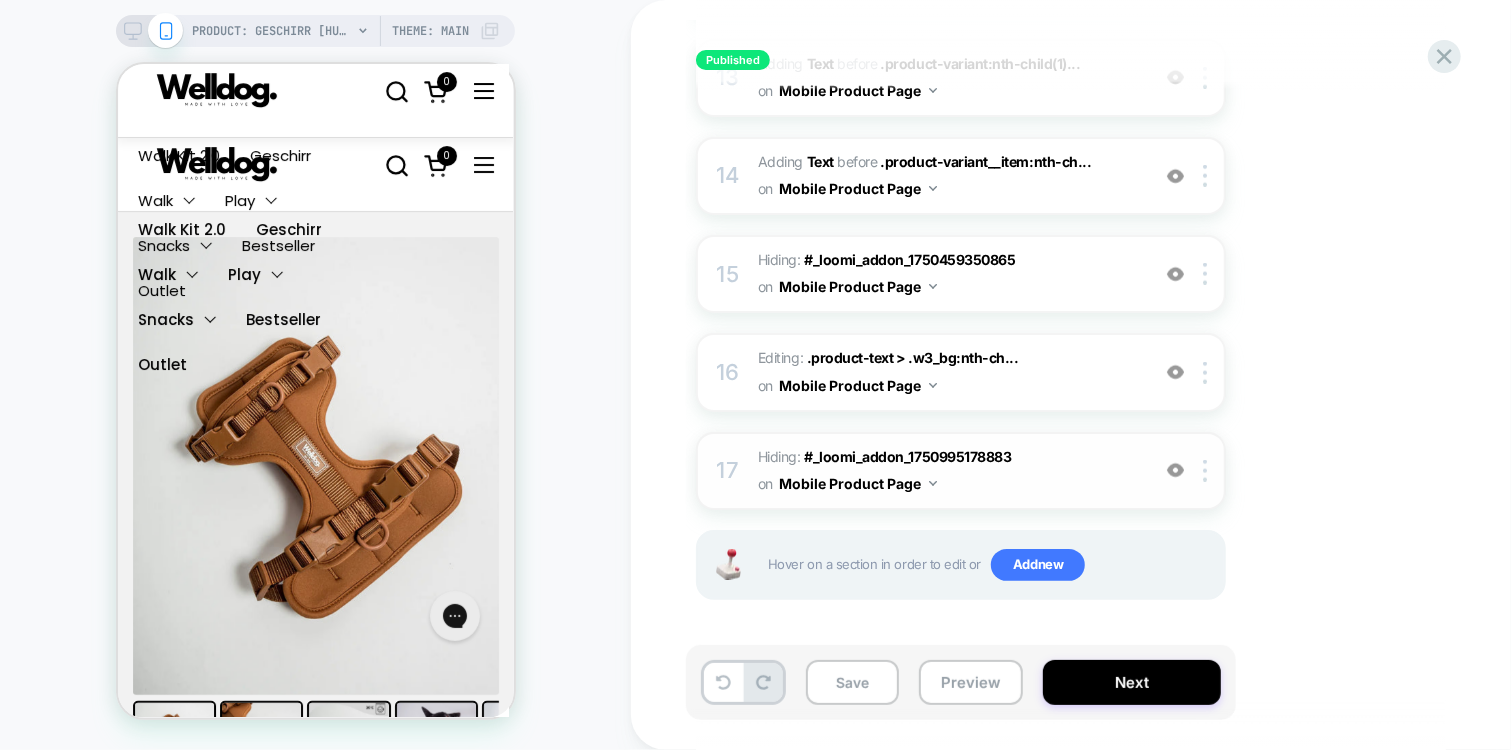 scroll, scrollTop: 1470, scrollLeft: 0, axis: vertical 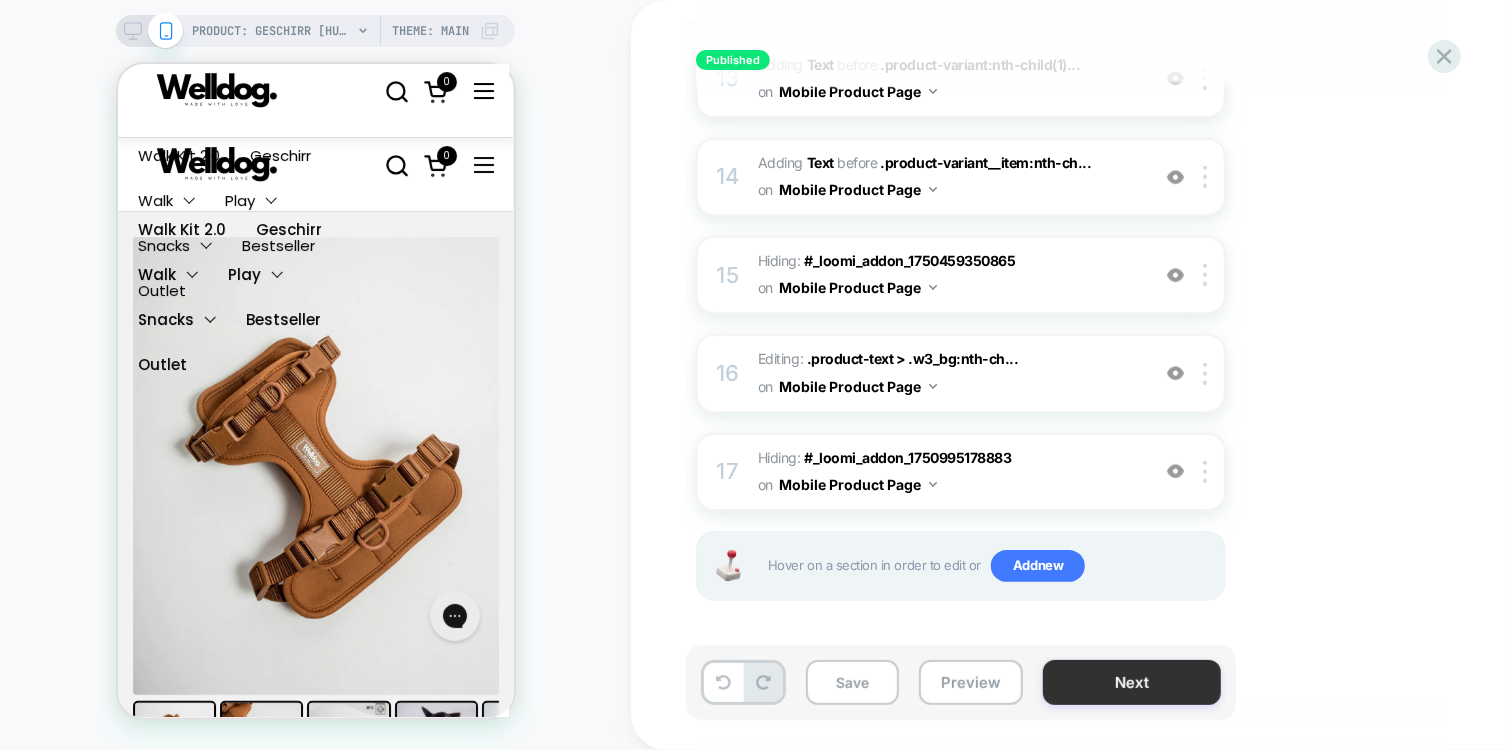click on "Next" at bounding box center (1132, 682) 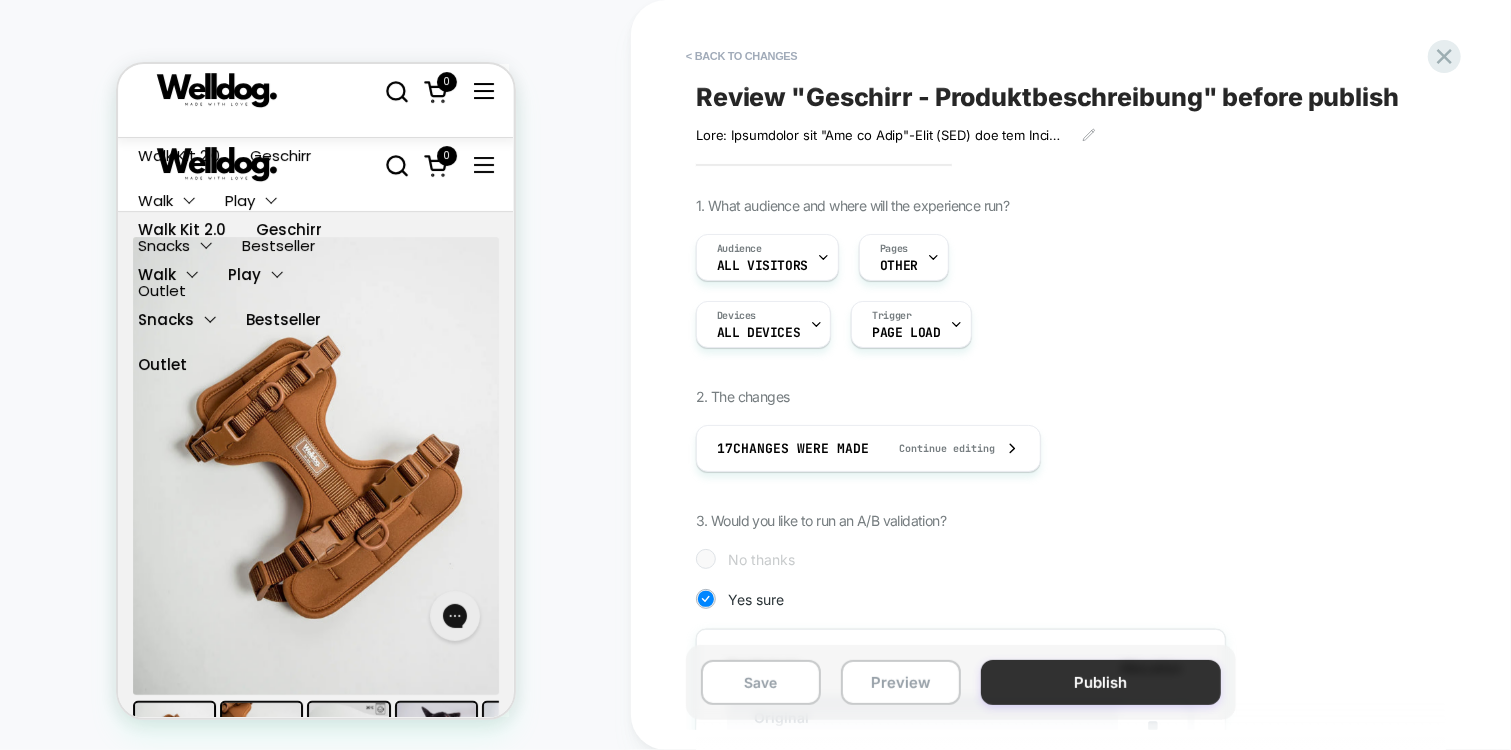 scroll, scrollTop: 0, scrollLeft: 2, axis: horizontal 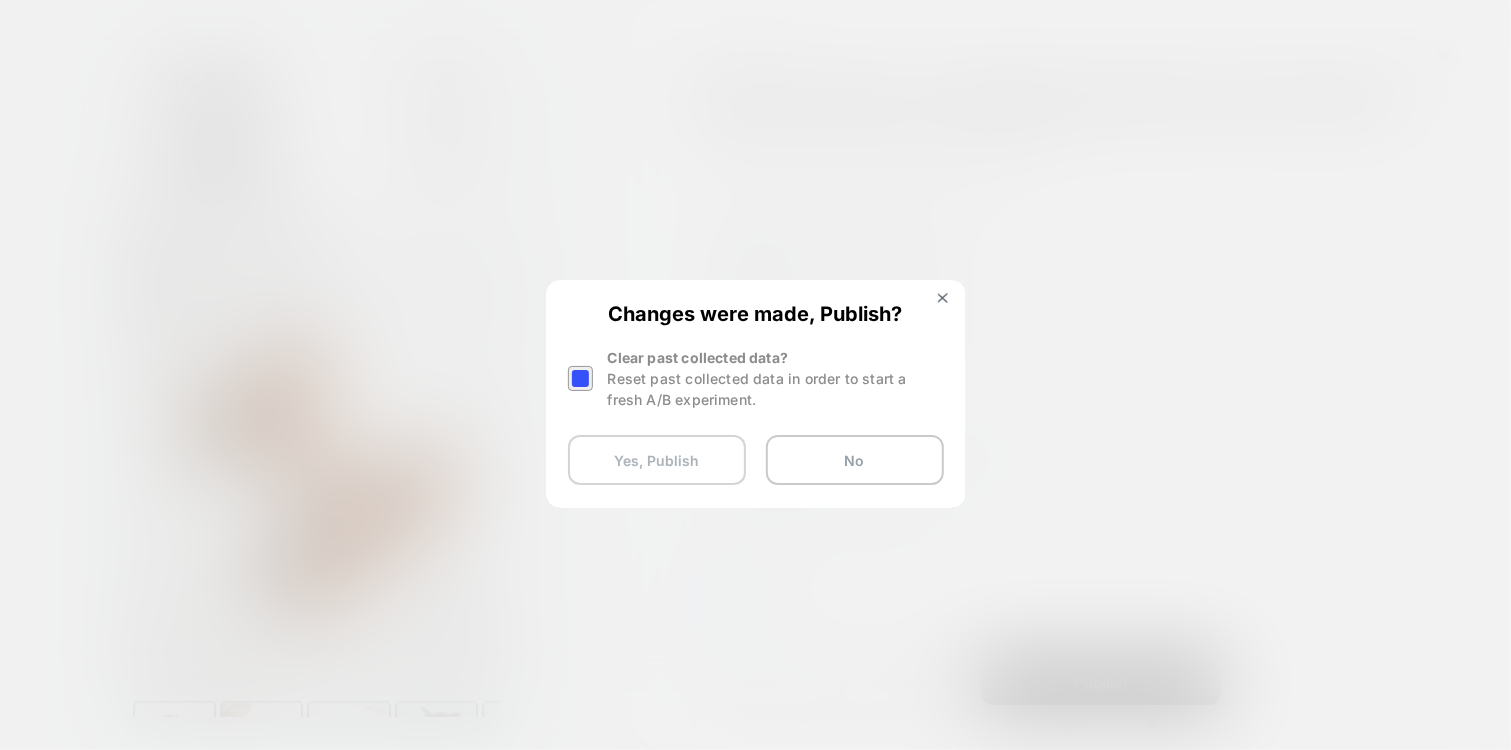click on "Yes, Publish" at bounding box center [657, 460] 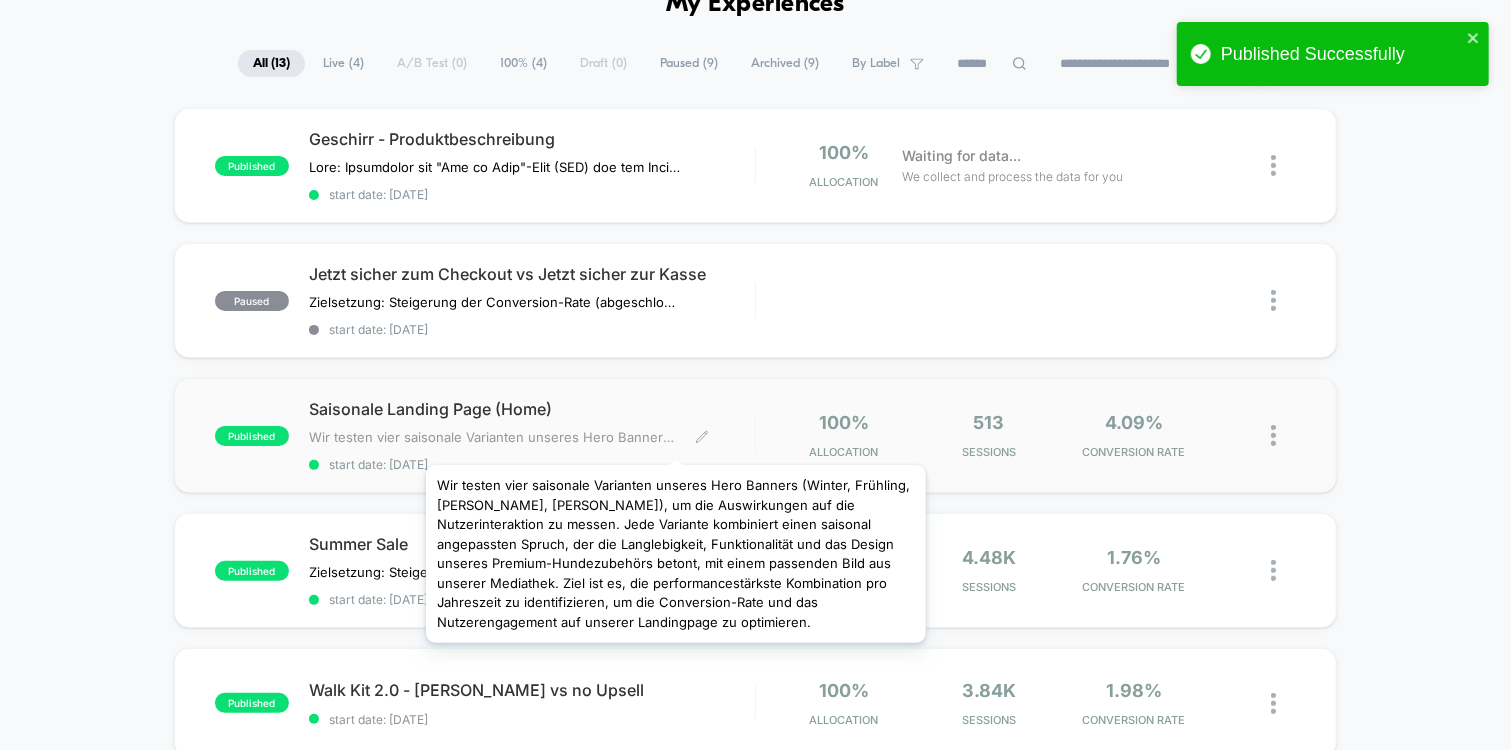 scroll, scrollTop: 114, scrollLeft: 0, axis: vertical 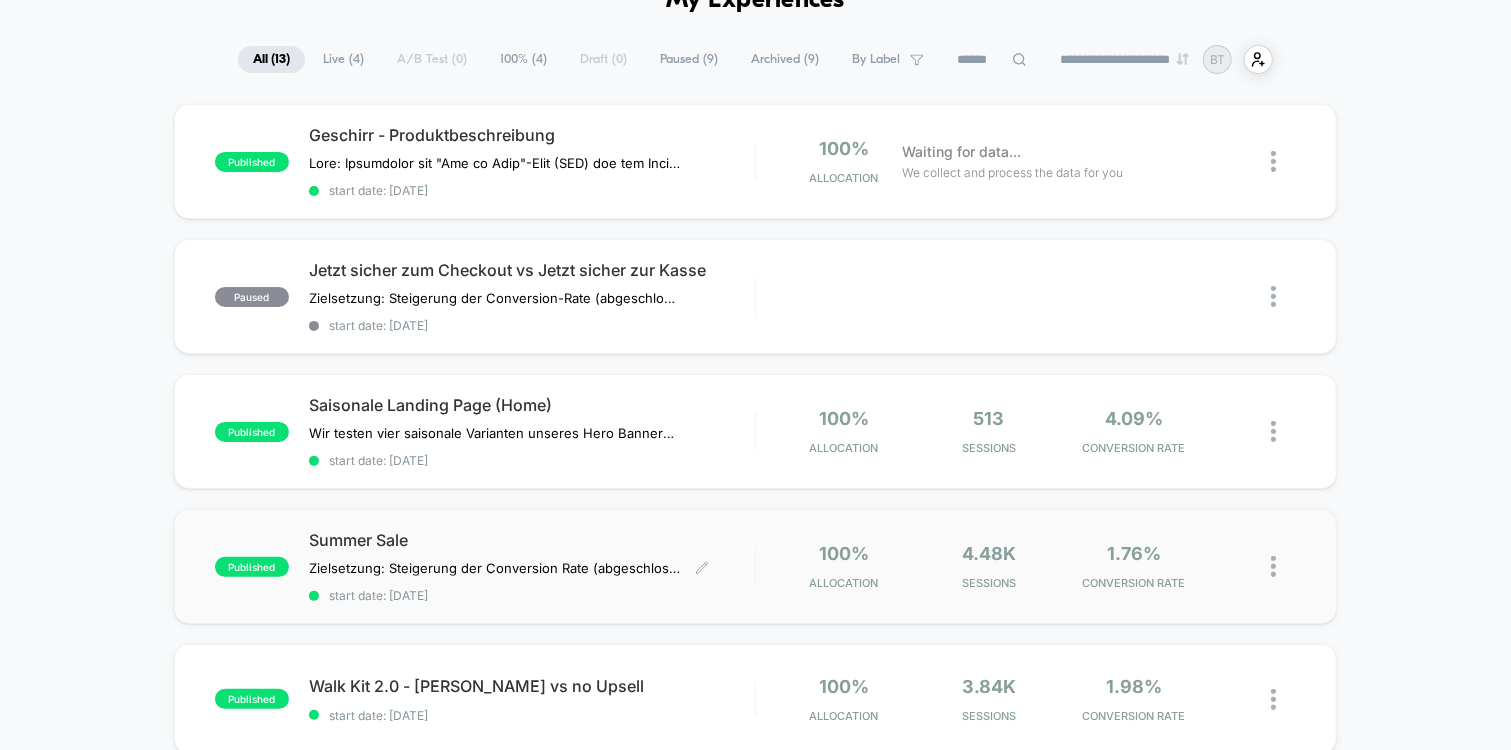 click on "Summer Sale" at bounding box center [532, 540] 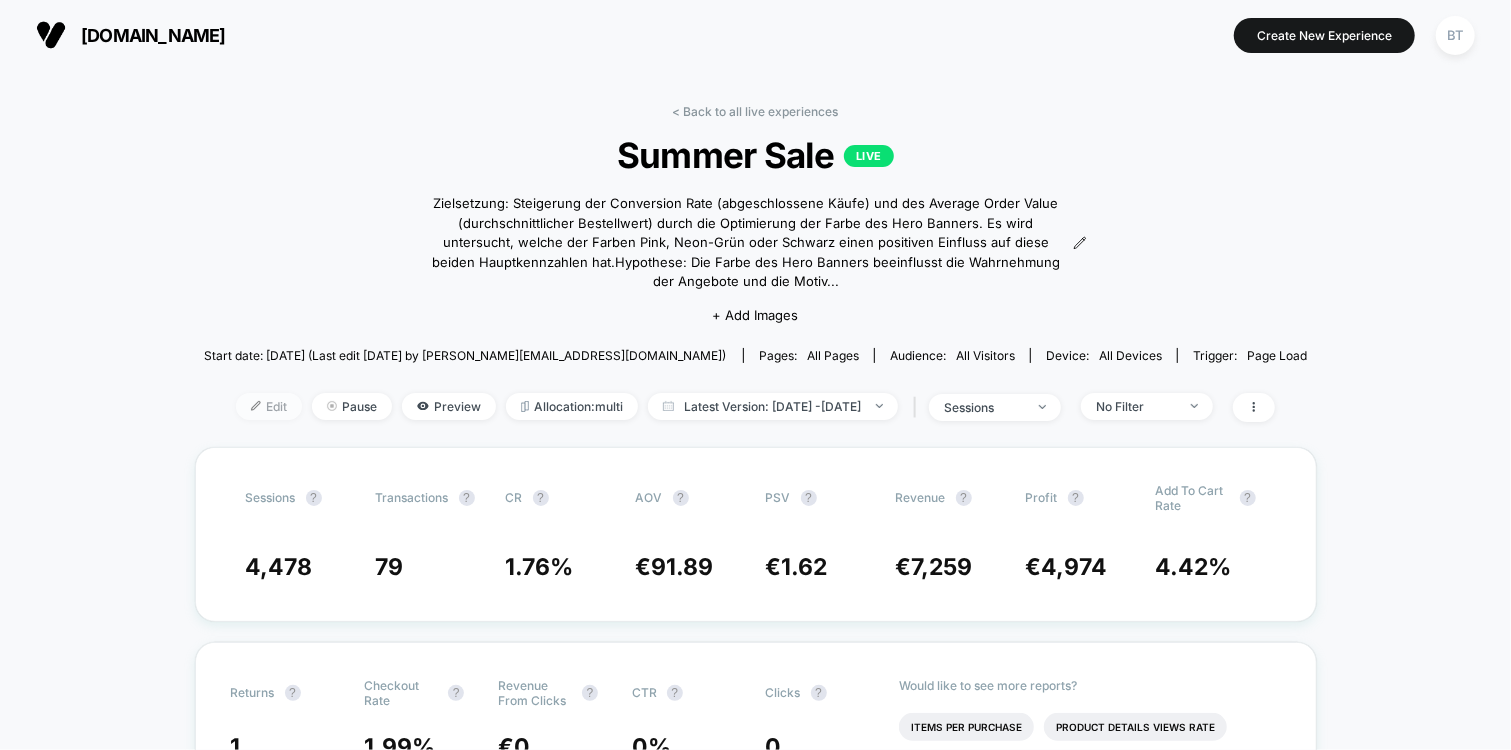 click on "Edit" at bounding box center [269, 406] 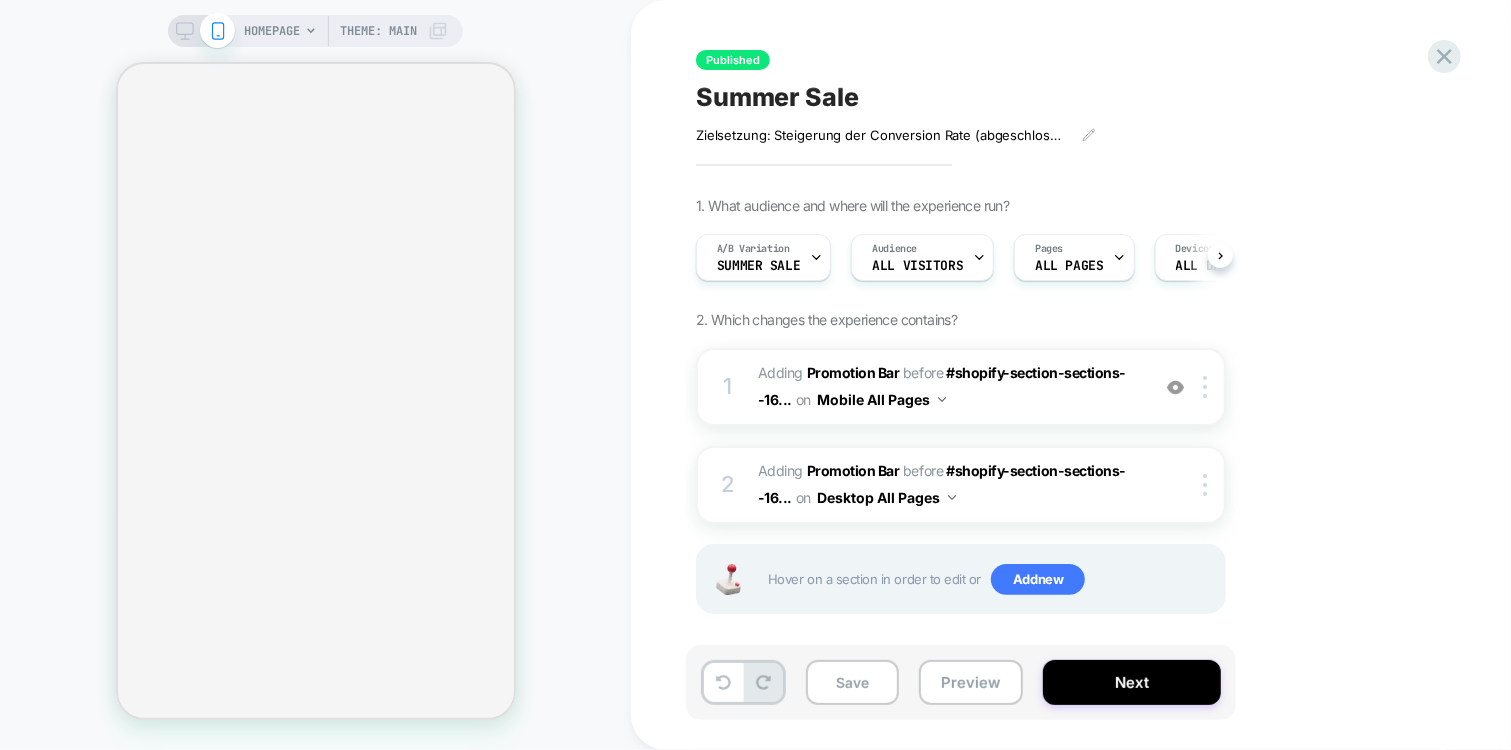 scroll, scrollTop: 0, scrollLeft: 1, axis: horizontal 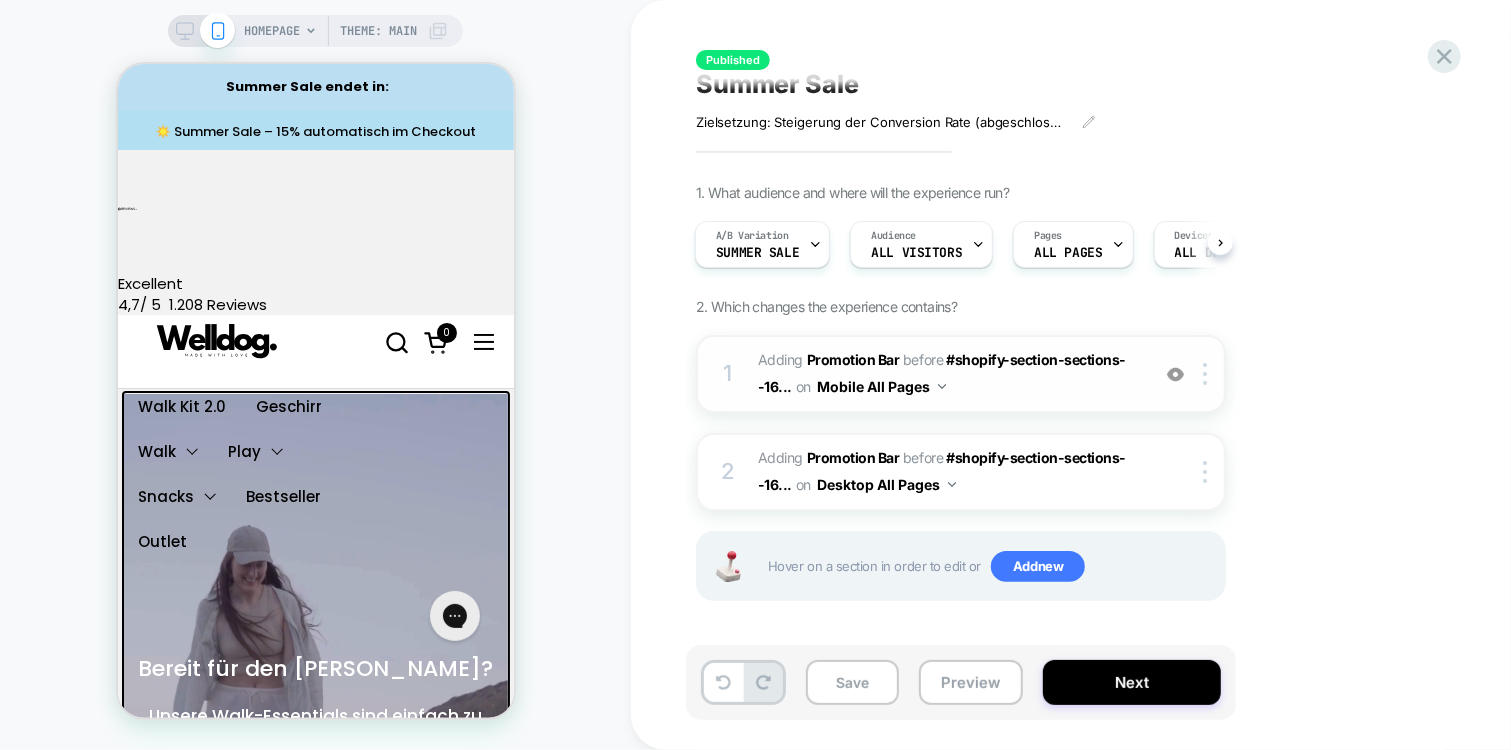 click on "#_loomi_addon_1745795073737 Adding   Promotion Bar   BEFORE #shopify-section-sections--16... #shopify-section-sections--16729427509336__custom_liquid_zLqH4i   on Mobile All Pages" at bounding box center [948, 374] 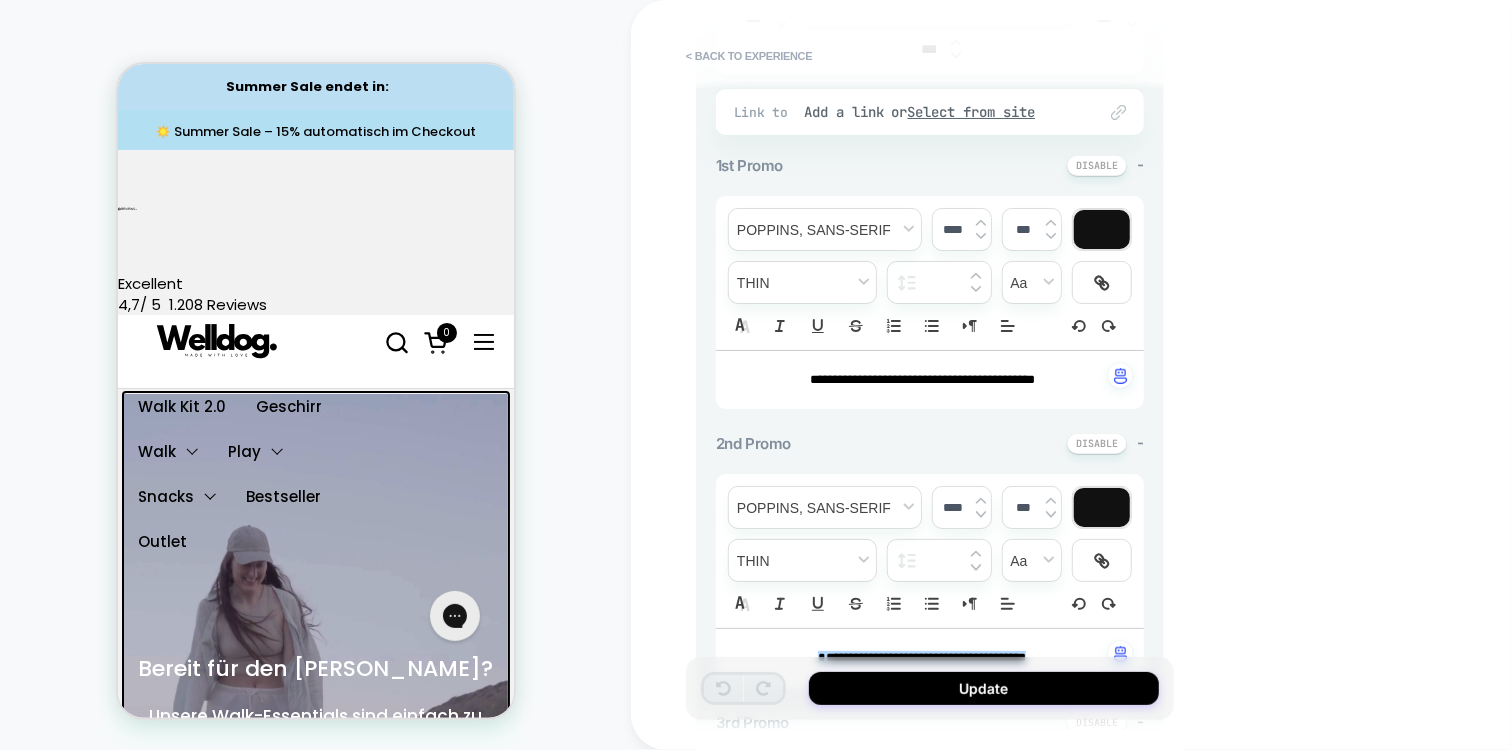 scroll, scrollTop: 563, scrollLeft: 0, axis: vertical 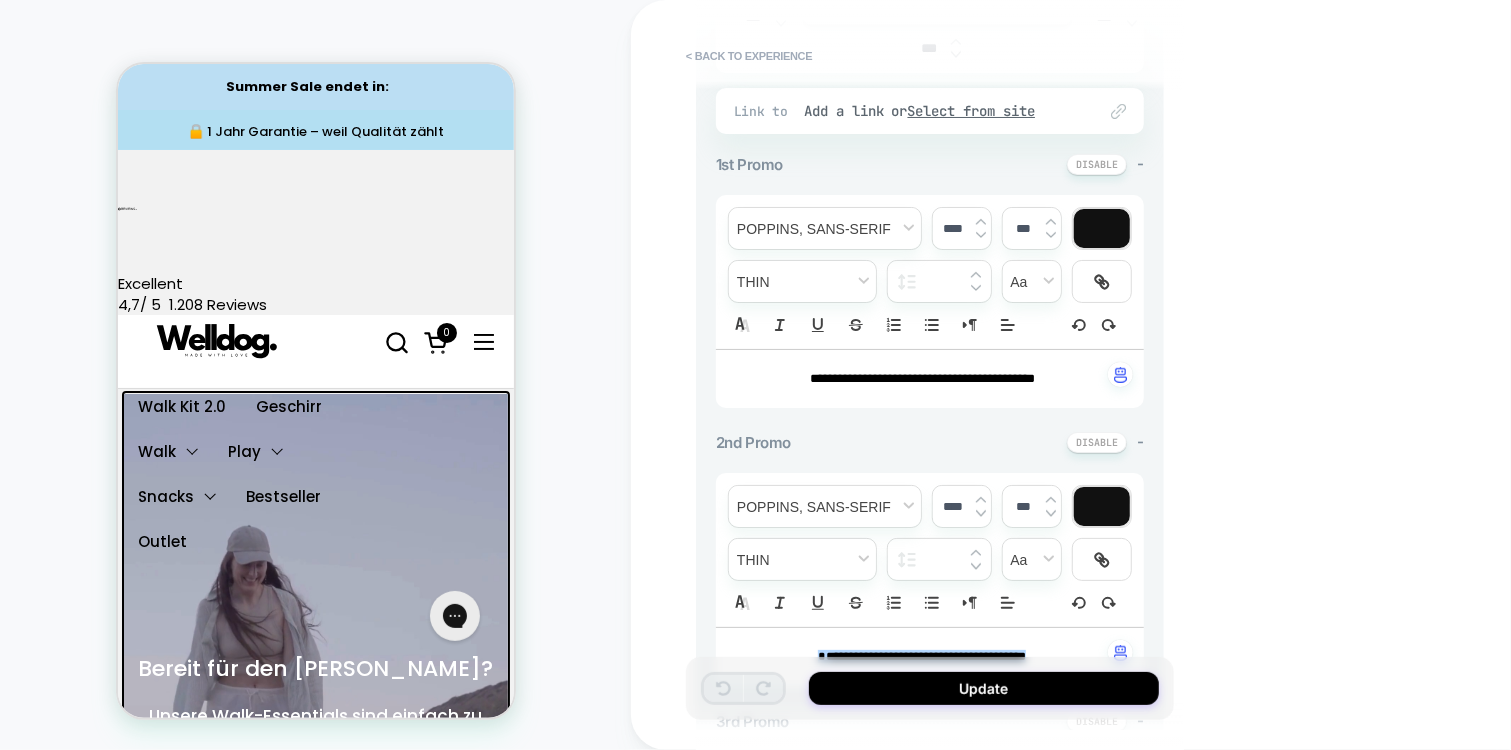 click on "**********" at bounding box center (922, 378) 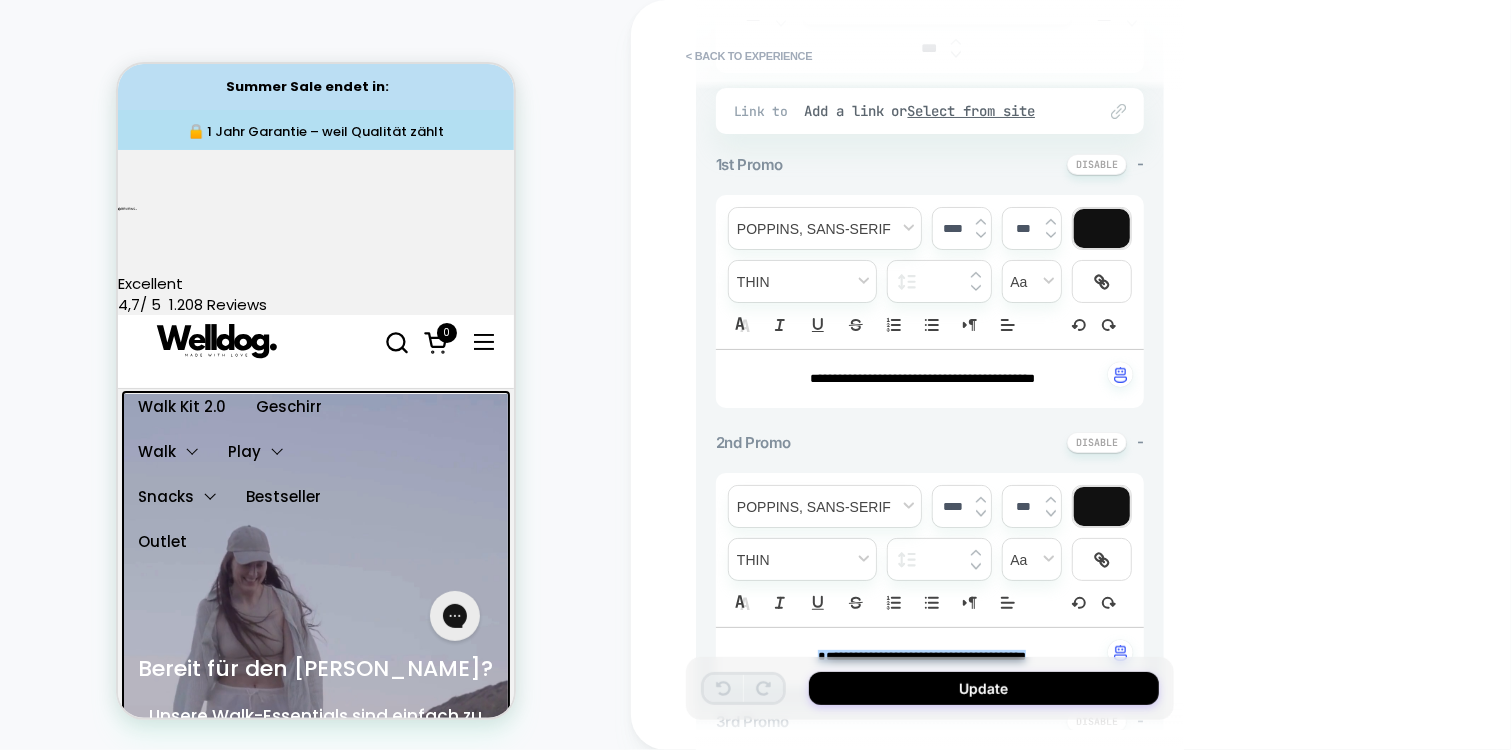 type on "****" 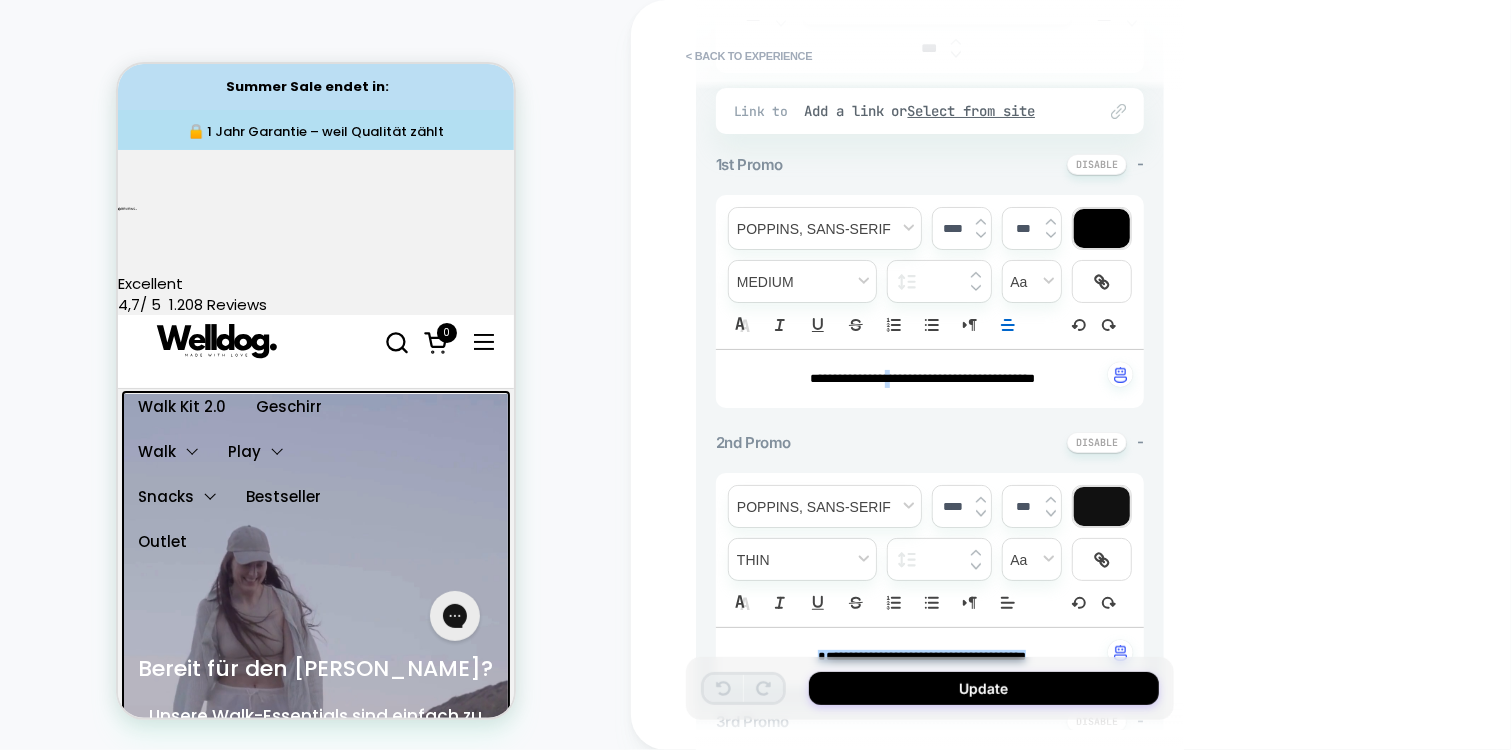 click on "**********" at bounding box center [922, 378] 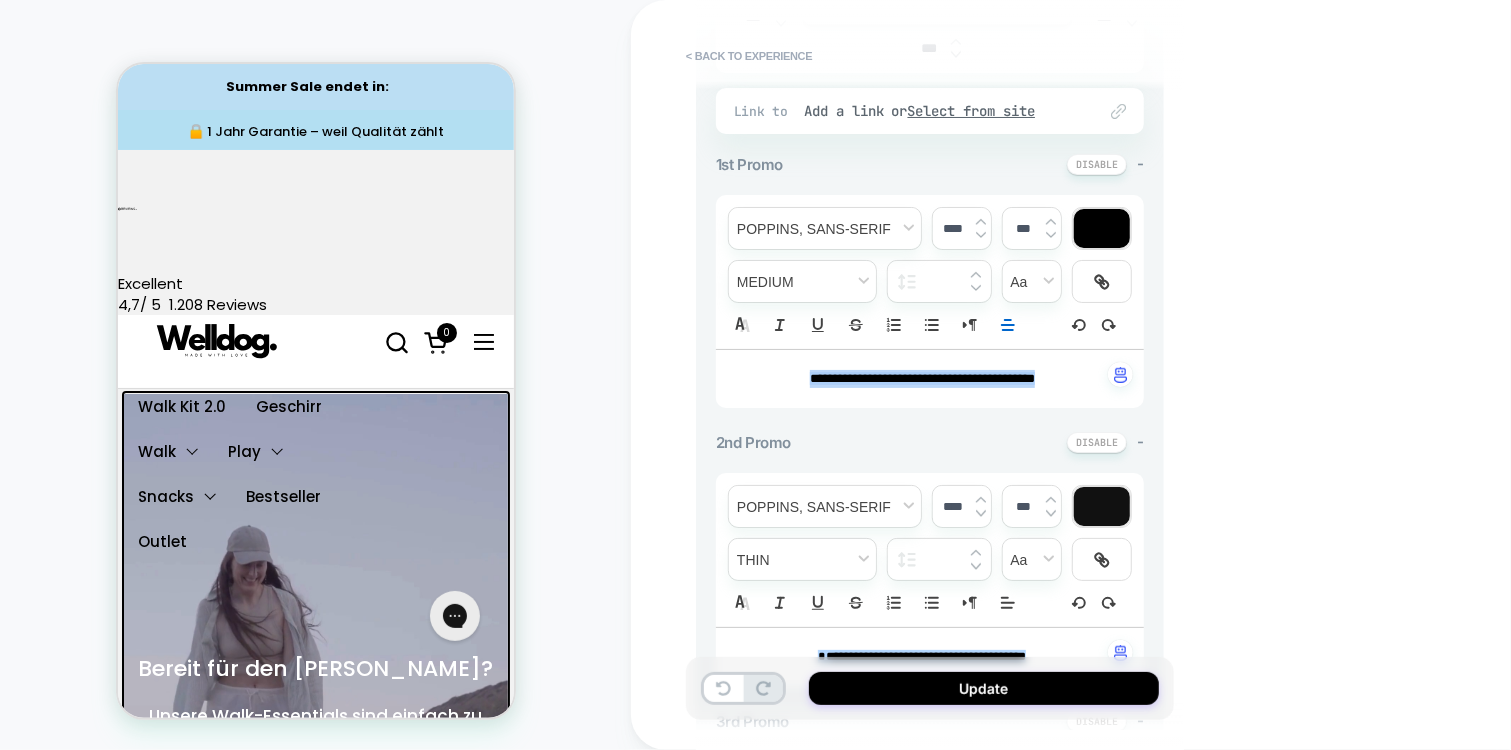 click on "**********" at bounding box center (922, 378) 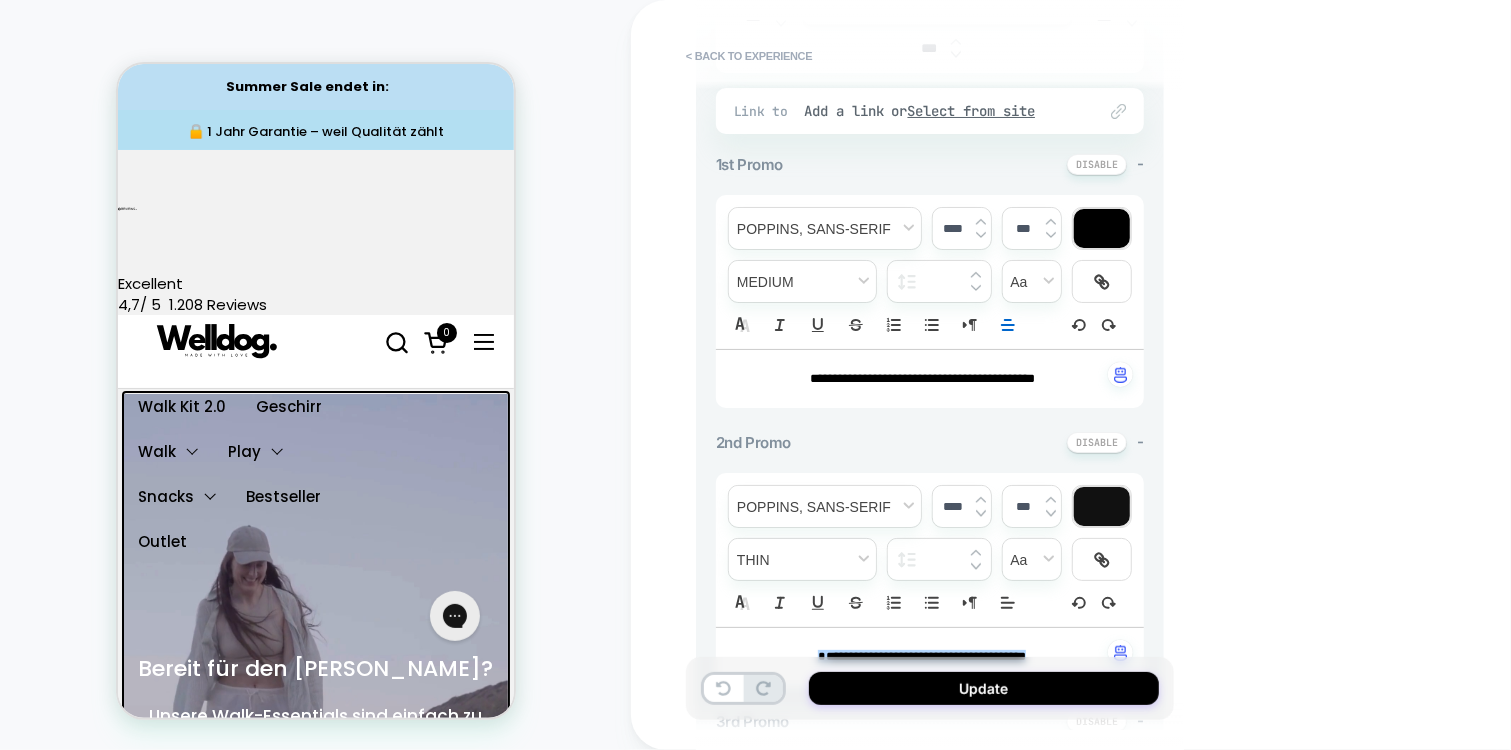 click on "**********" at bounding box center (922, 378) 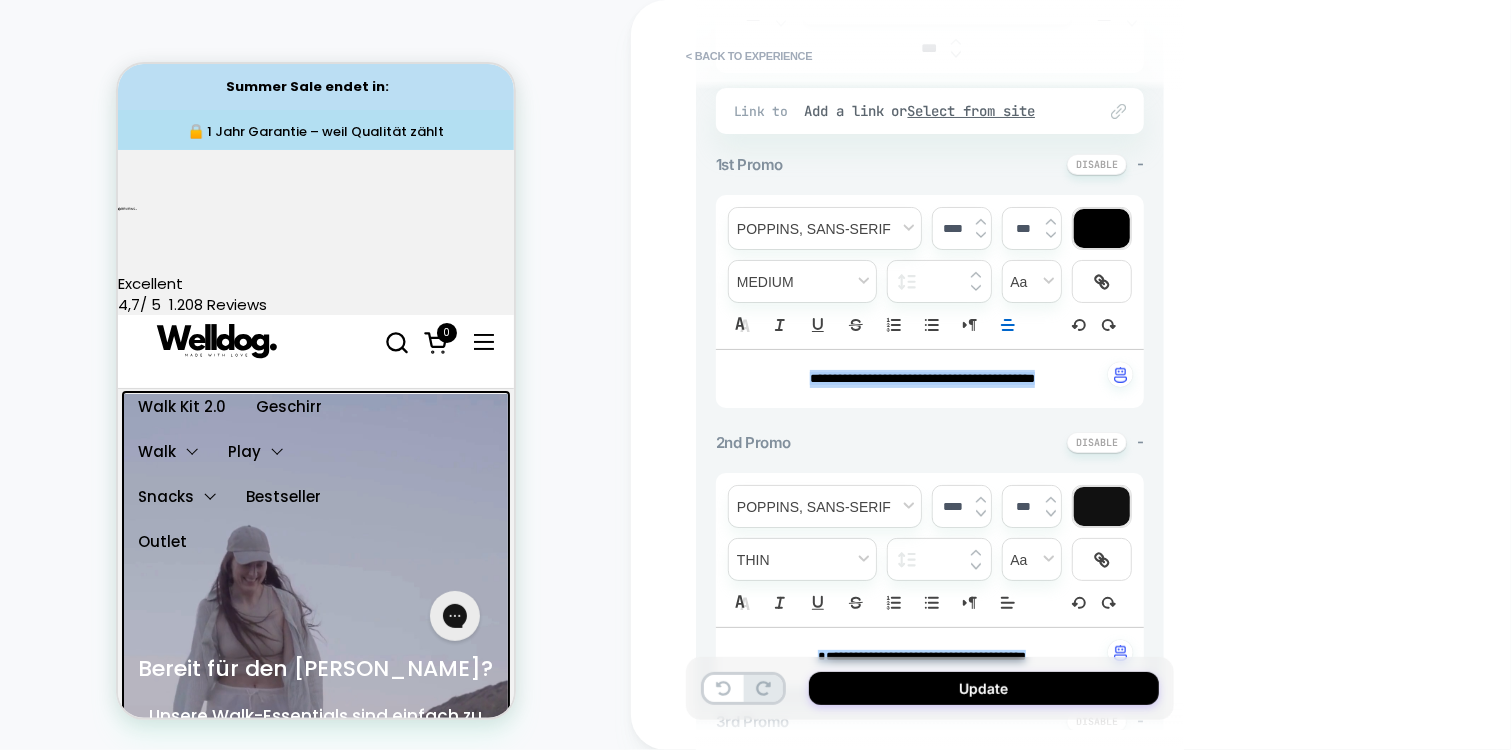 type 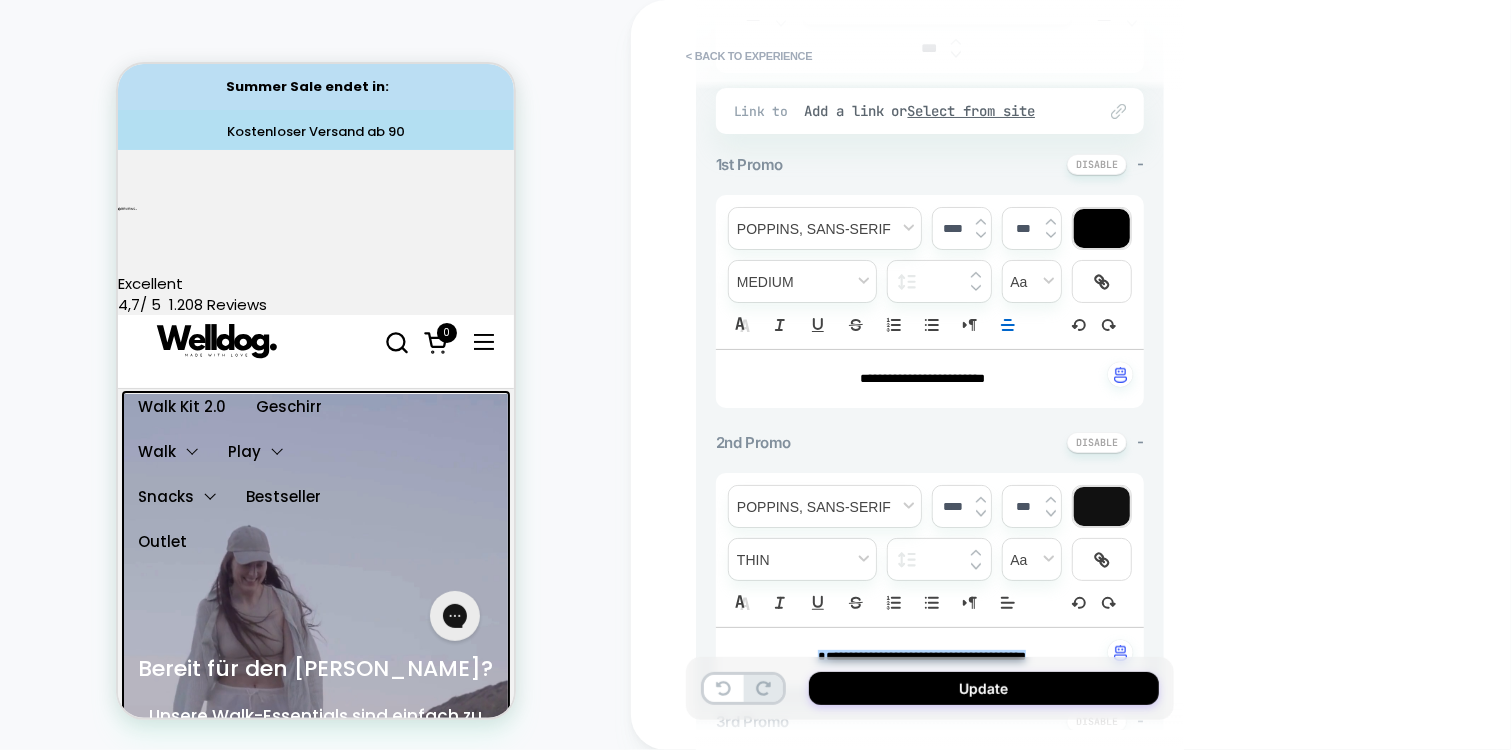 scroll, scrollTop: 0, scrollLeft: 1120, axis: horizontal 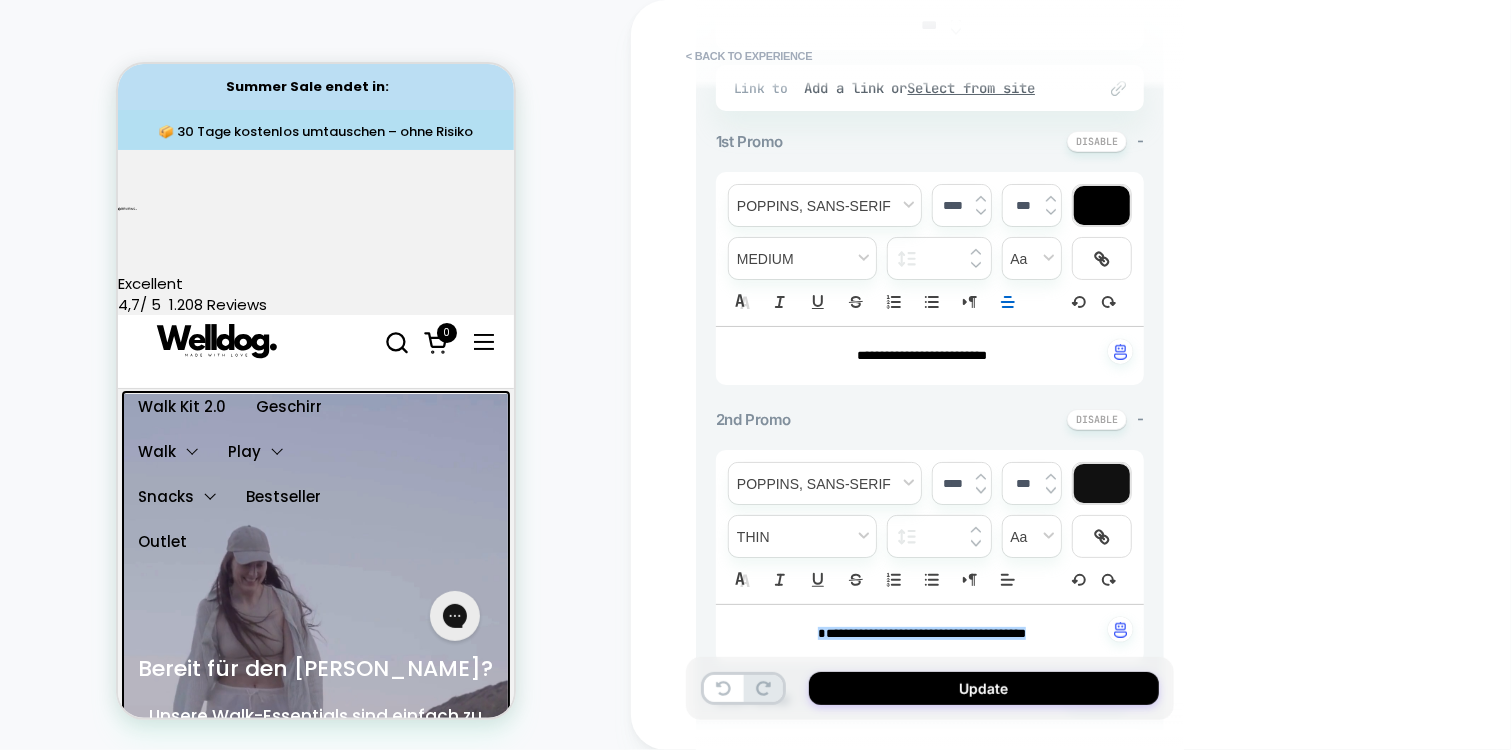 click on "**********" at bounding box center (922, 356) 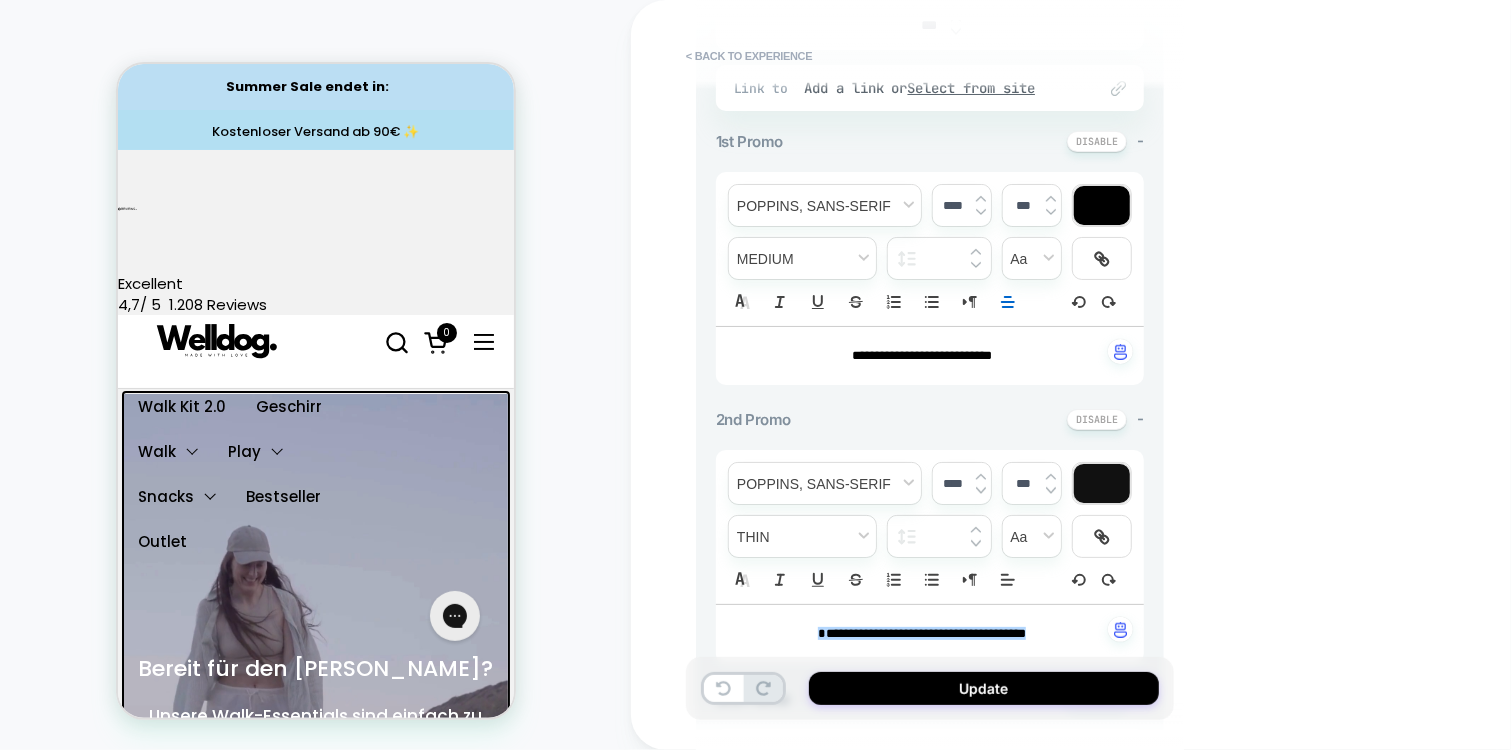 scroll, scrollTop: 0, scrollLeft: 0, axis: both 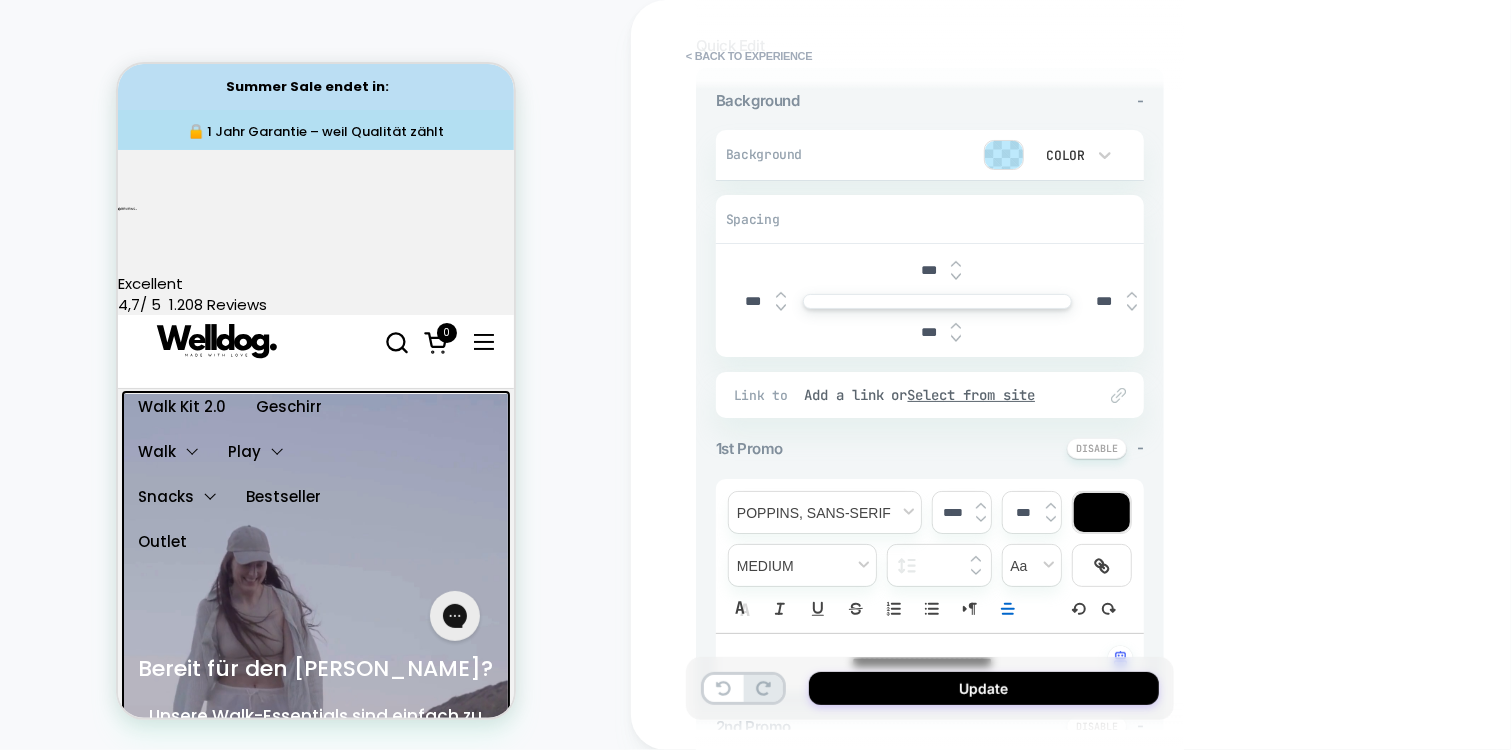 click at bounding box center (1004, 155) 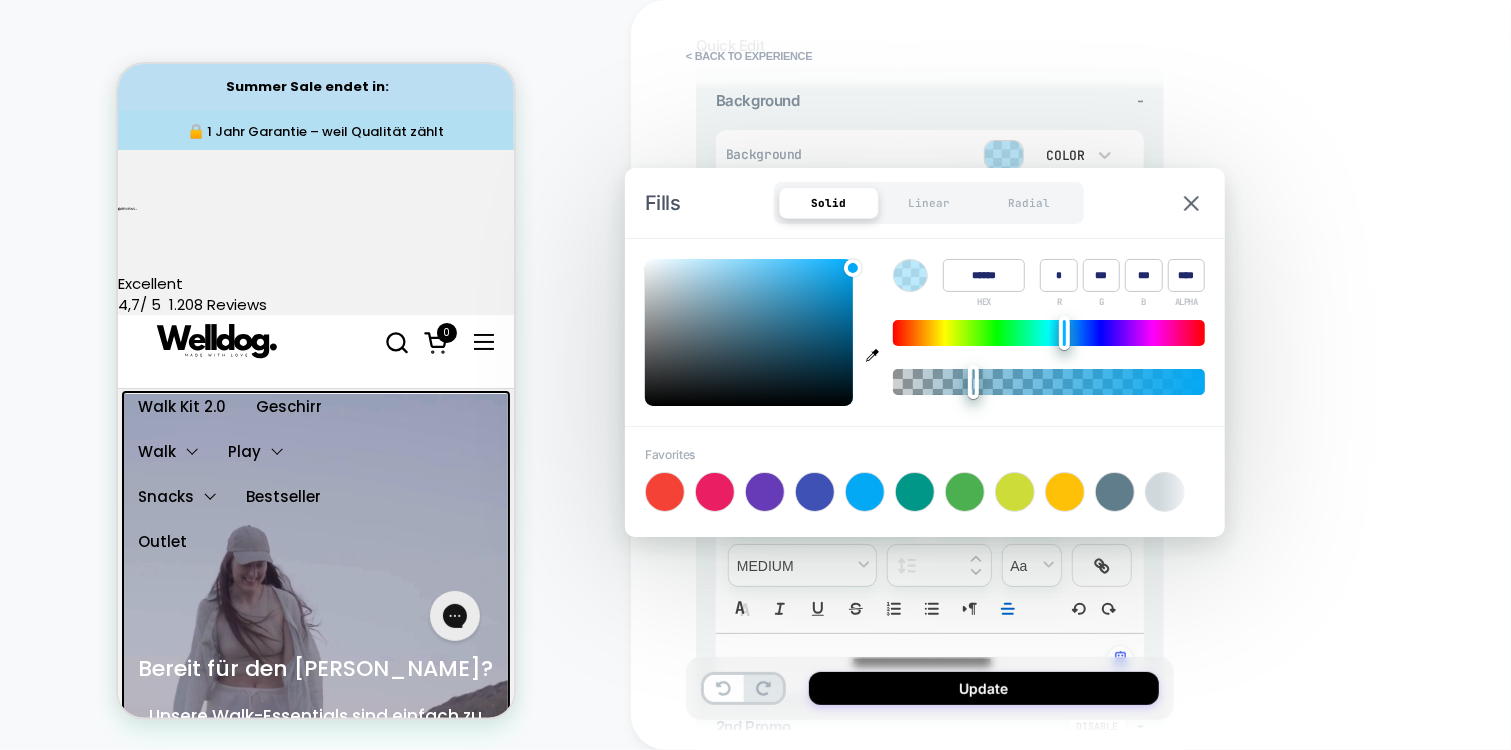 click on "******" at bounding box center [984, 275] 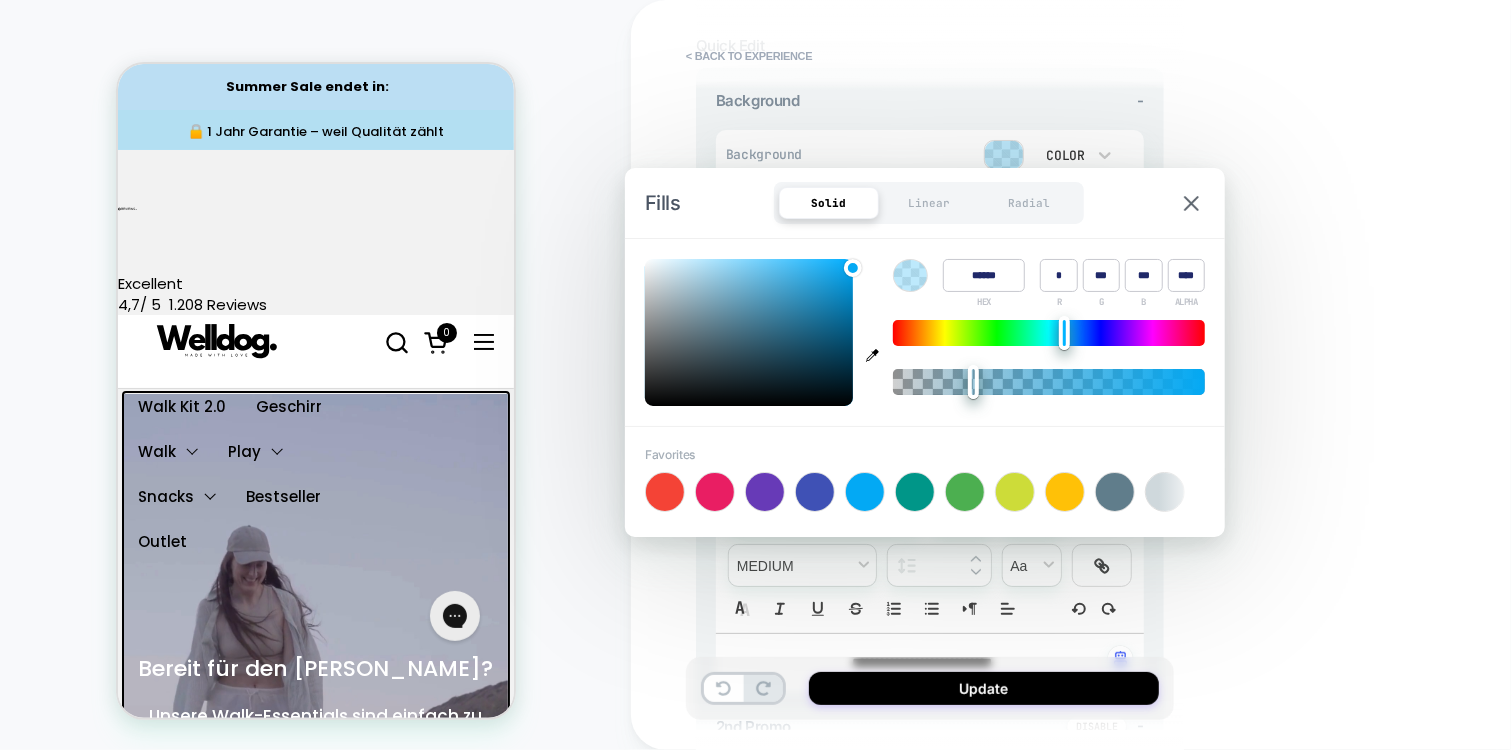 click on "******" at bounding box center [984, 275] 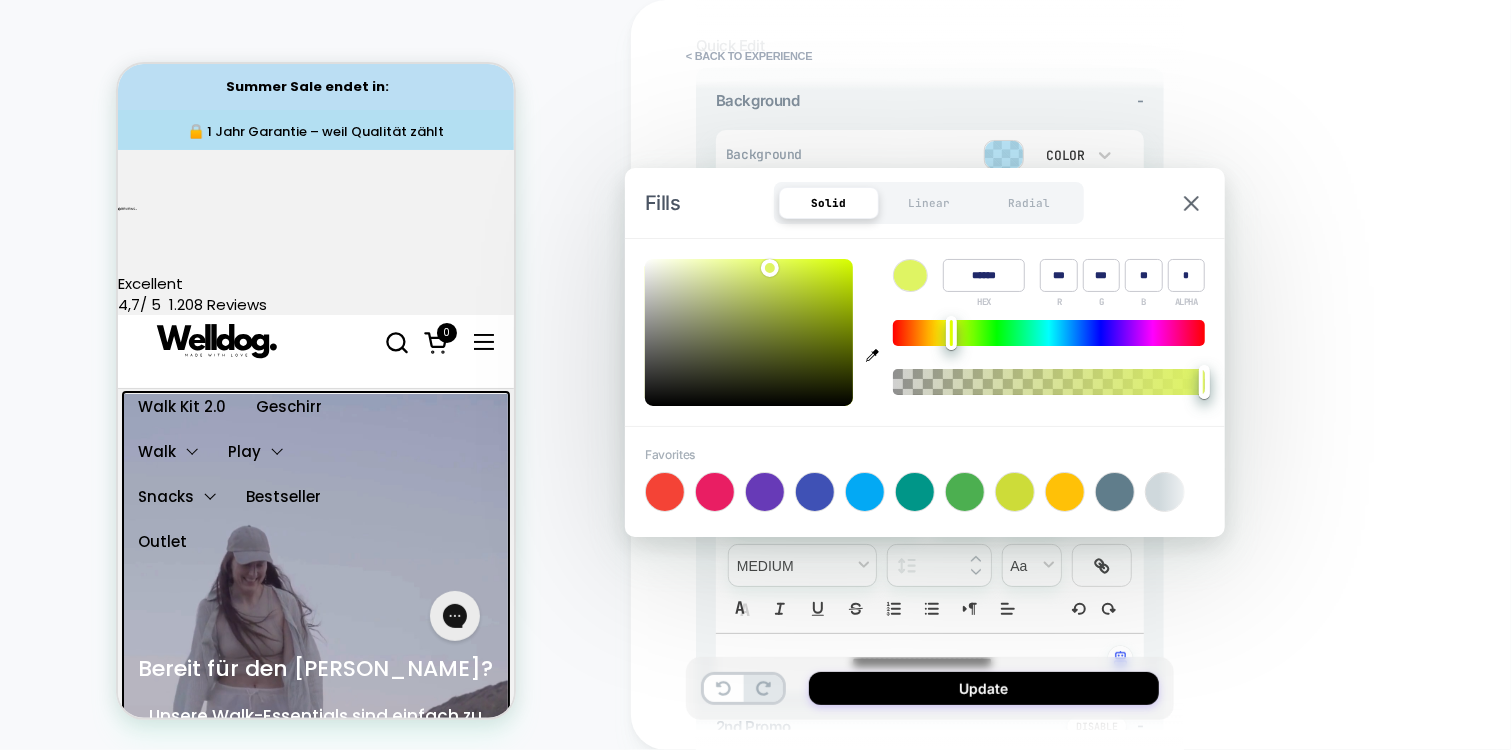 type on "******" 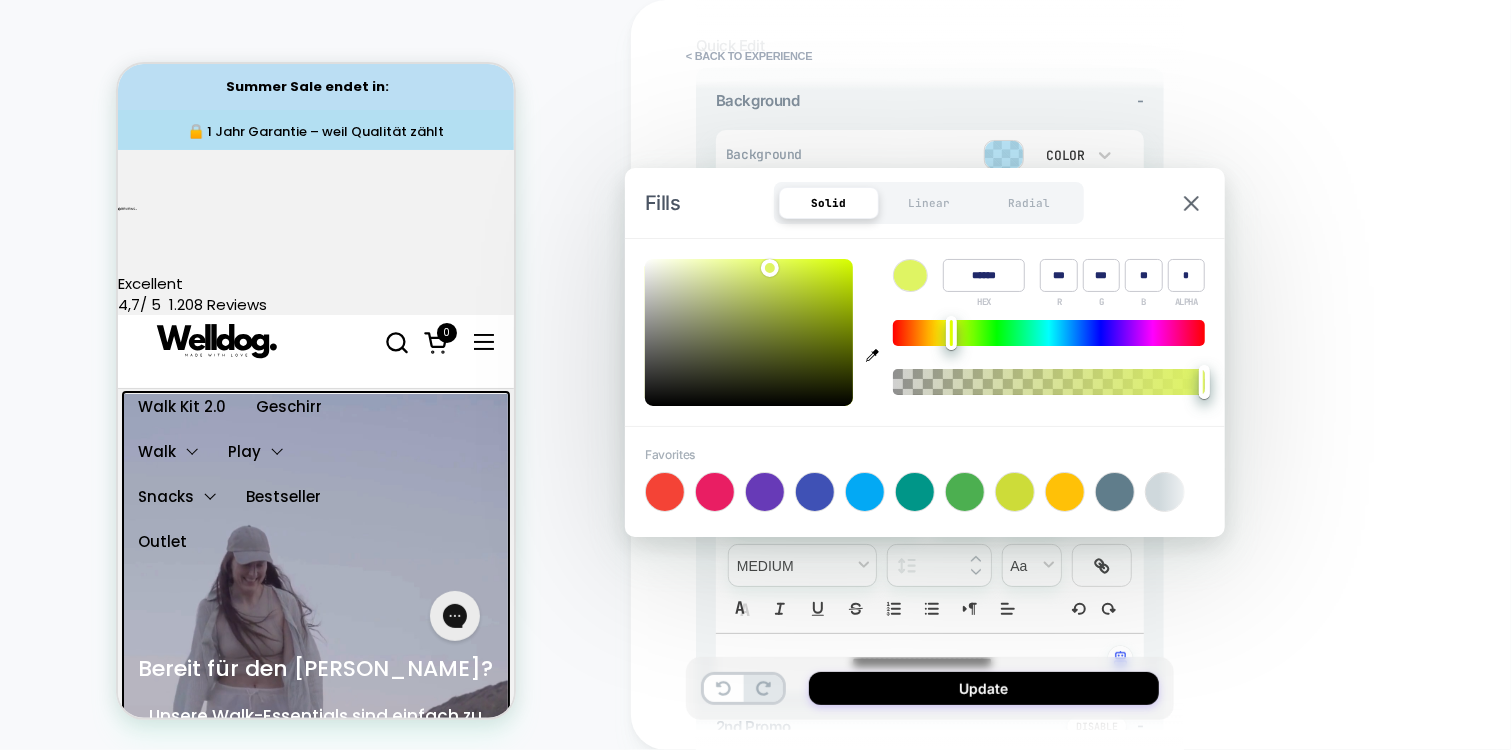 type on "***" 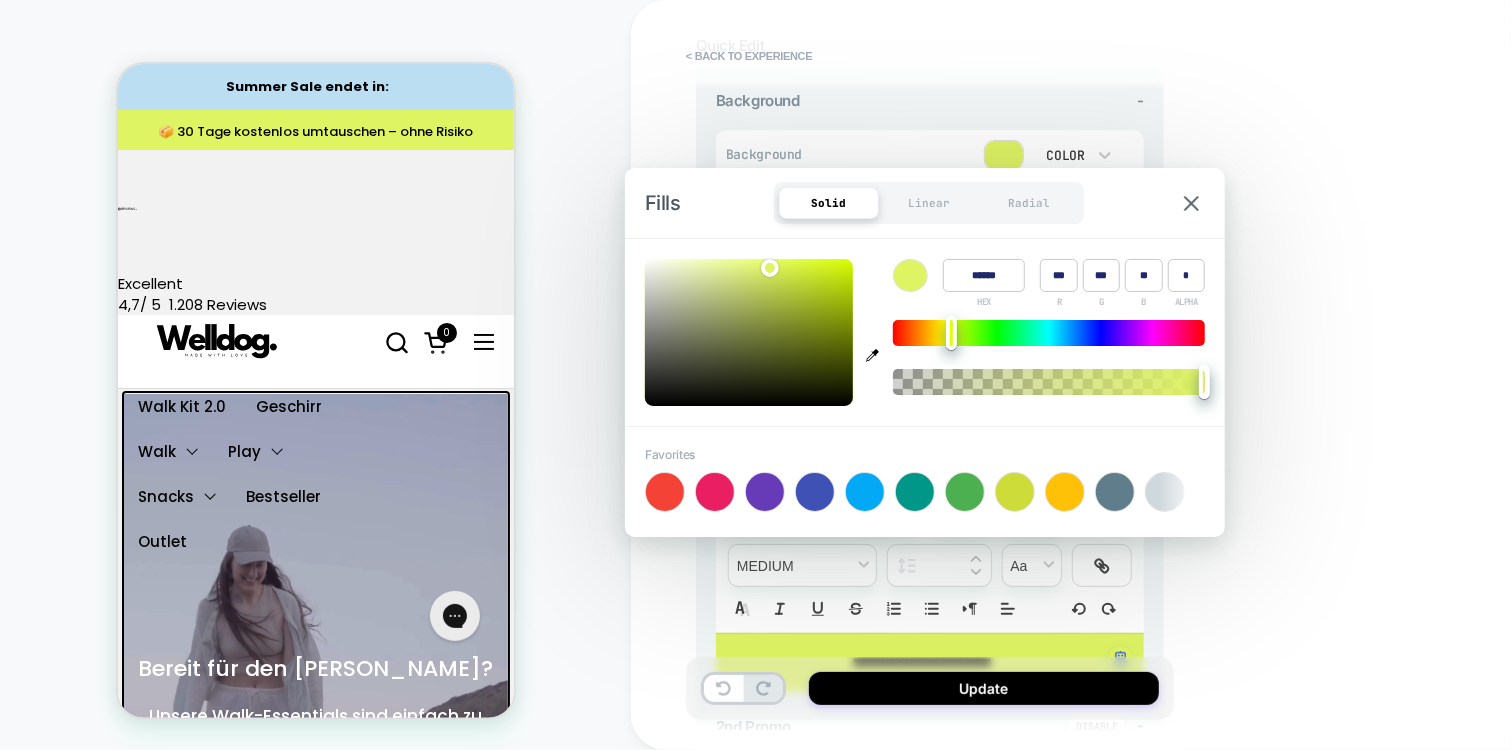 type on "******" 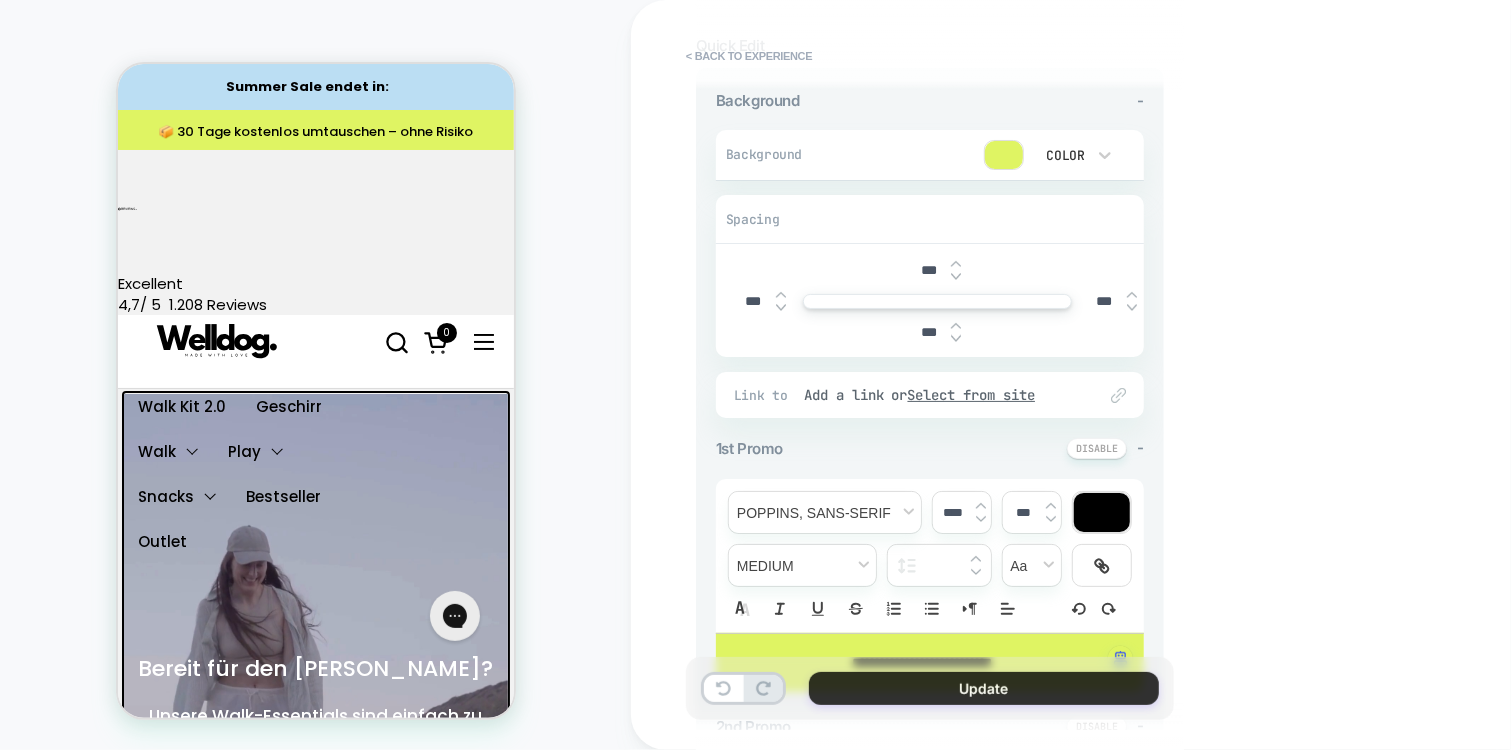 click on "Update" at bounding box center [984, 688] 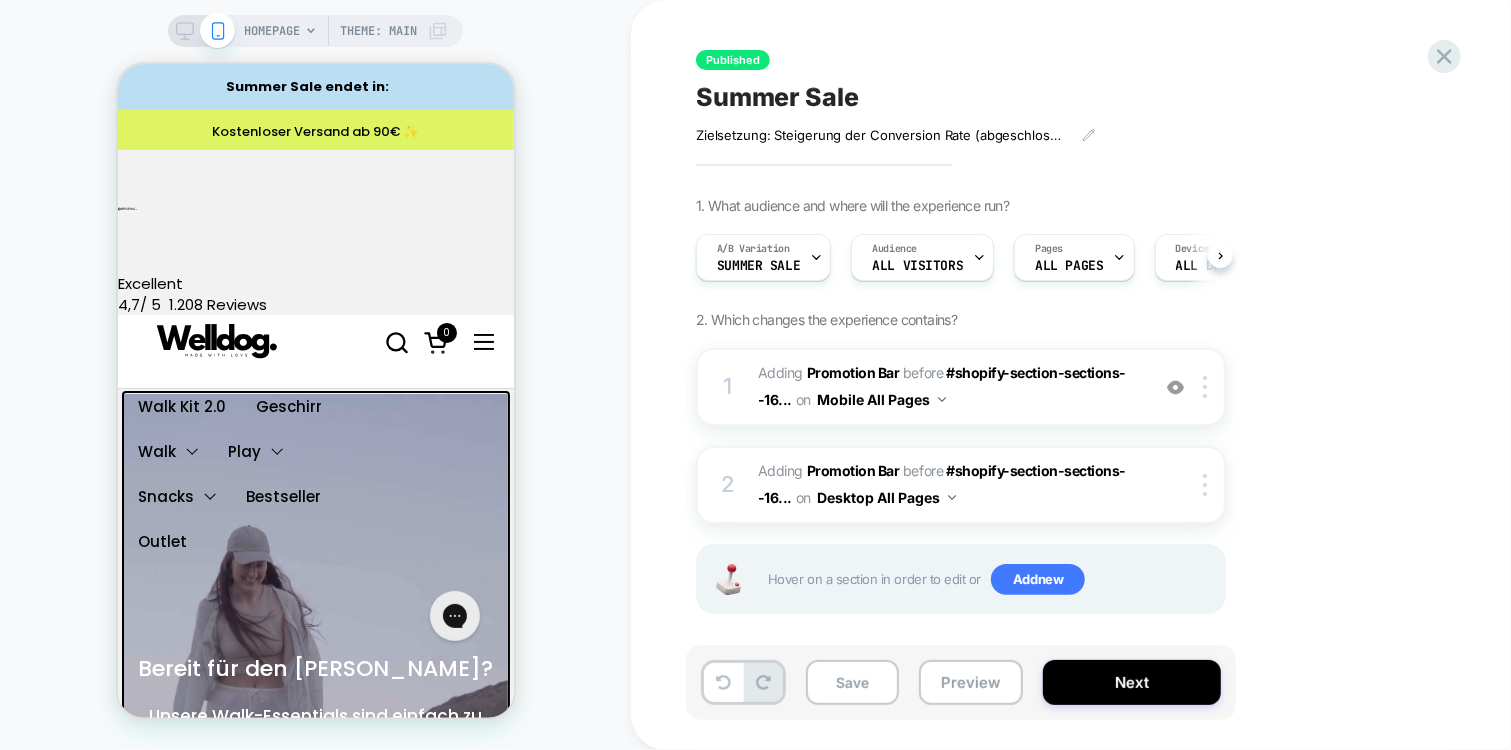 scroll, scrollTop: 12, scrollLeft: 0, axis: vertical 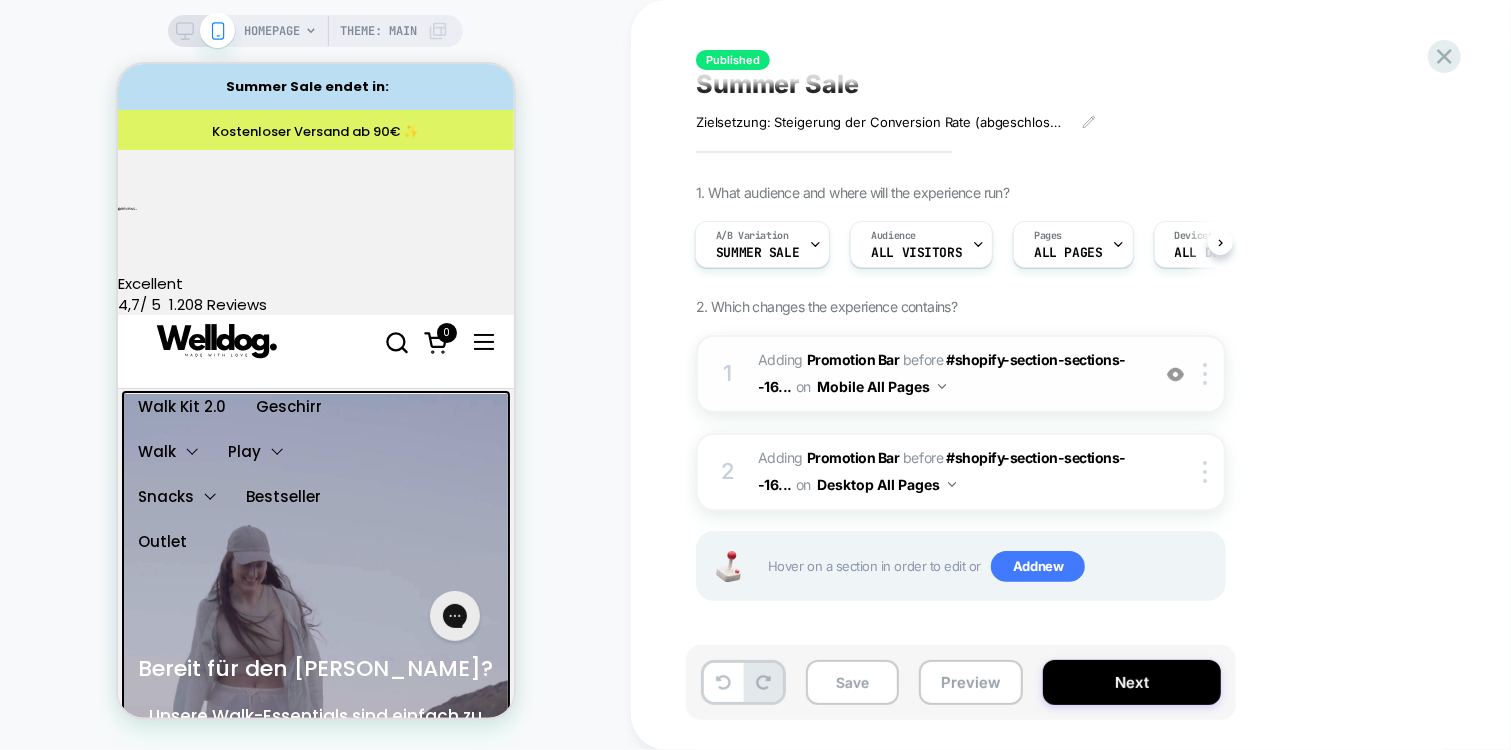 click on "#_loomi_addon_1745795073737 Adding   Promotion Bar   BEFORE #shopify-section-sections--16... #shopify-section-sections--16729427509336__custom_liquid_zLqH4i   on Mobile All Pages" at bounding box center (948, 374) 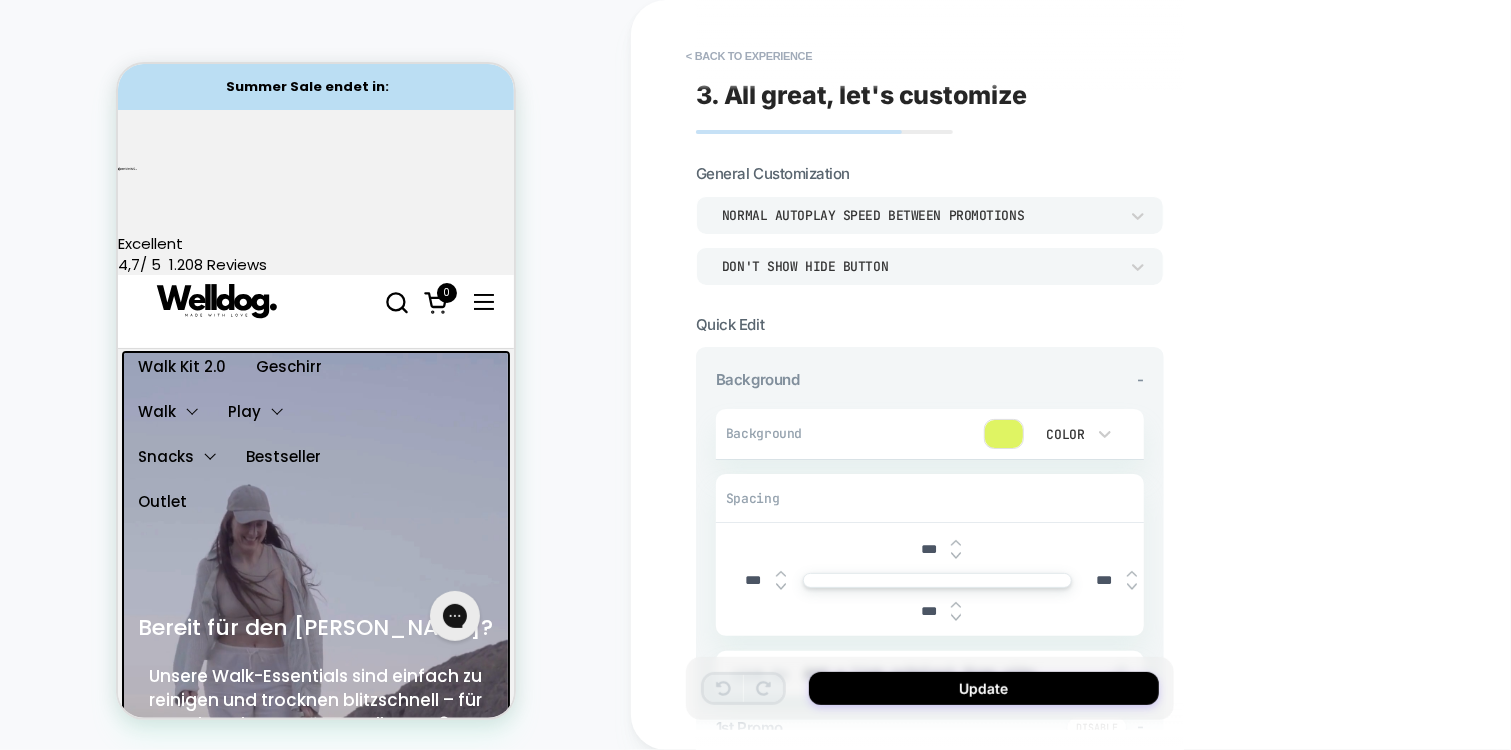 scroll, scrollTop: 0, scrollLeft: 2240, axis: horizontal 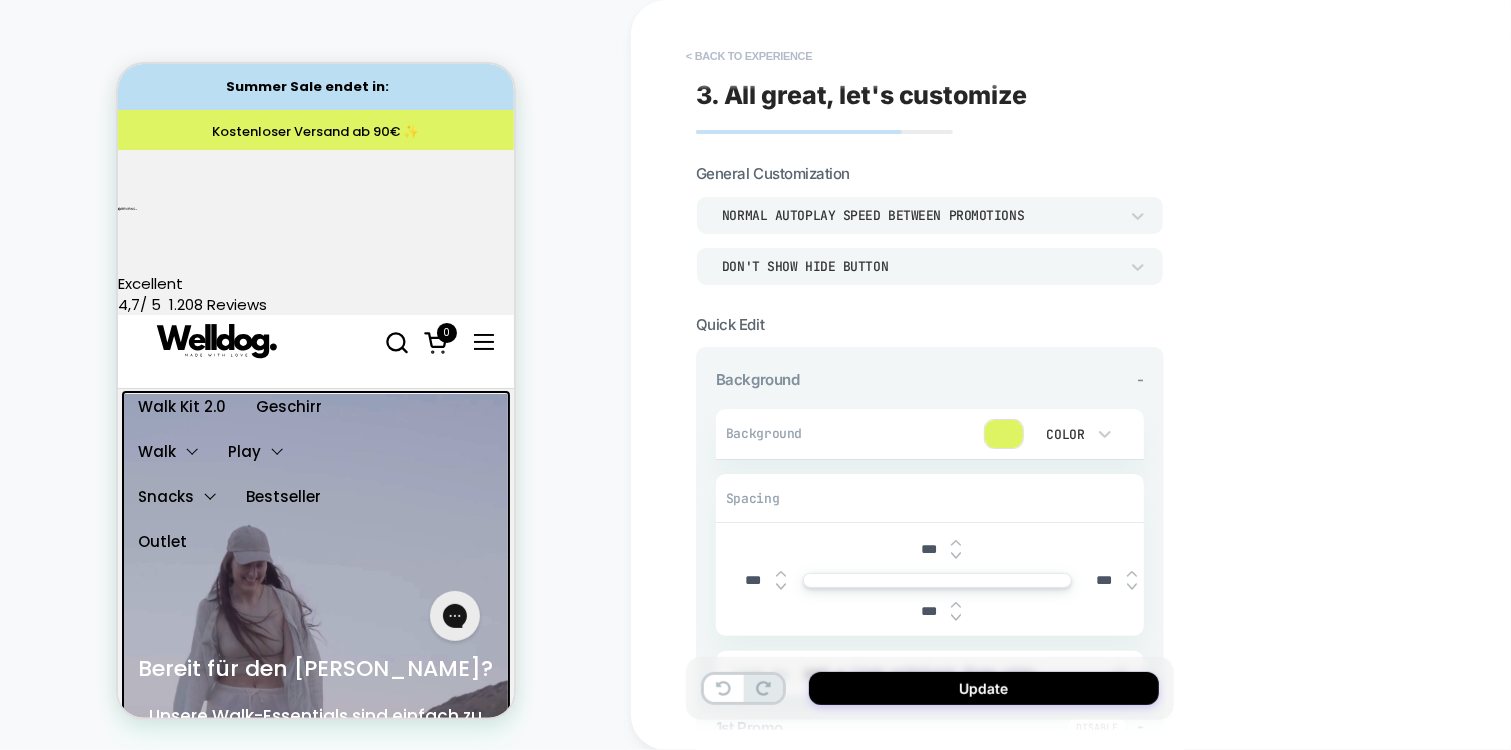 click on "< Back to experience" at bounding box center [749, 56] 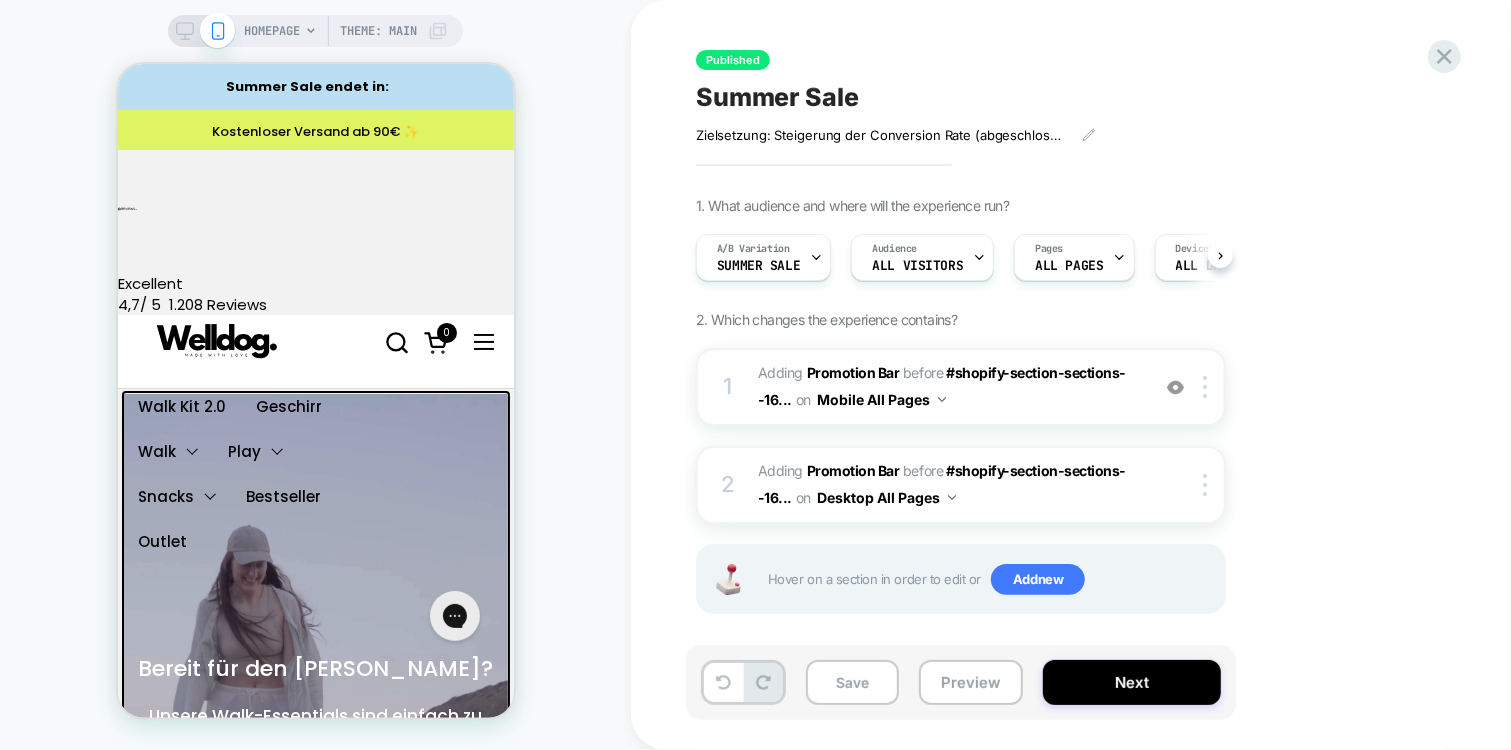 scroll, scrollTop: 0, scrollLeft: 1, axis: horizontal 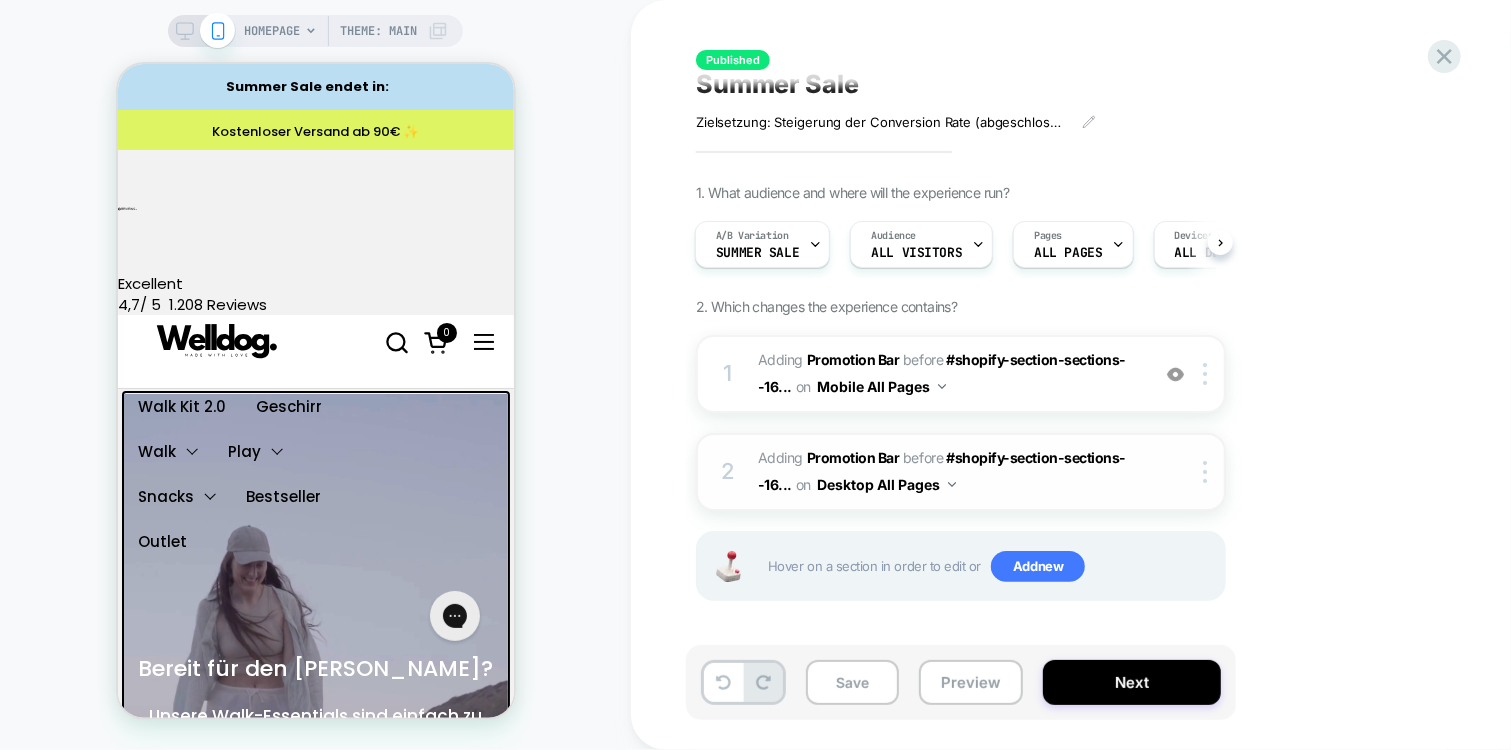 click on "#_loomi_addon_1745795382949 Adding   Promotion Bar   BEFORE #shopify-section-sections--16... #shopify-section-sections--16729427509336__custom_liquid_zLqH4i   on Desktop All Pages" at bounding box center (948, 472) 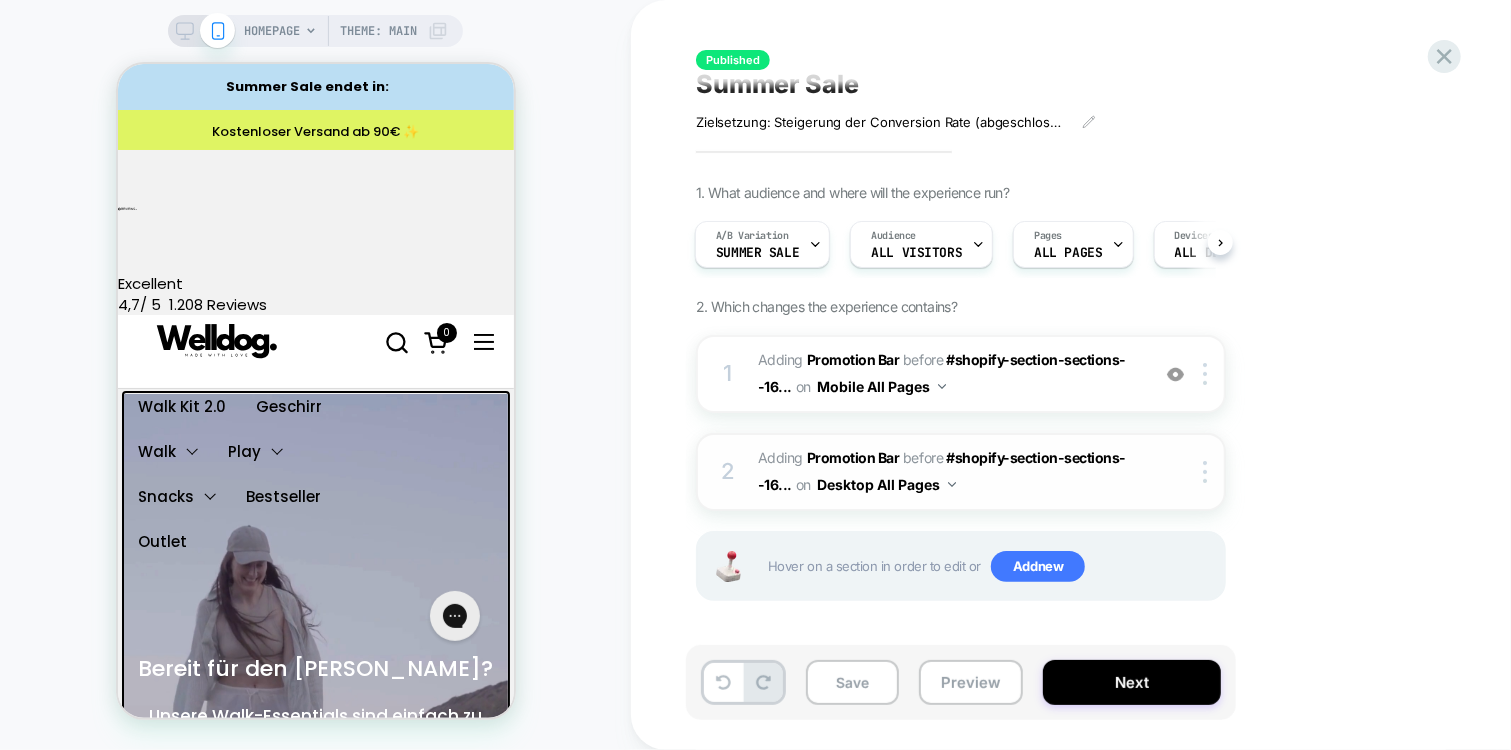 click on "2 #_loomi_addon_1745795382949 Adding   Promotion Bar   BEFORE #shopify-section-sections--16... #shopify-section-sections--16729427509336__custom_liquid_zLqH4i   on Desktop All Pages Copy CSS Selector Copy Widget Id Rename Copy to   Mobile Target   All Devices Delete" at bounding box center (961, 472) 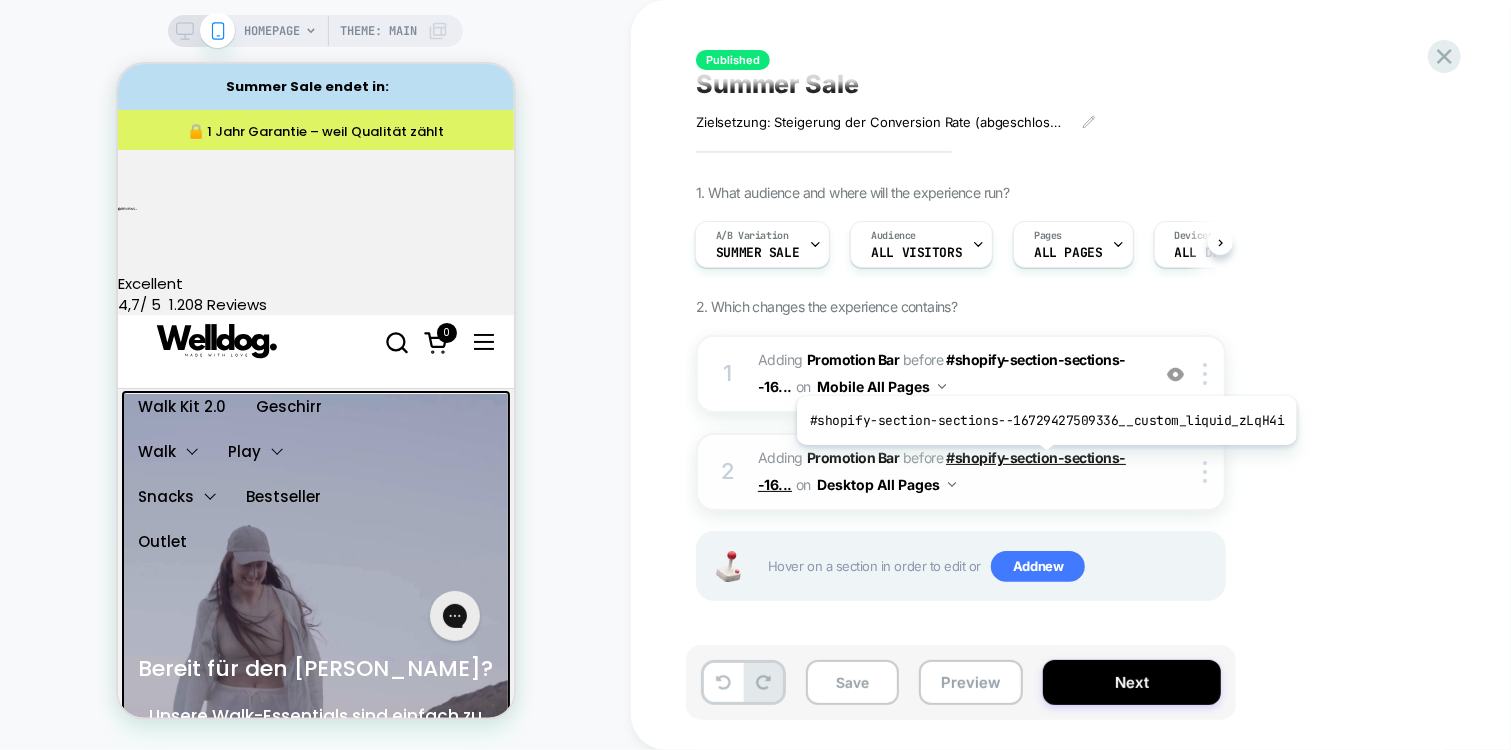 click on "#shopify-section-sections--16..." at bounding box center (942, 471) 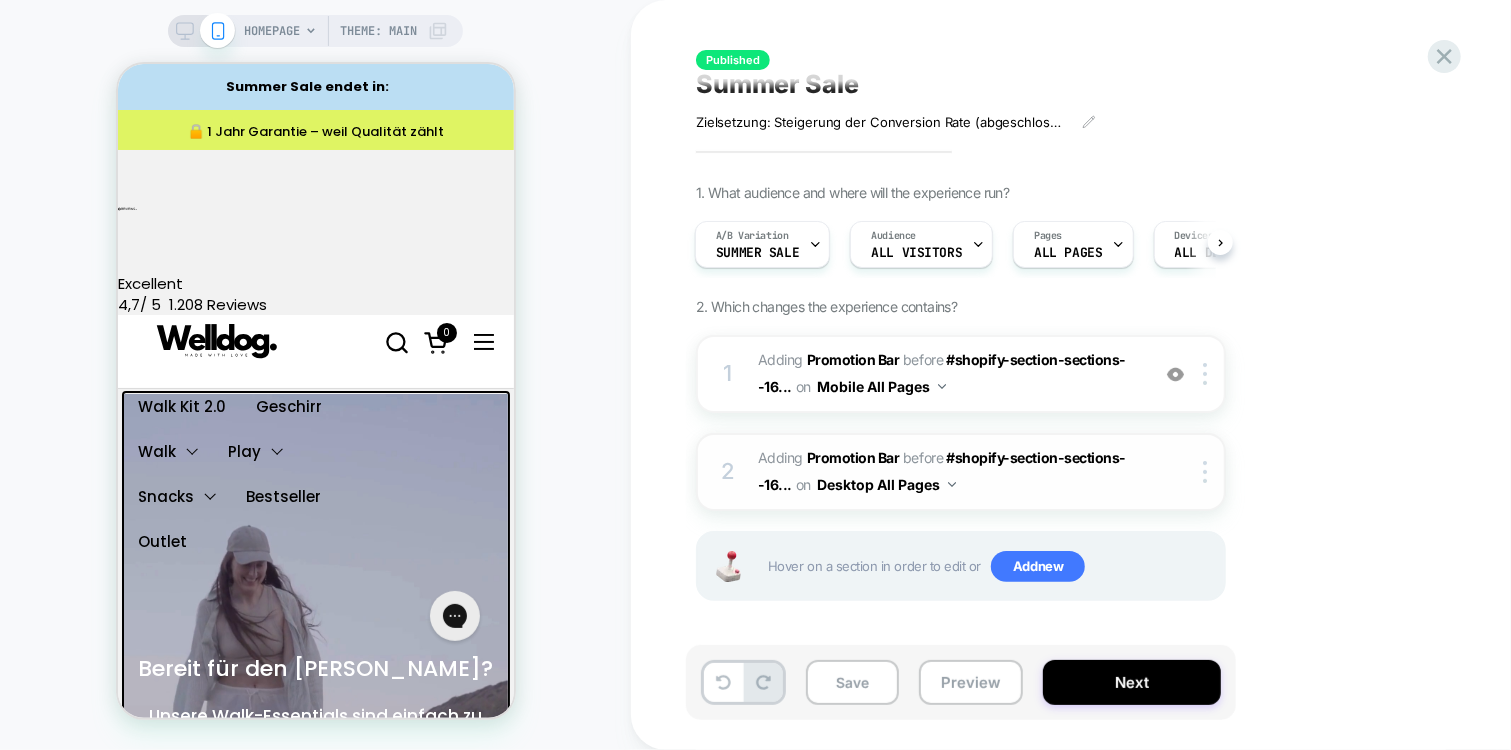 click on "#_loomi_addon_1745795382949 Adding   Promotion Bar   BEFORE #shopify-section-sections--16... #shopify-section-sections--16729427509336__custom_liquid_zLqH4i   on Desktop All Pages" at bounding box center (948, 472) 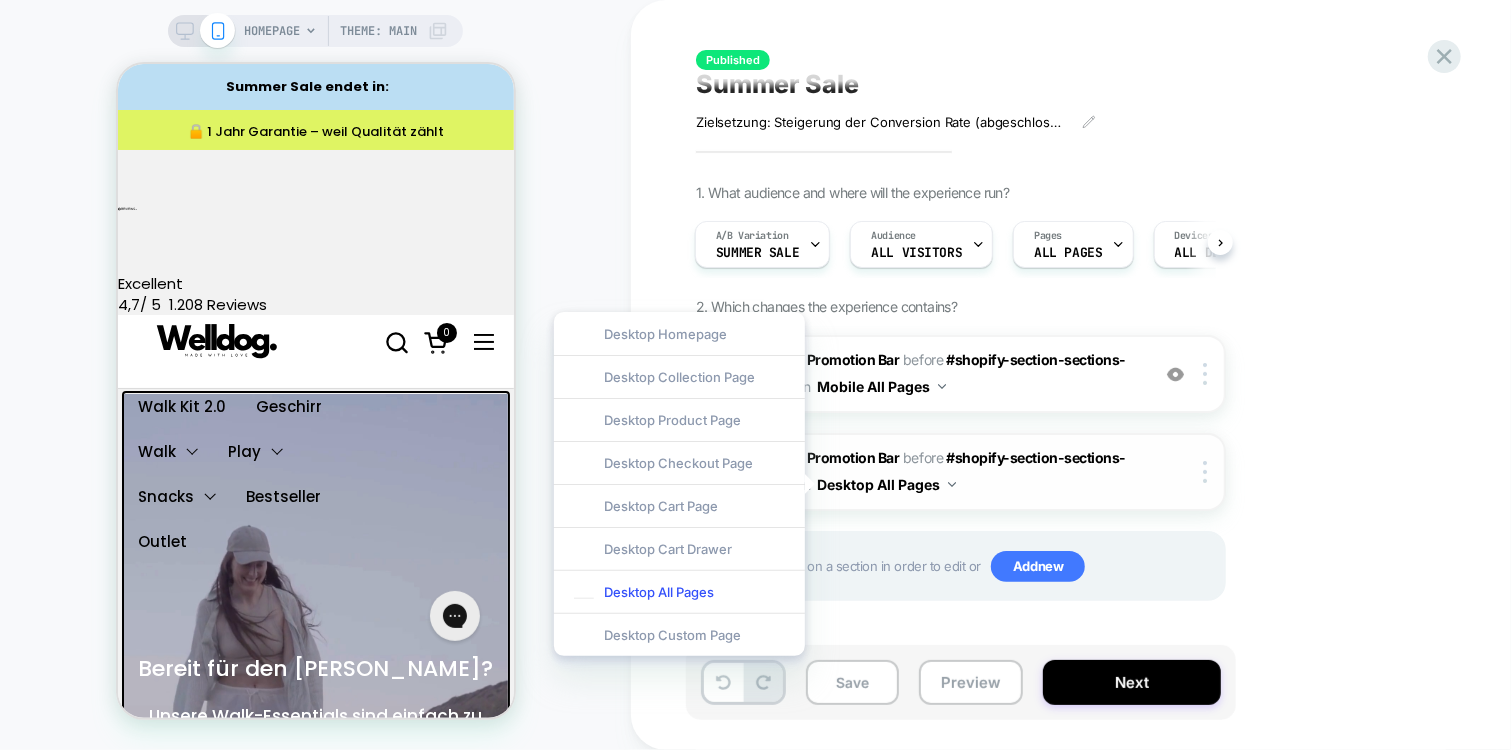 scroll, scrollTop: 0, scrollLeft: 2520, axis: horizontal 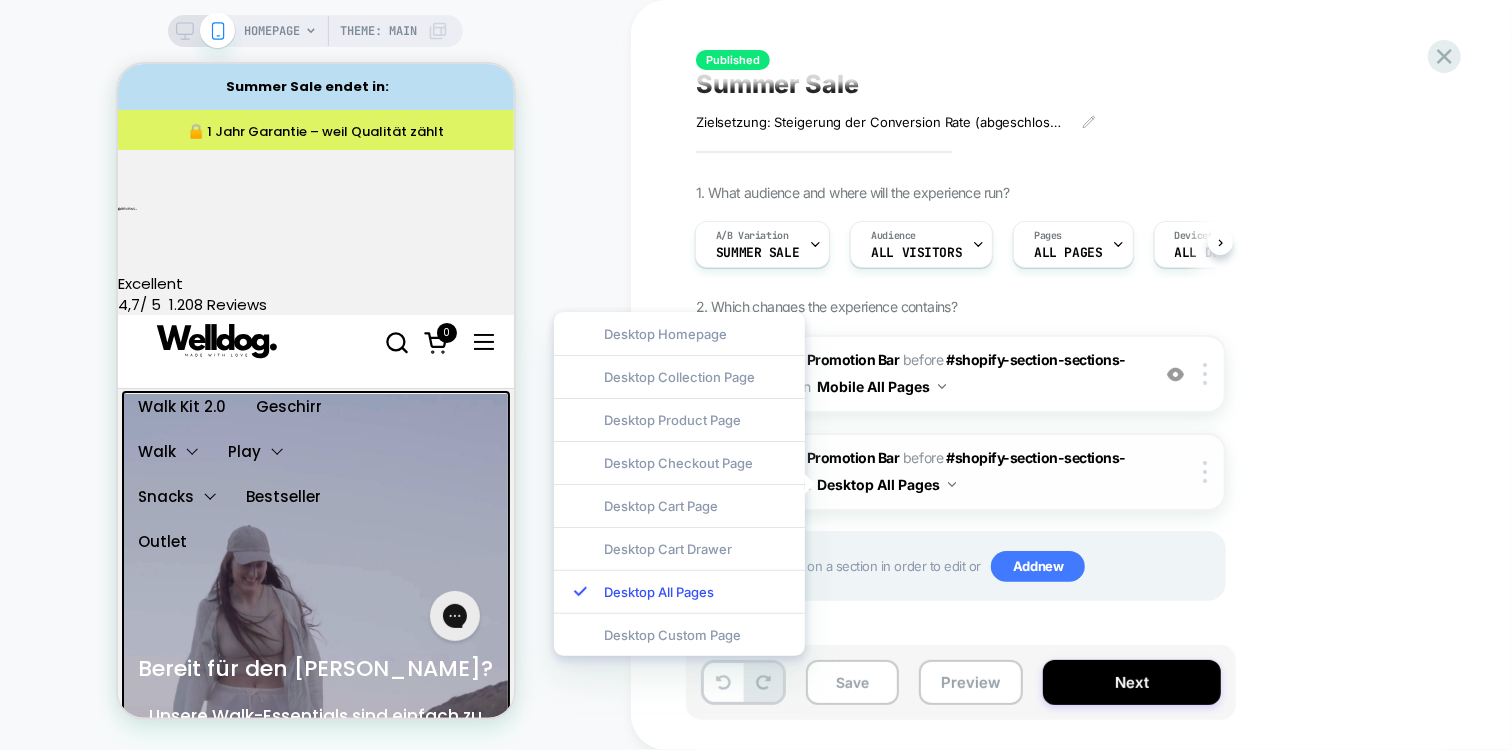 click on "#_loomi_addon_1745795382949 Adding   Promotion Bar   BEFORE #shopify-section-sections--16... #shopify-section-sections--16729427509336__custom_liquid_zLqH4i   on Desktop All Pages" at bounding box center (948, 472) 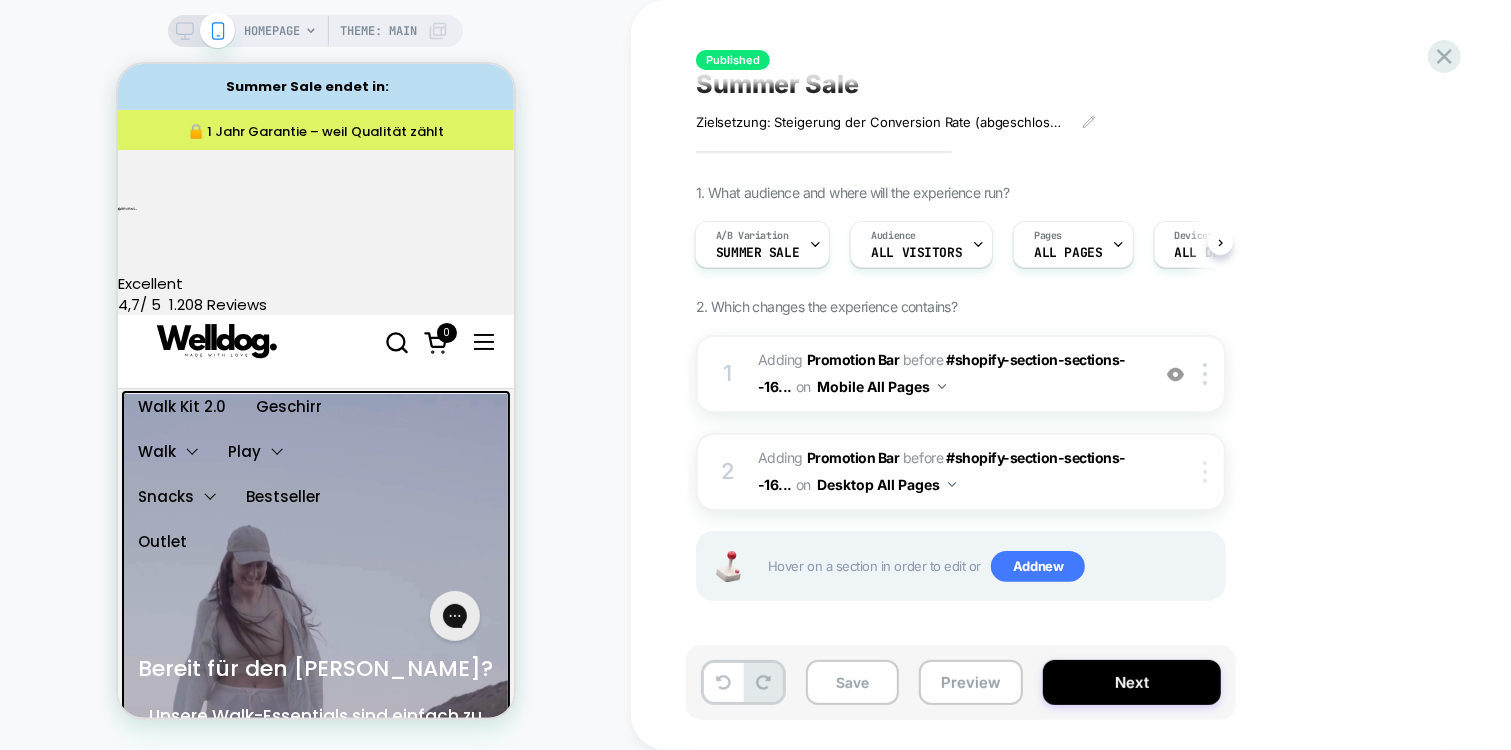 click at bounding box center (1205, 472) 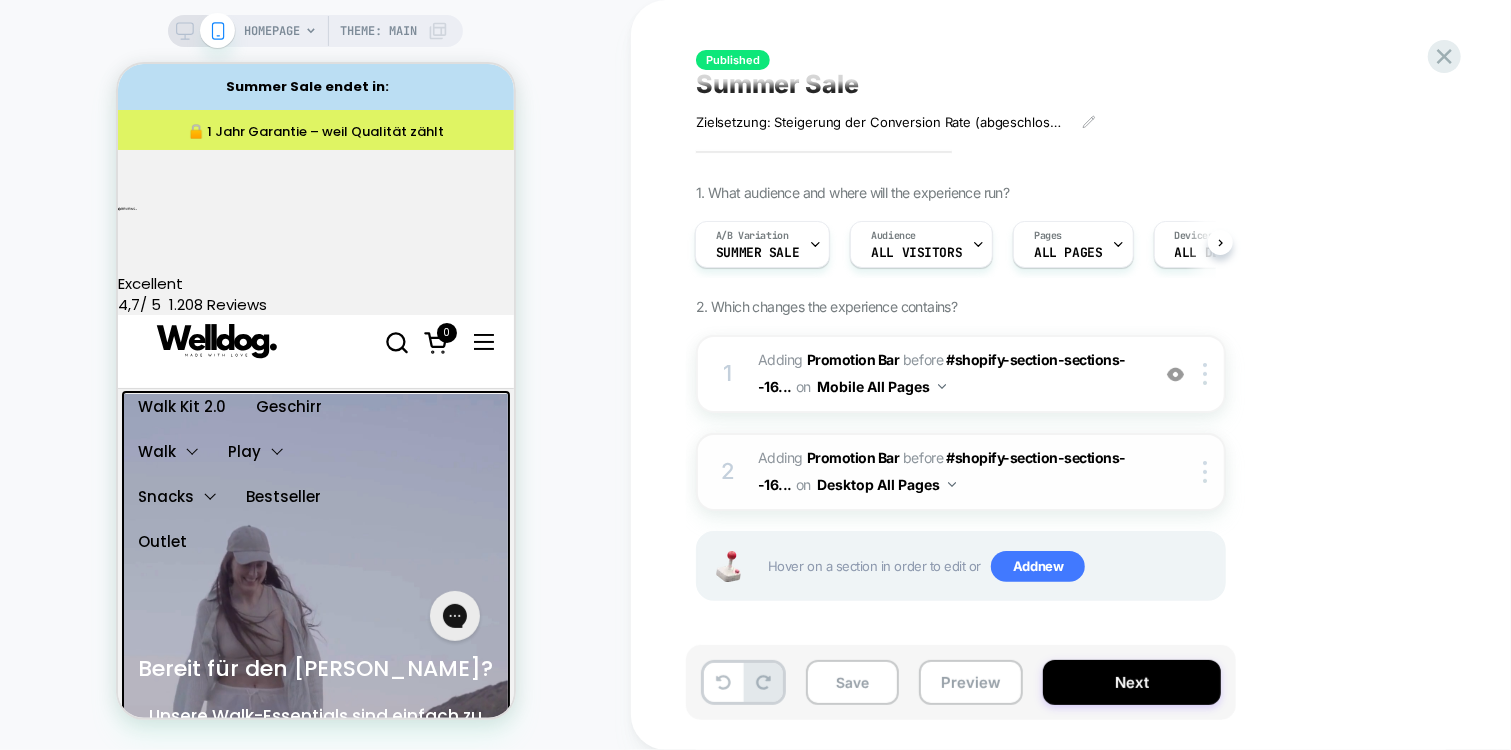 click at bounding box center (1191, 472) 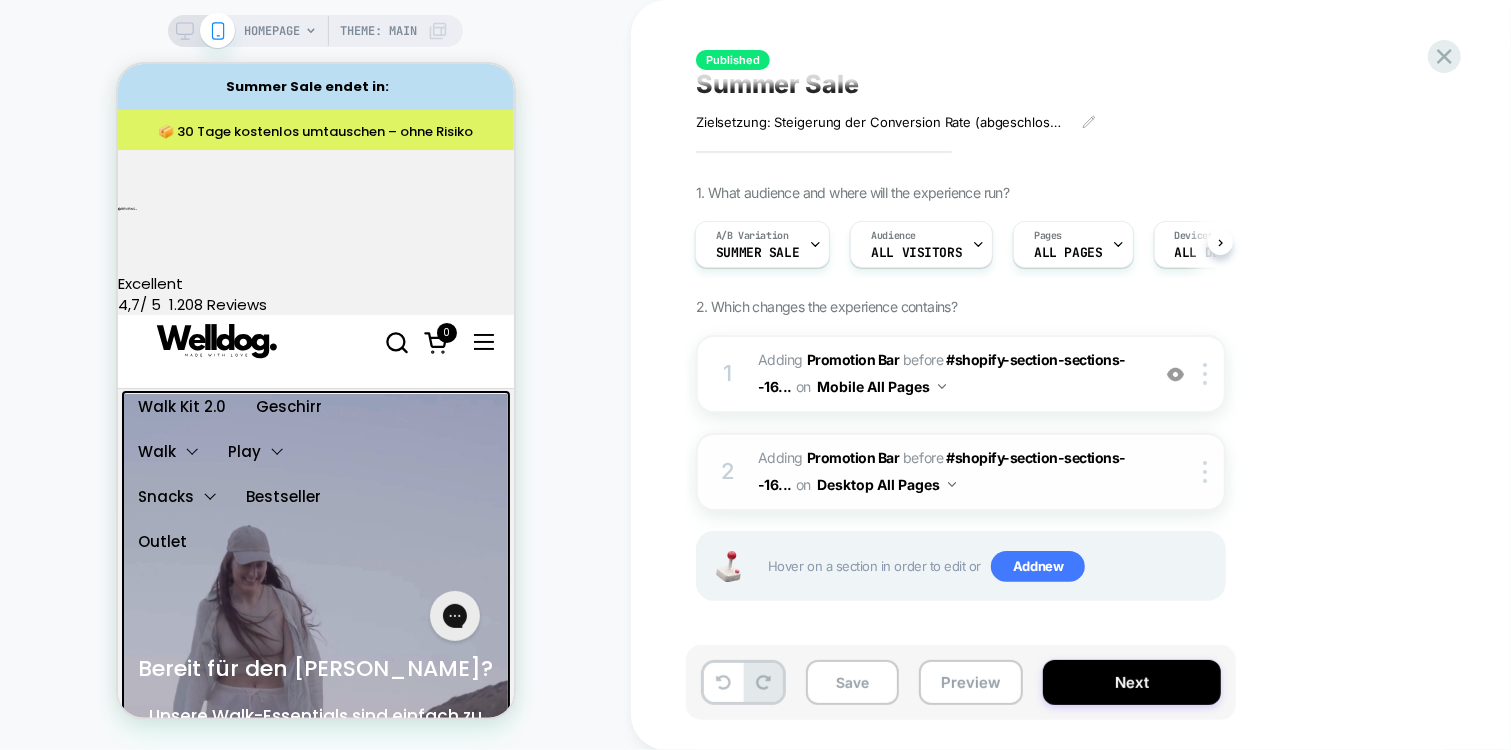 click on "Desktop All Pages" at bounding box center [886, 484] 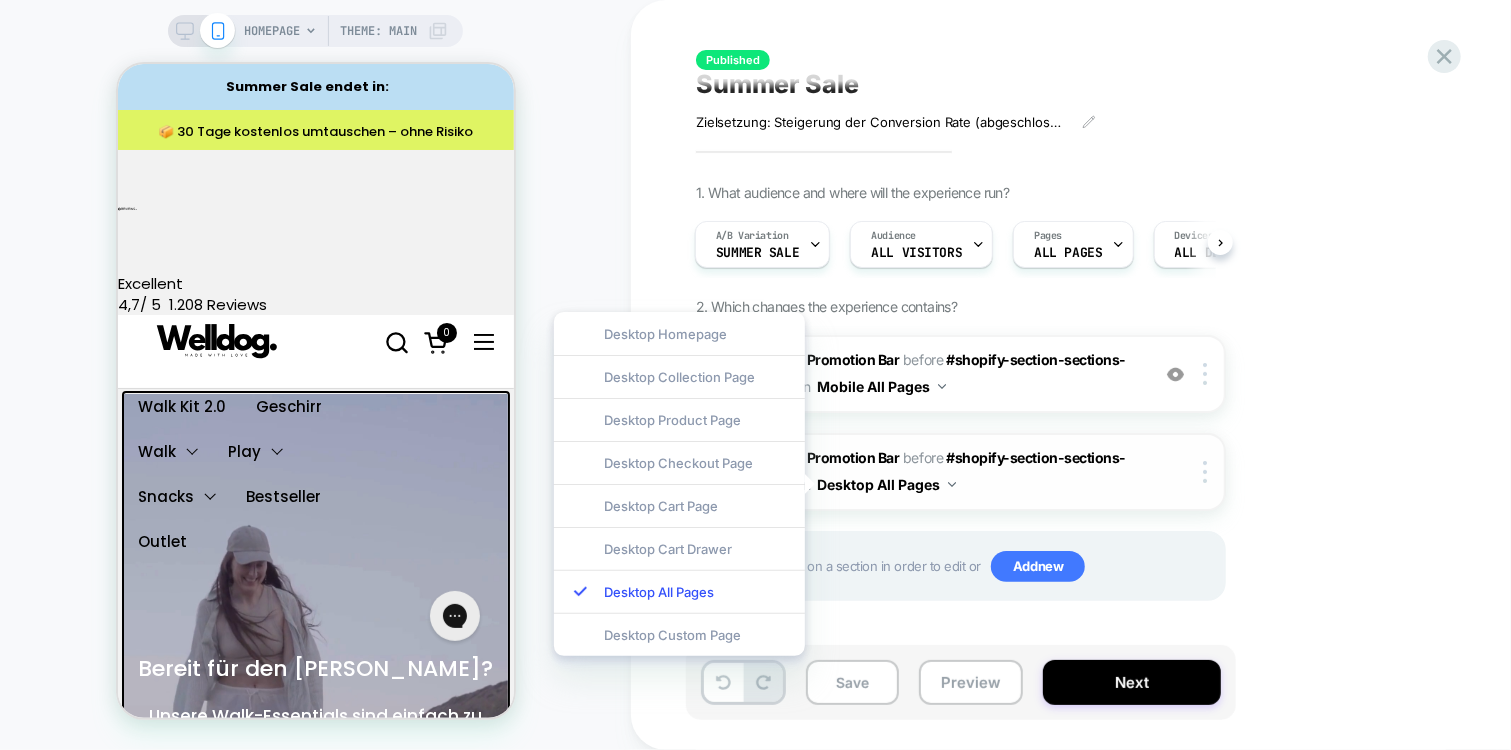 click on "#_loomi_addon_1745795382949 Adding   Promotion Bar   BEFORE #shopify-section-sections--16... #shopify-section-sections--16729427509336__custom_liquid_zLqH4i   on Desktop All Pages" at bounding box center [948, 472] 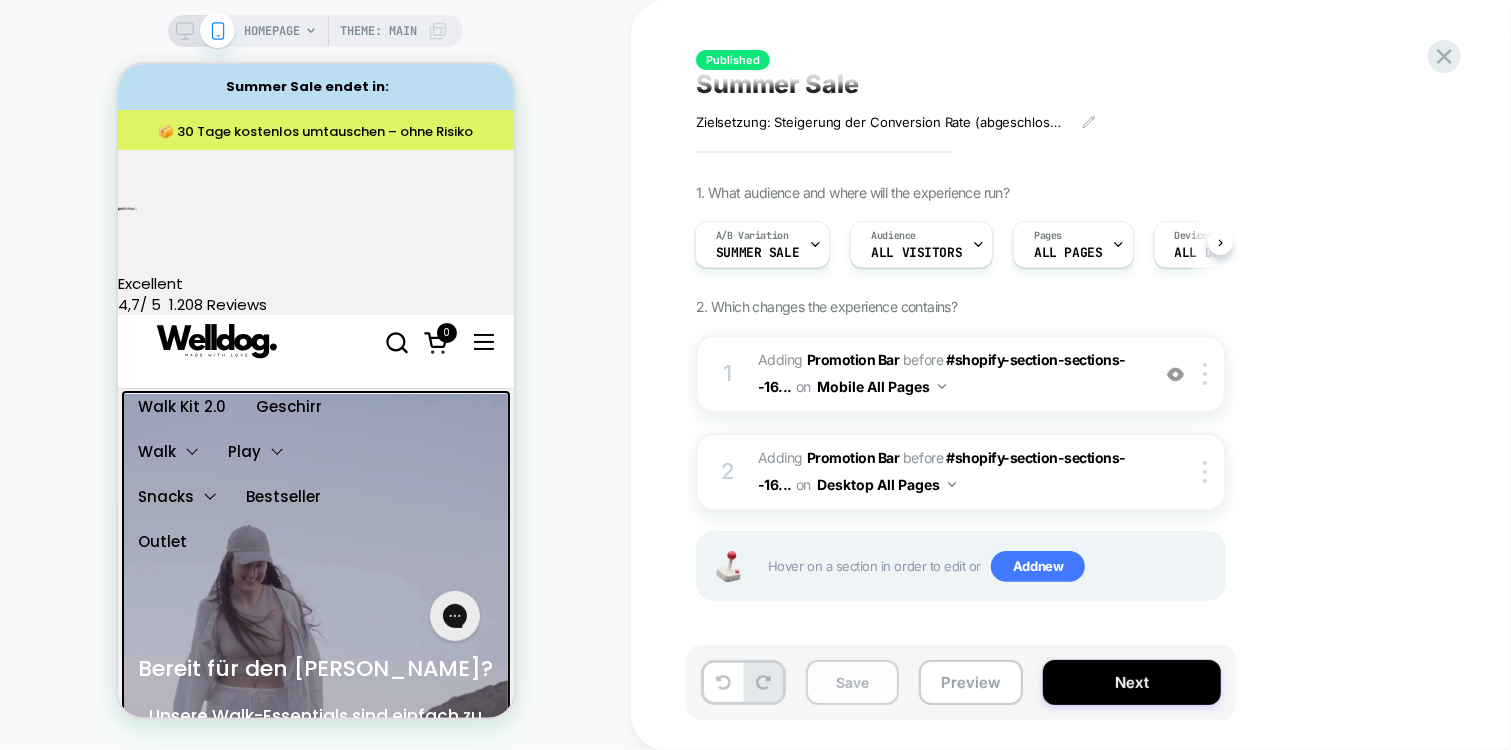 click on "Save" at bounding box center [852, 682] 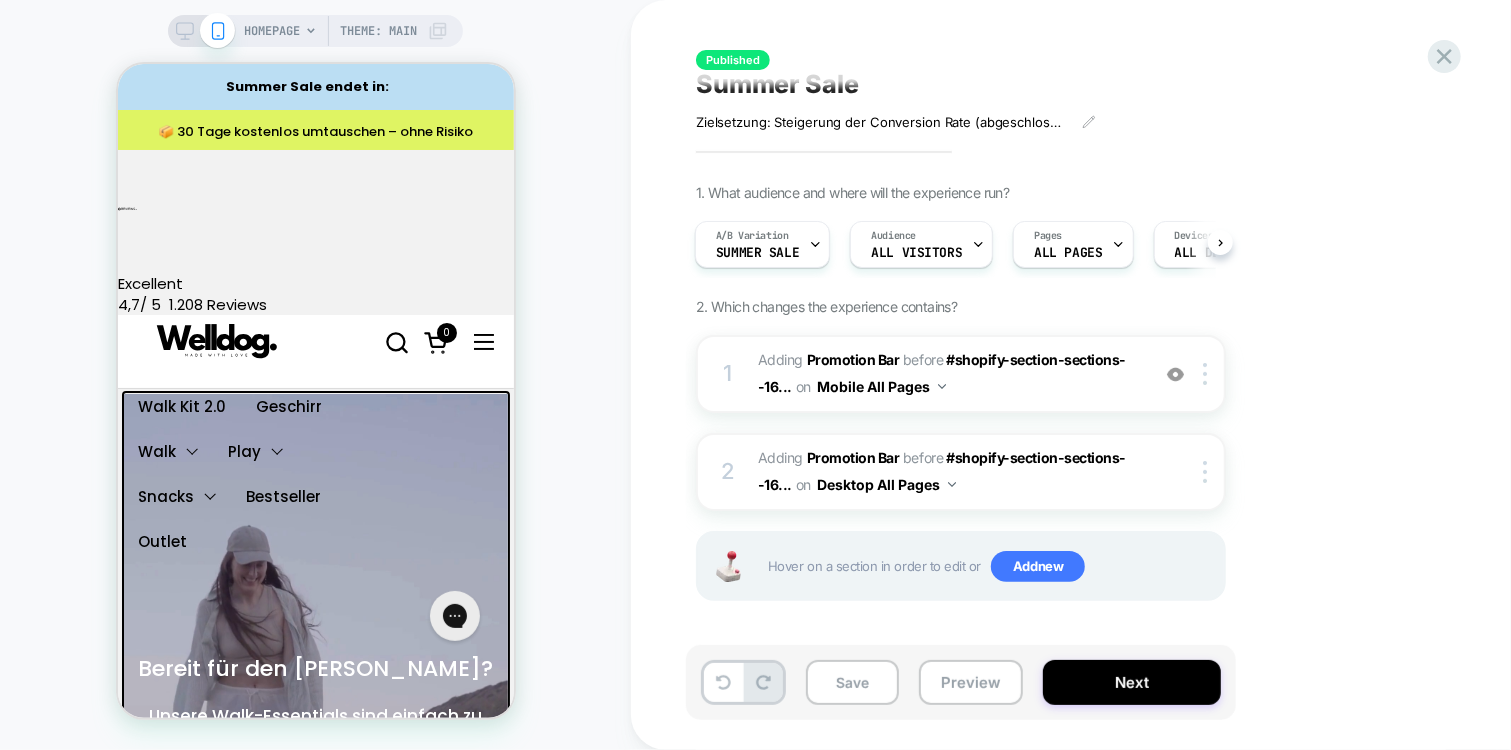 scroll, scrollTop: 0, scrollLeft: 2800, axis: horizontal 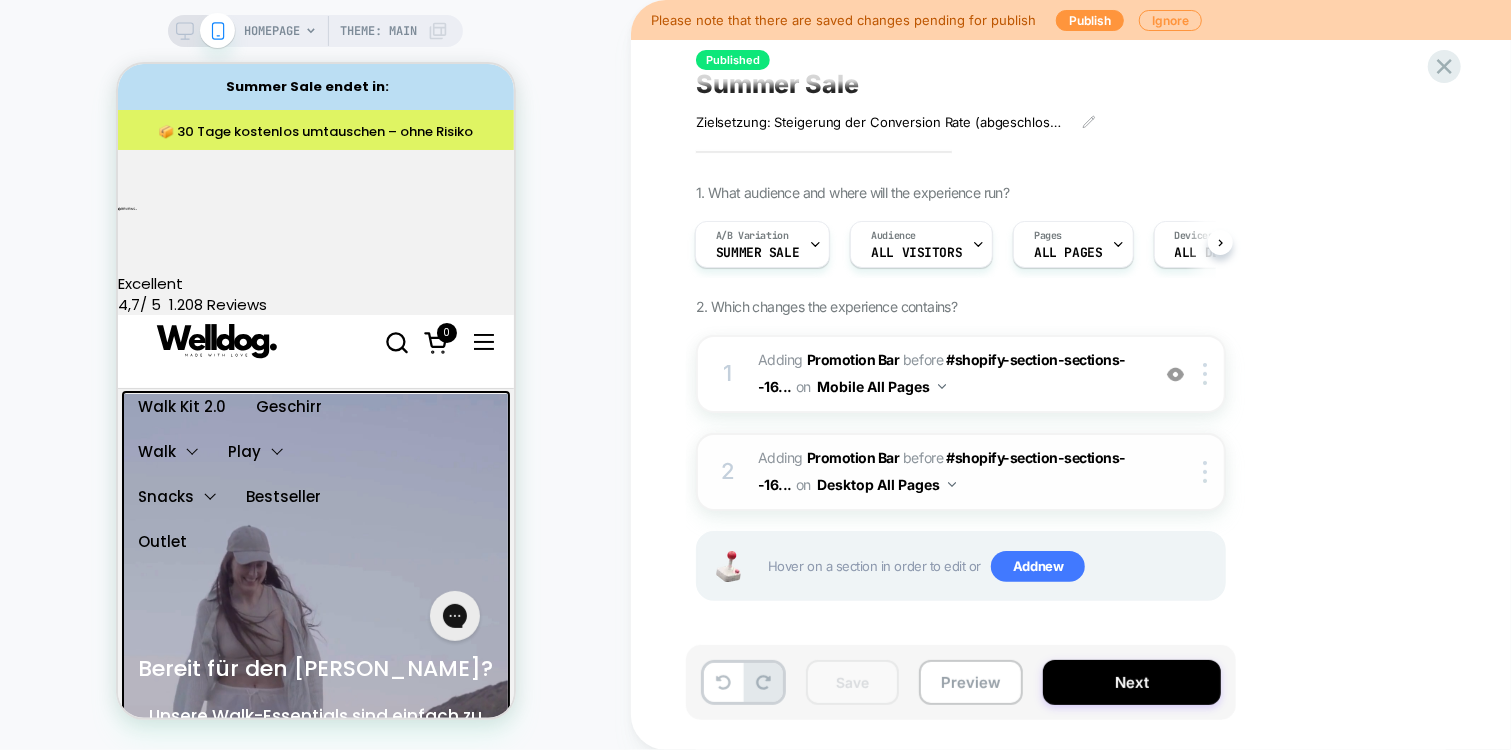 click on "#_loomi_addon_1745795382949 Adding   Promotion Bar   BEFORE #shopify-section-sections--16... #shopify-section-sections--16729427509336__custom_liquid_zLqH4i   on Desktop All Pages" at bounding box center (948, 472) 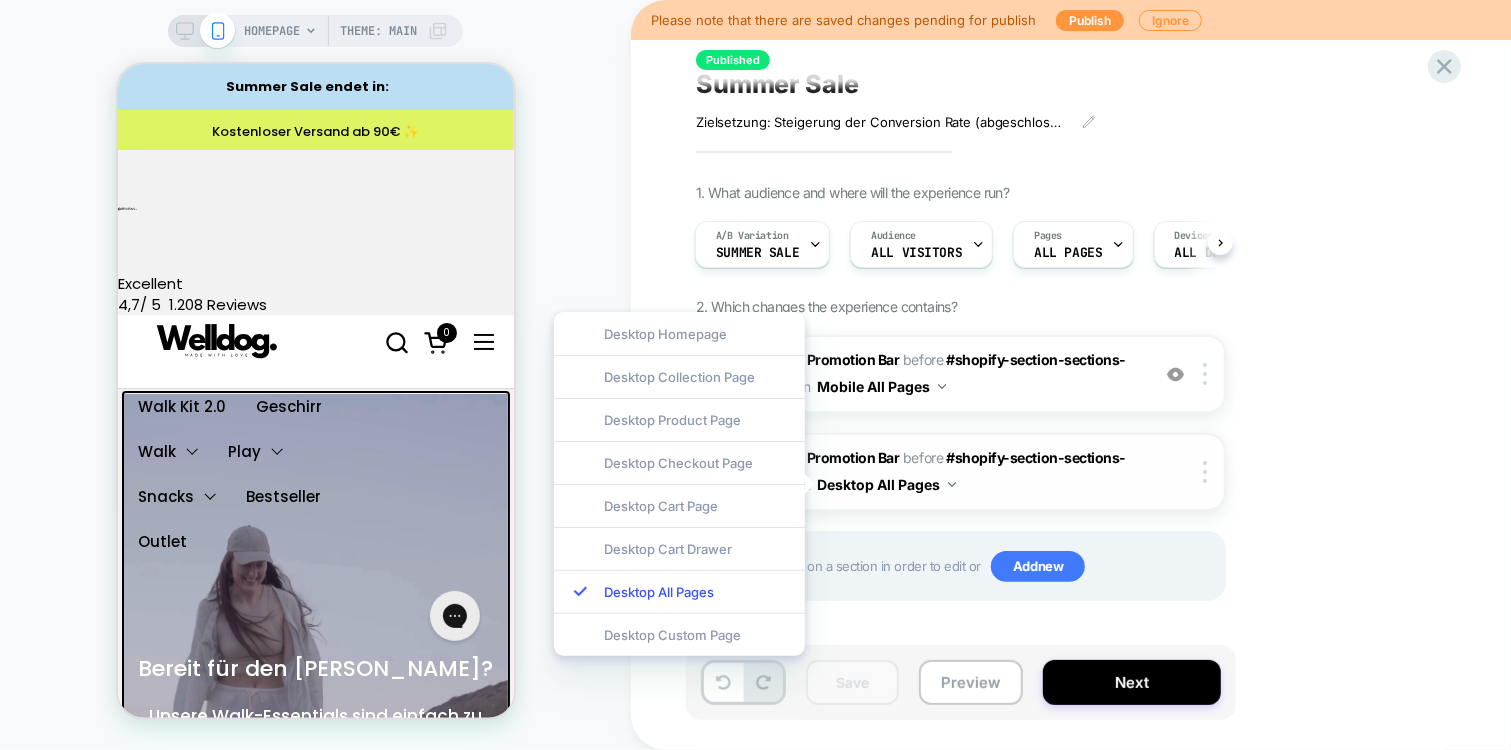click on "#_loomi_addon_1745795382949 Adding   Promotion Bar   BEFORE #shopify-section-sections--16... #shopify-section-sections--16729427509336__custom_liquid_zLqH4i   on Desktop All Pages" at bounding box center (948, 472) 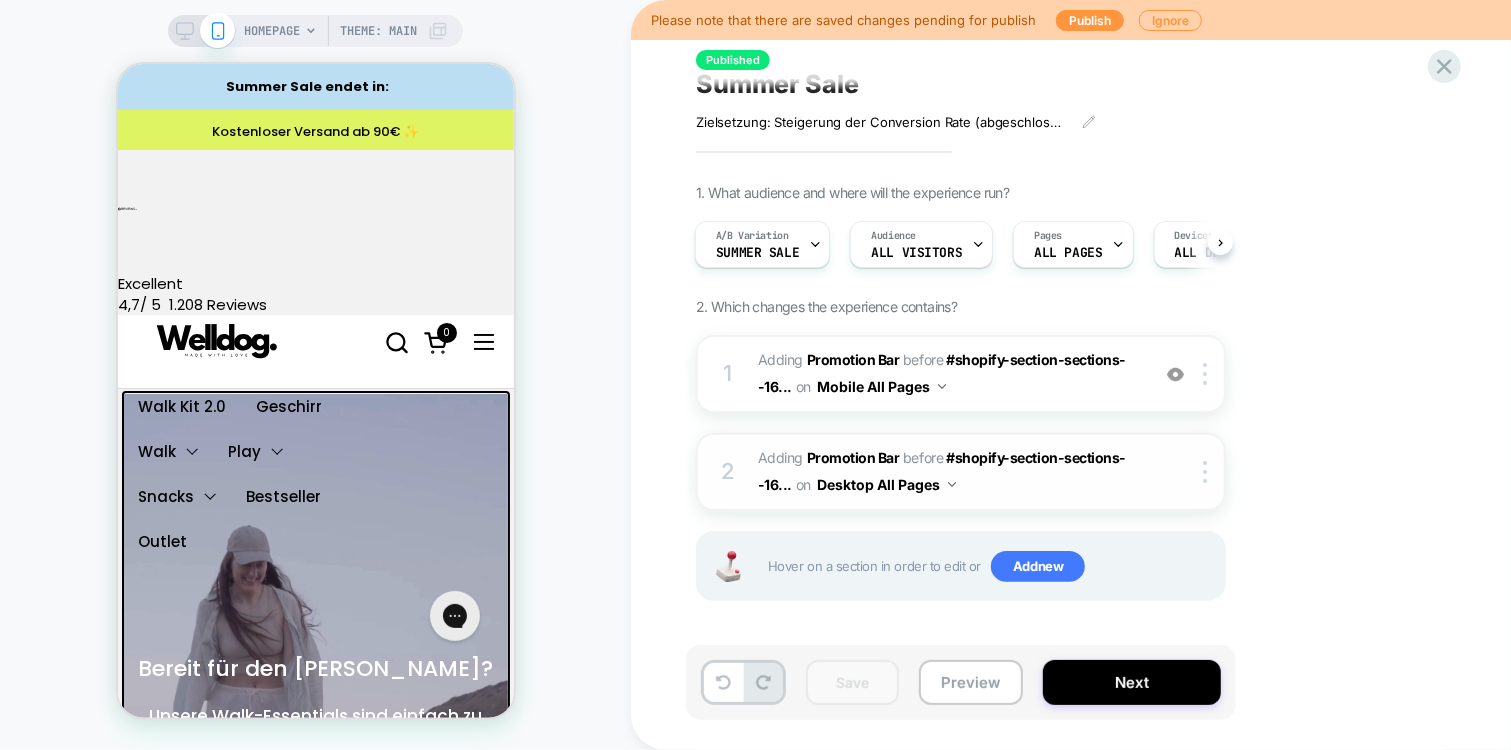 click on "Desktop All Pages" at bounding box center [886, 484] 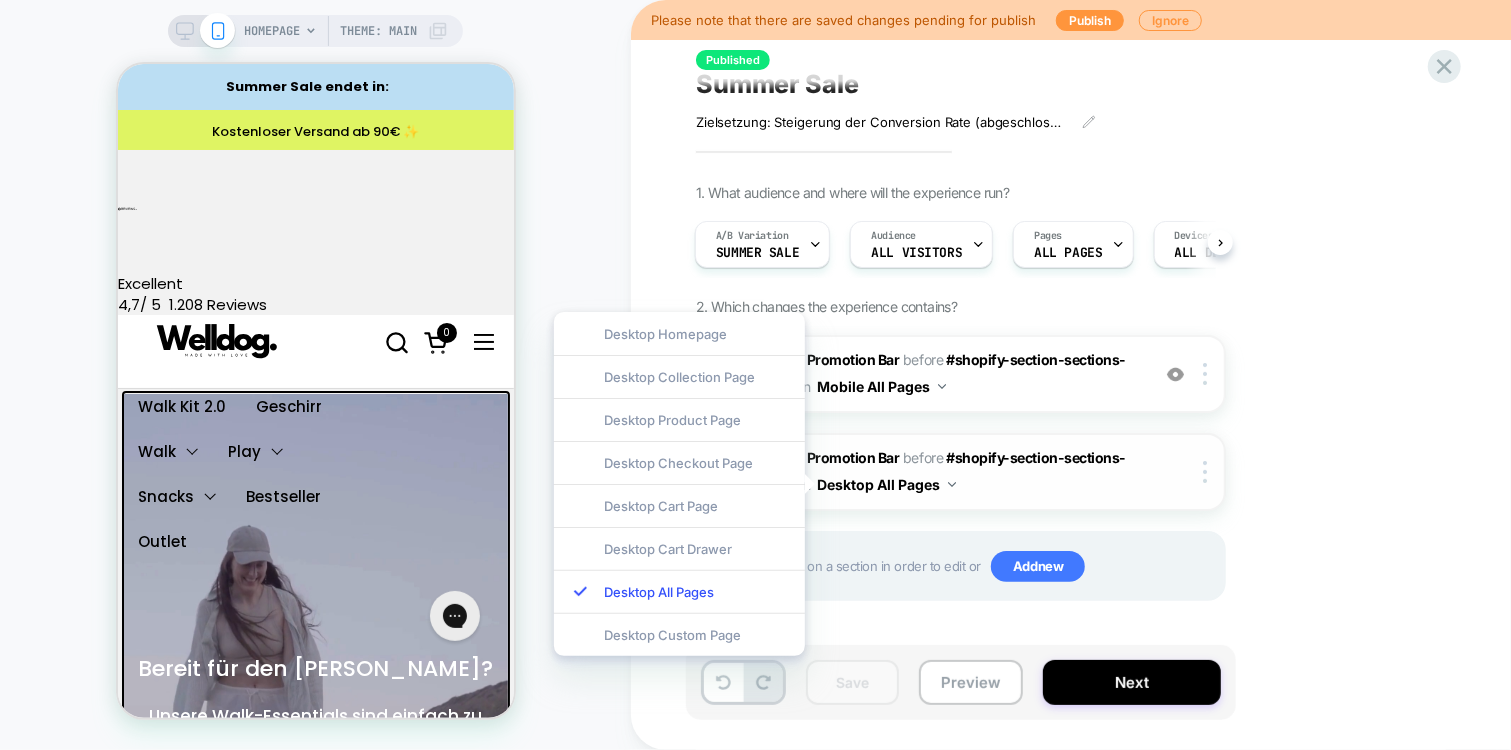 click on "#_loomi_addon_1745795382949 Adding   Promotion Bar   BEFORE #shopify-section-sections--16... #shopify-section-sections--16729427509336__custom_liquid_zLqH4i   on Desktop All Pages" at bounding box center [948, 472] 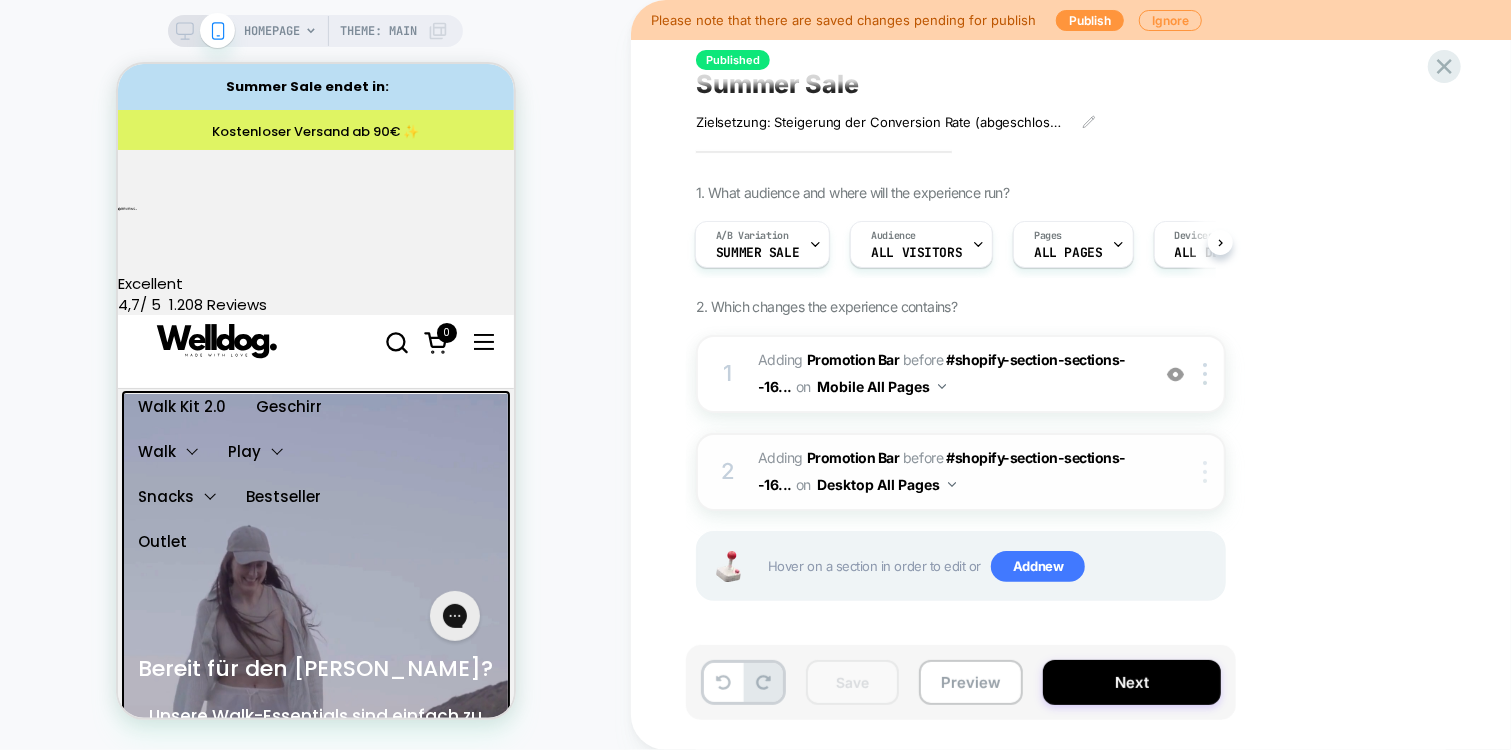click at bounding box center (1205, 472) 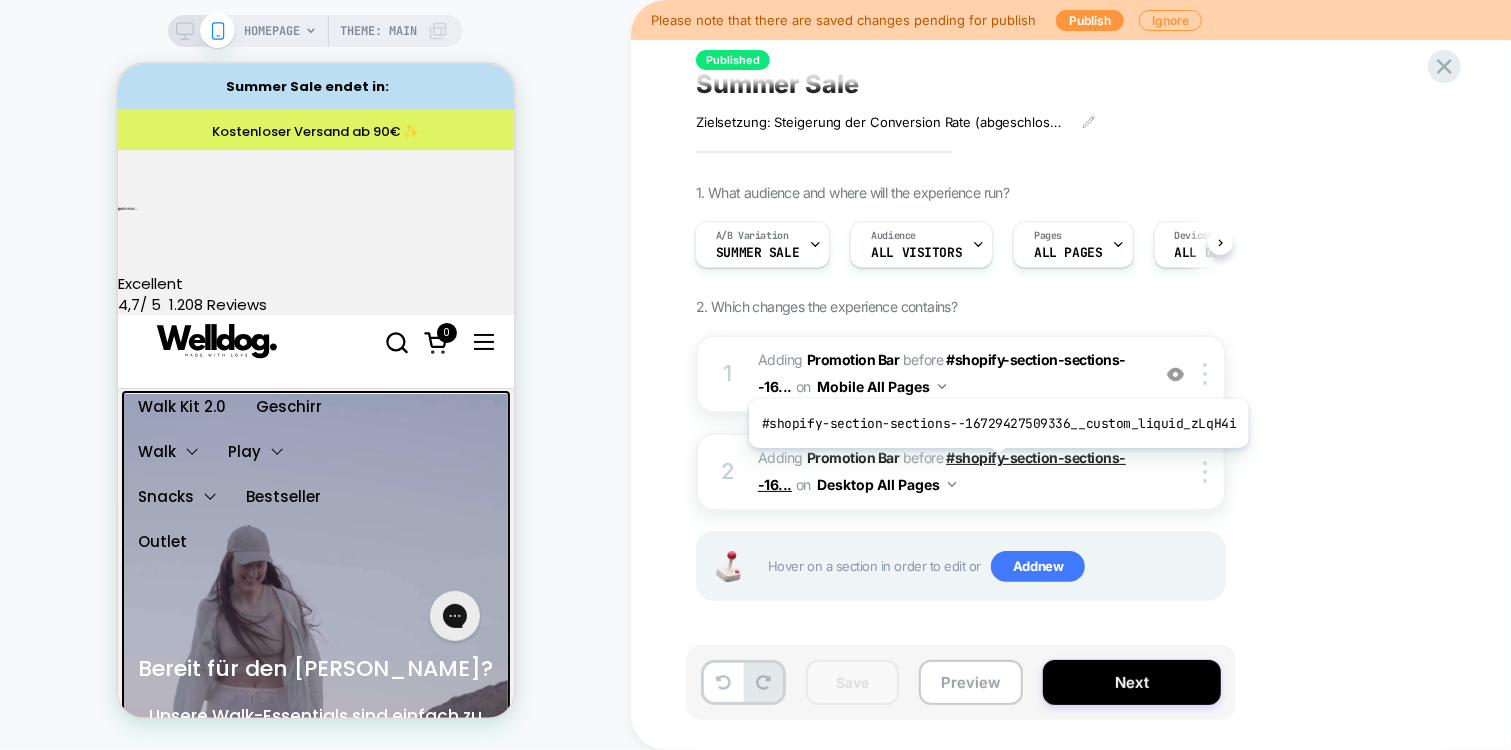 scroll, scrollTop: 0, scrollLeft: 3080, axis: horizontal 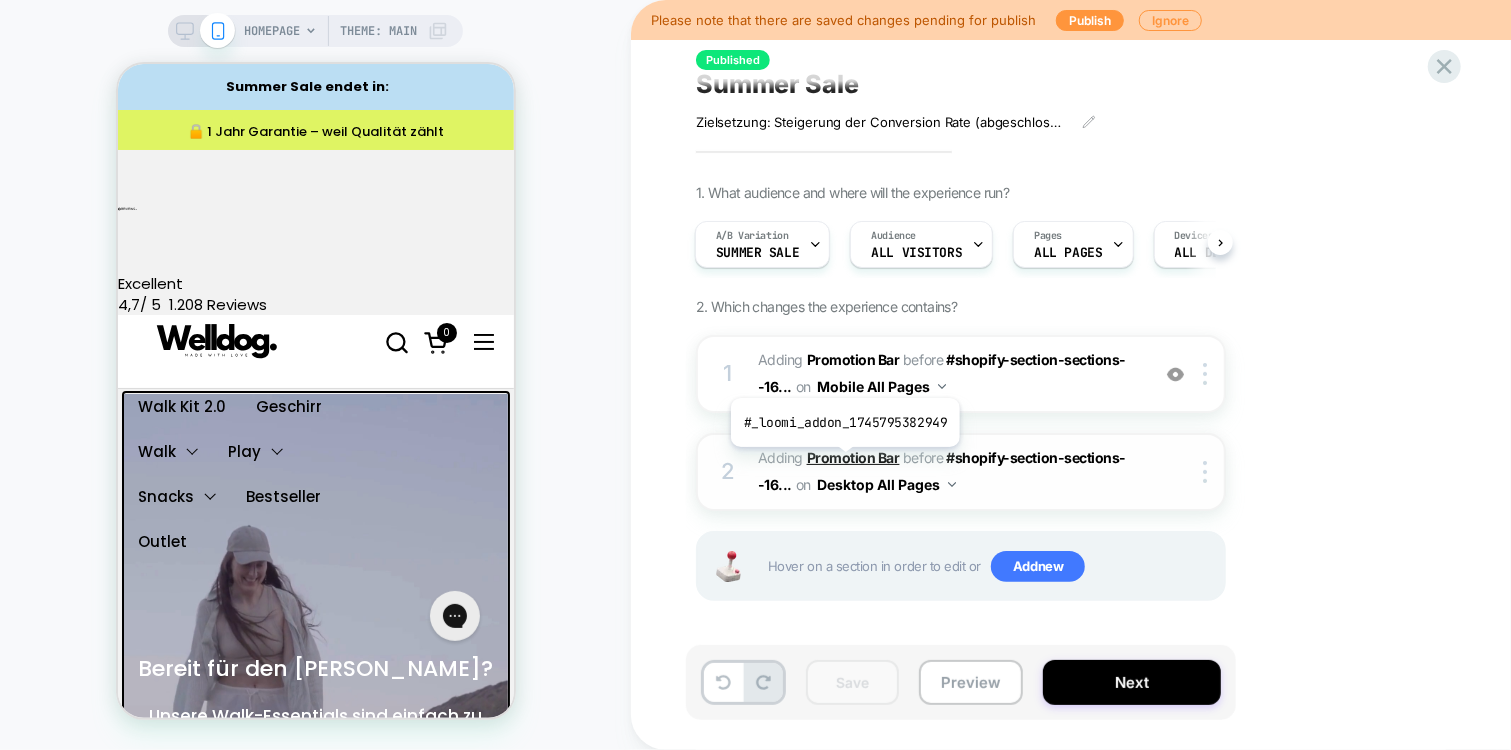 click on "Promotion Bar" at bounding box center [853, 457] 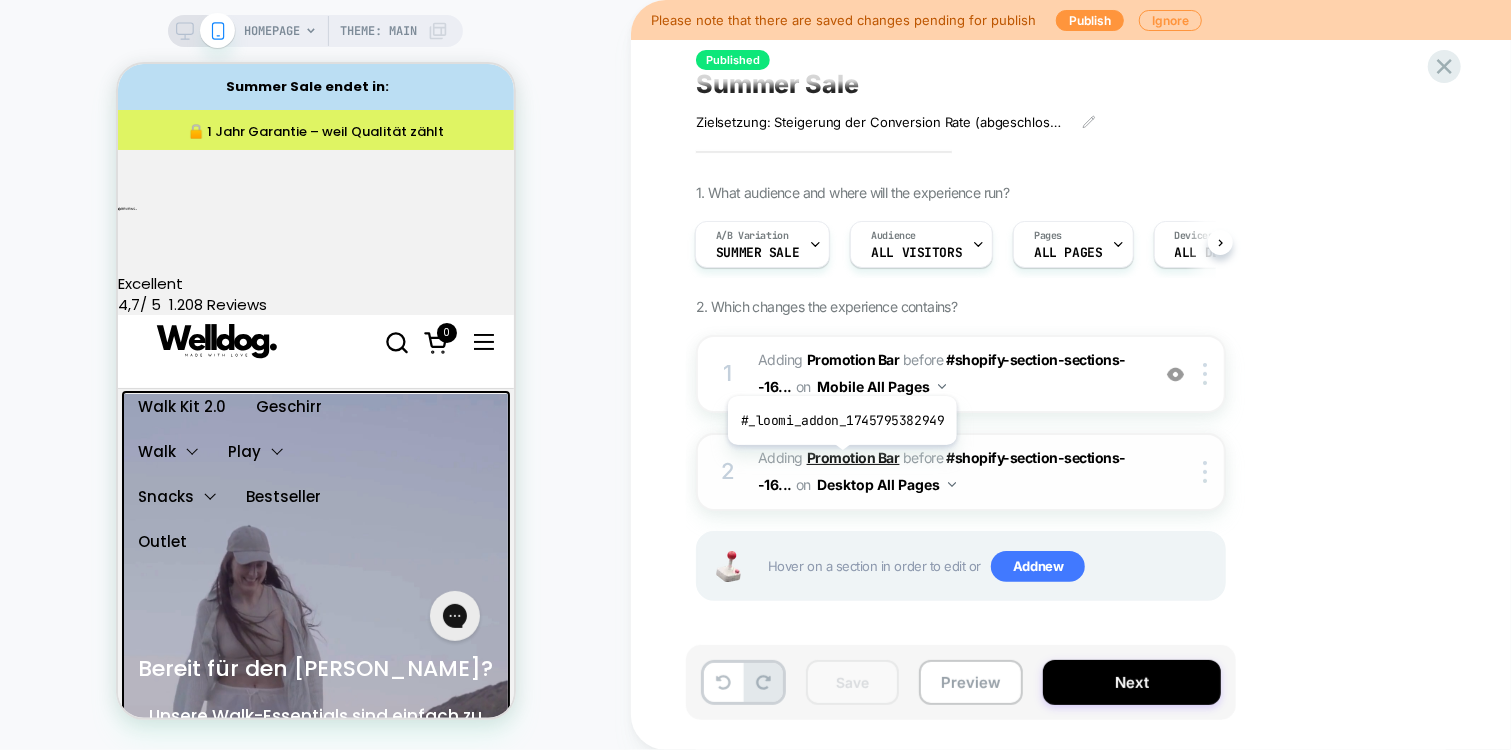 click on "Promotion Bar" at bounding box center (853, 457) 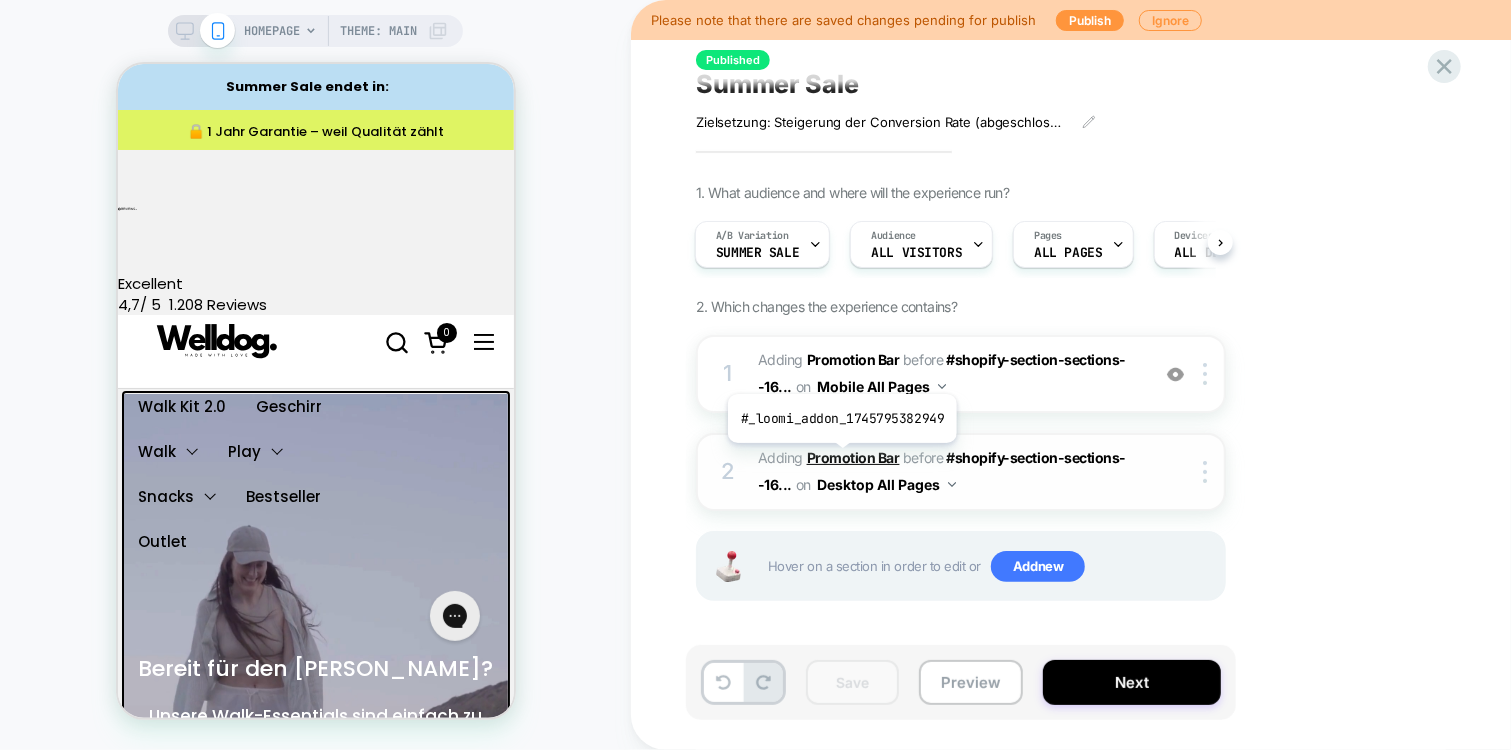click on "Promotion Bar" at bounding box center (853, 457) 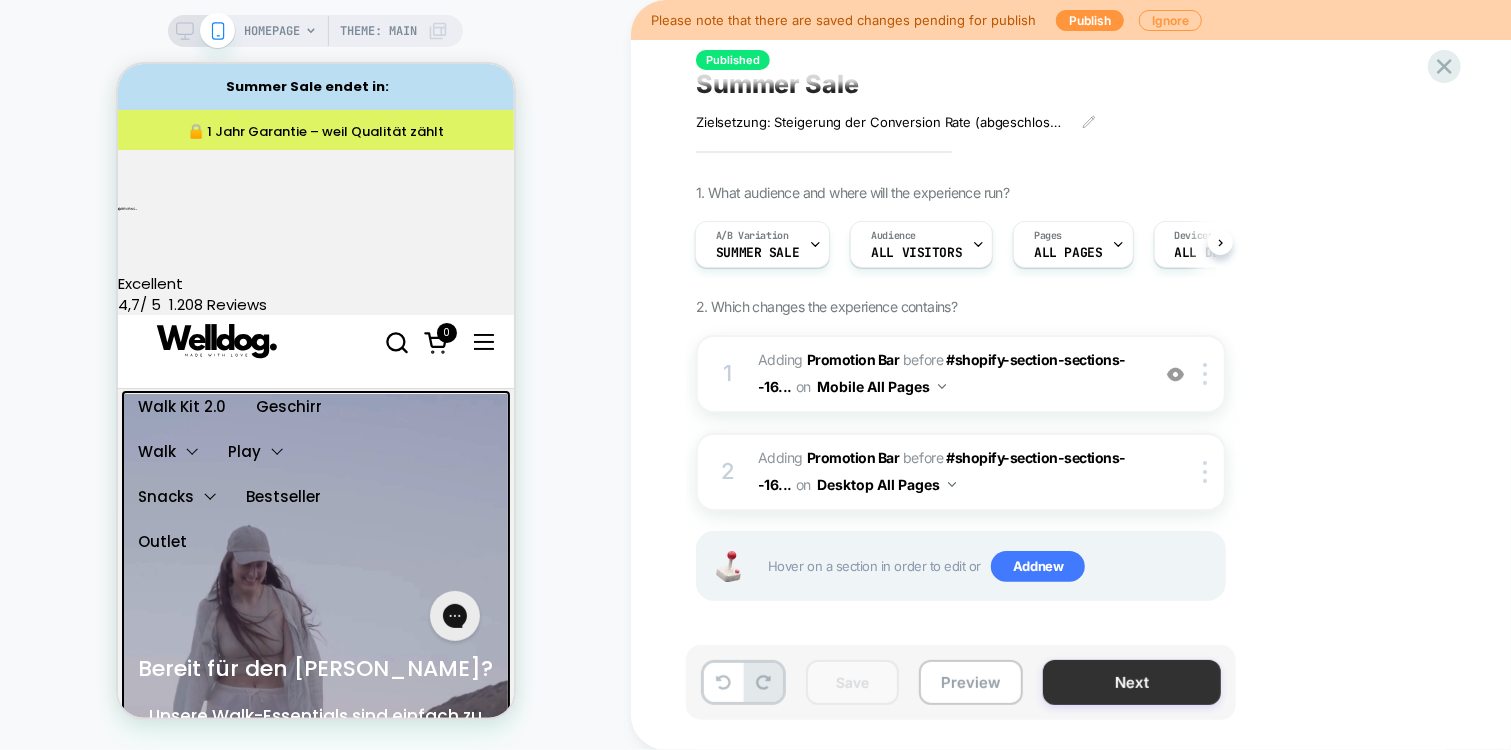 click on "Next" at bounding box center (1132, 682) 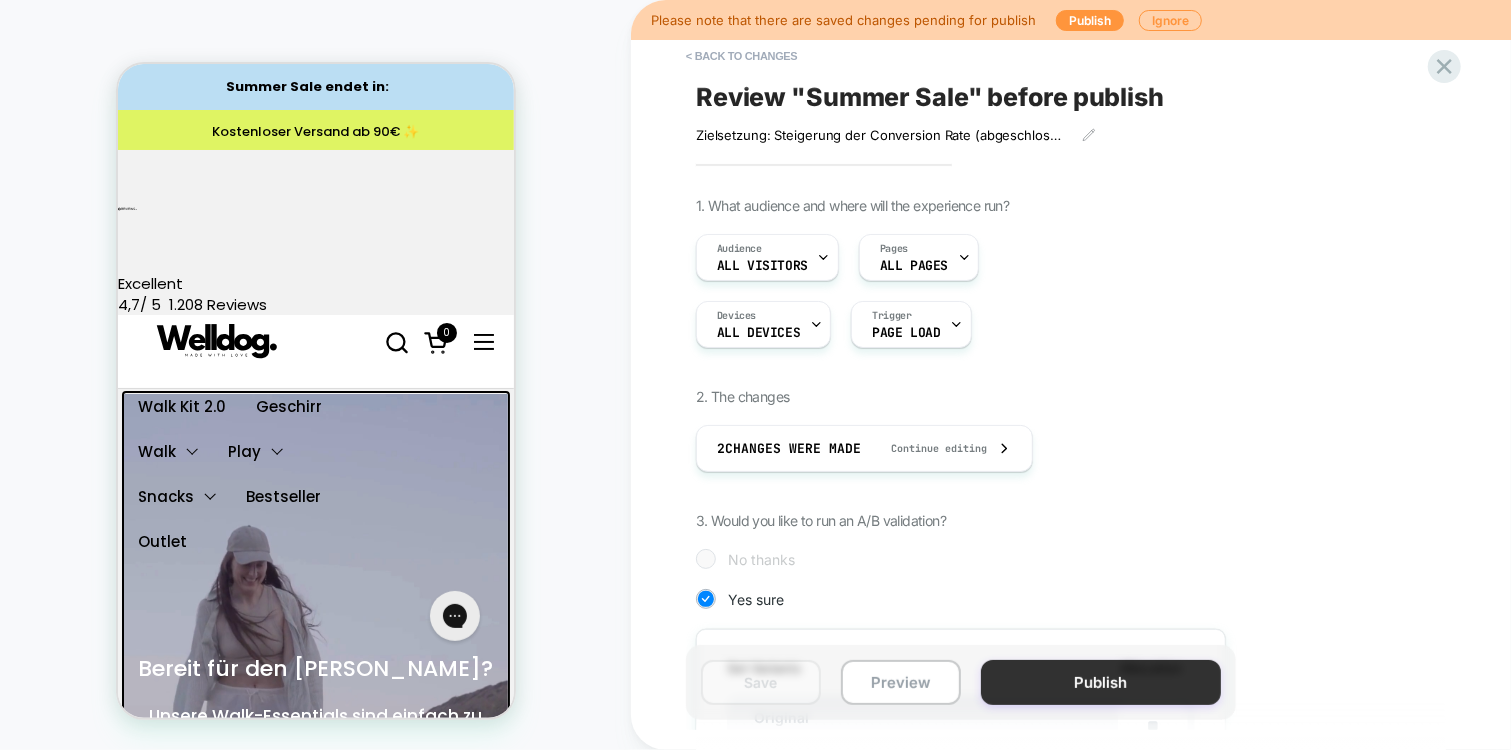 scroll, scrollTop: 0, scrollLeft: 2, axis: horizontal 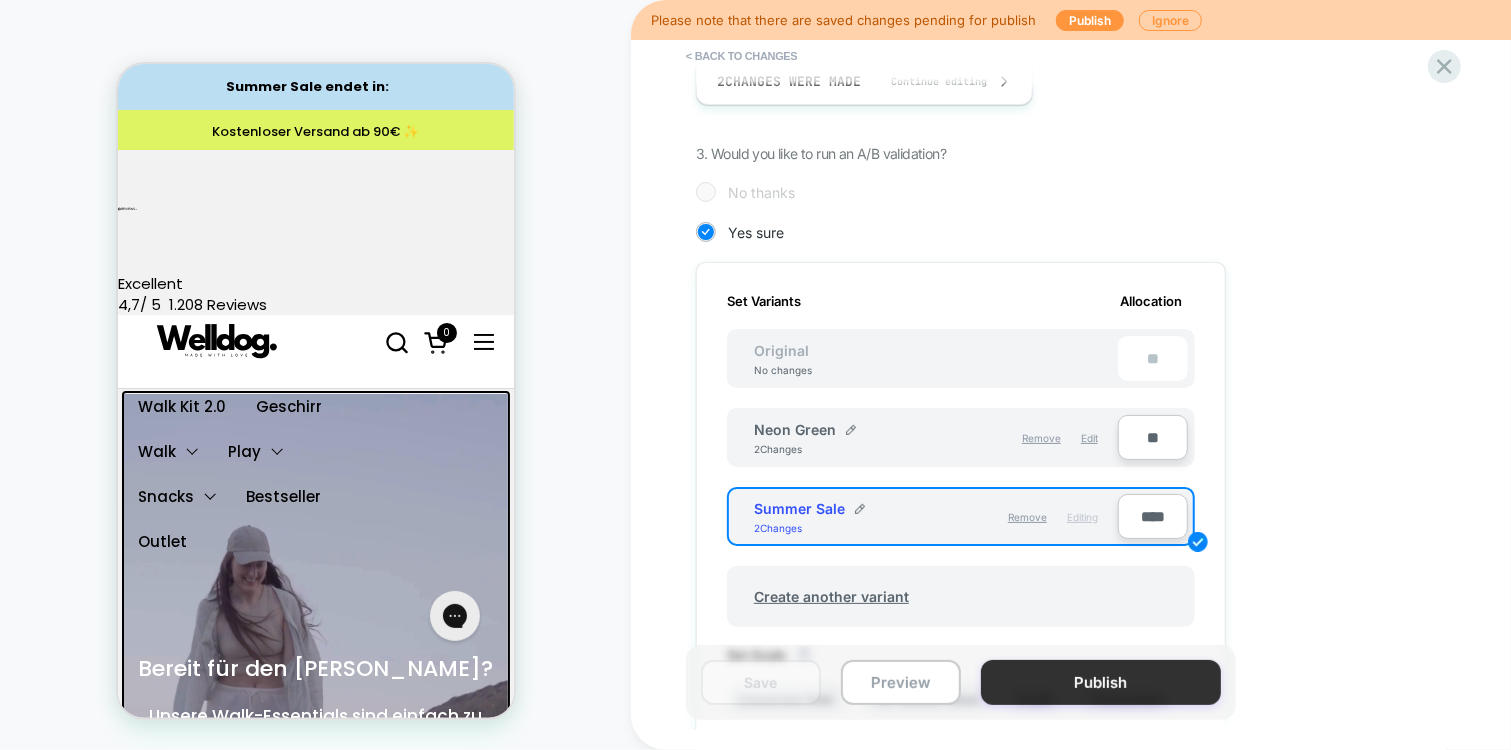 click on "Publish" at bounding box center (1101, 682) 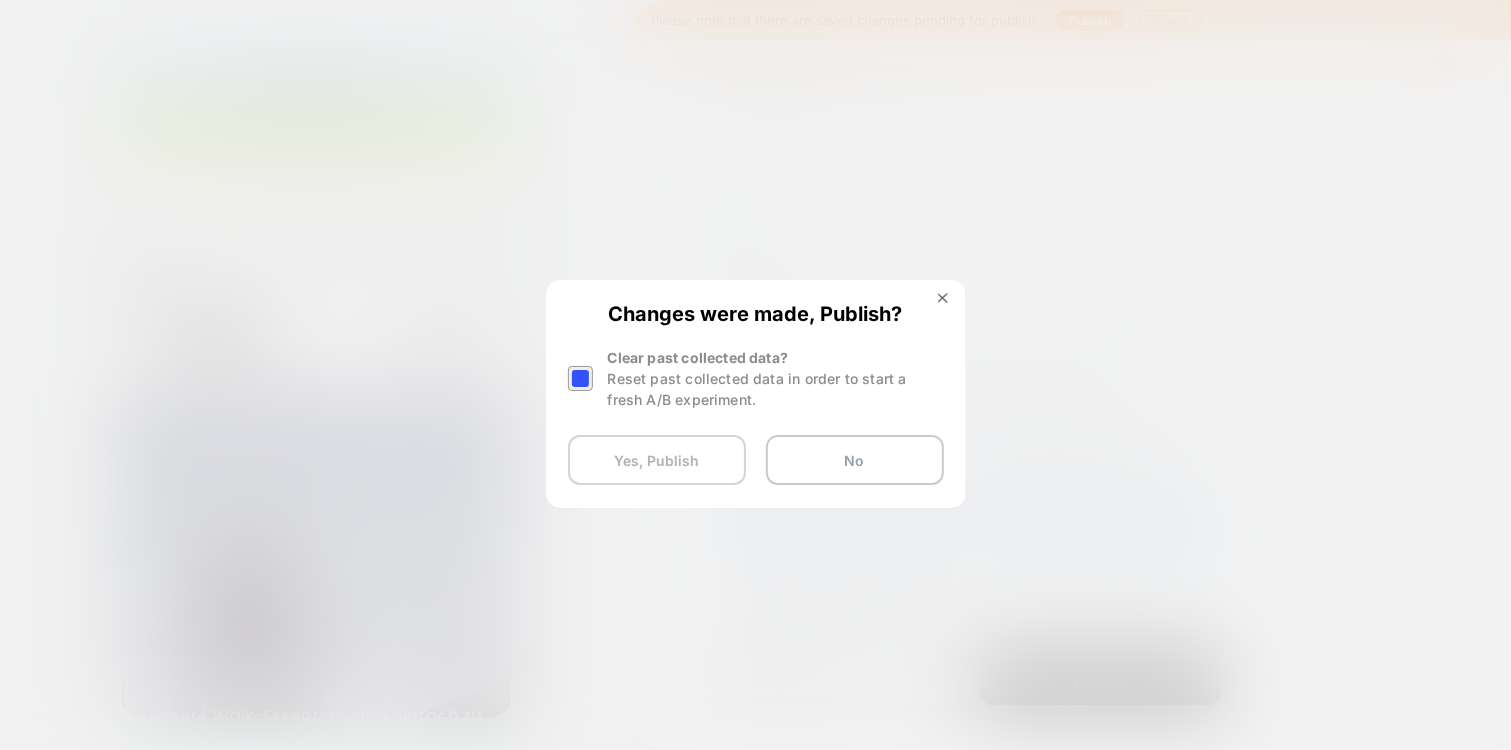 click on "Yes, Publish" at bounding box center (657, 460) 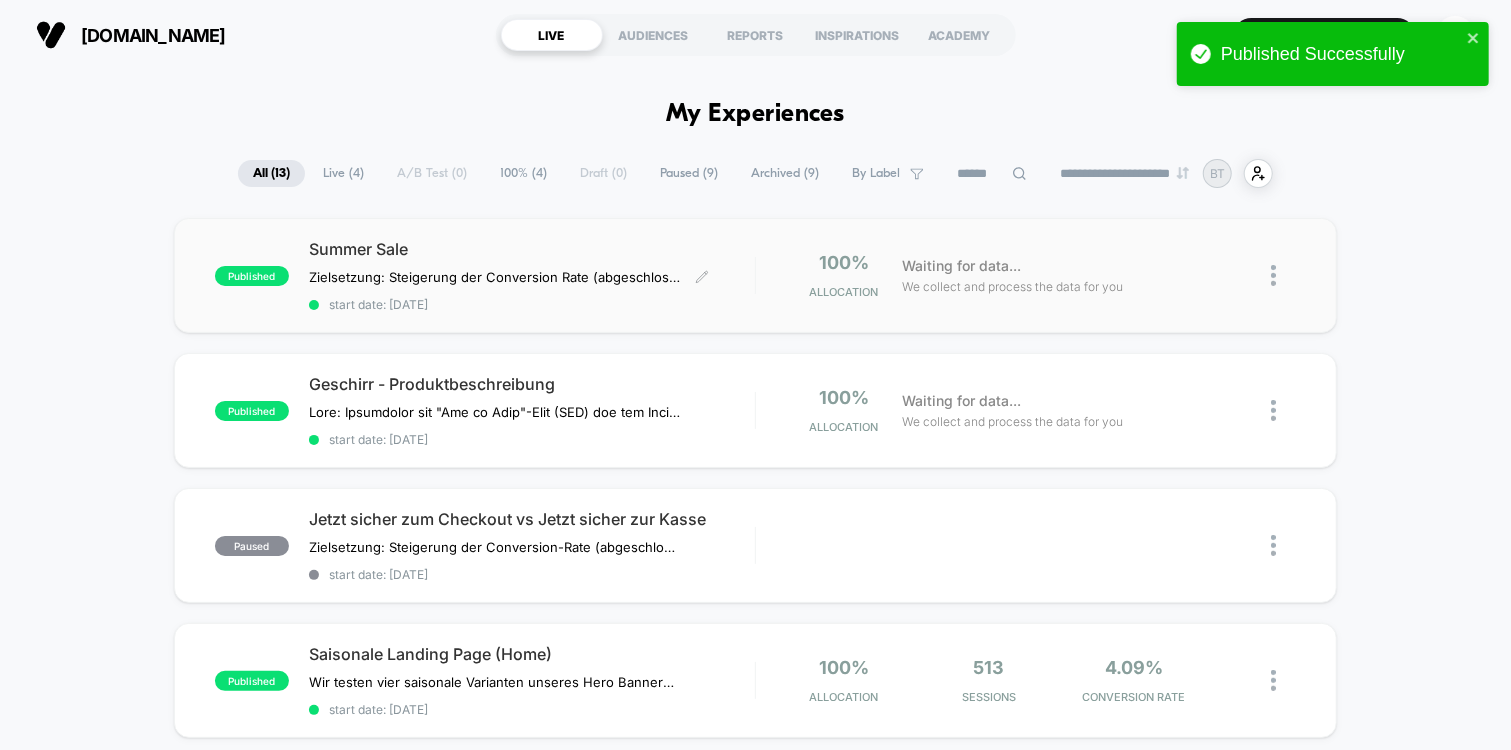 click on "Summer Sale" at bounding box center (532, 249) 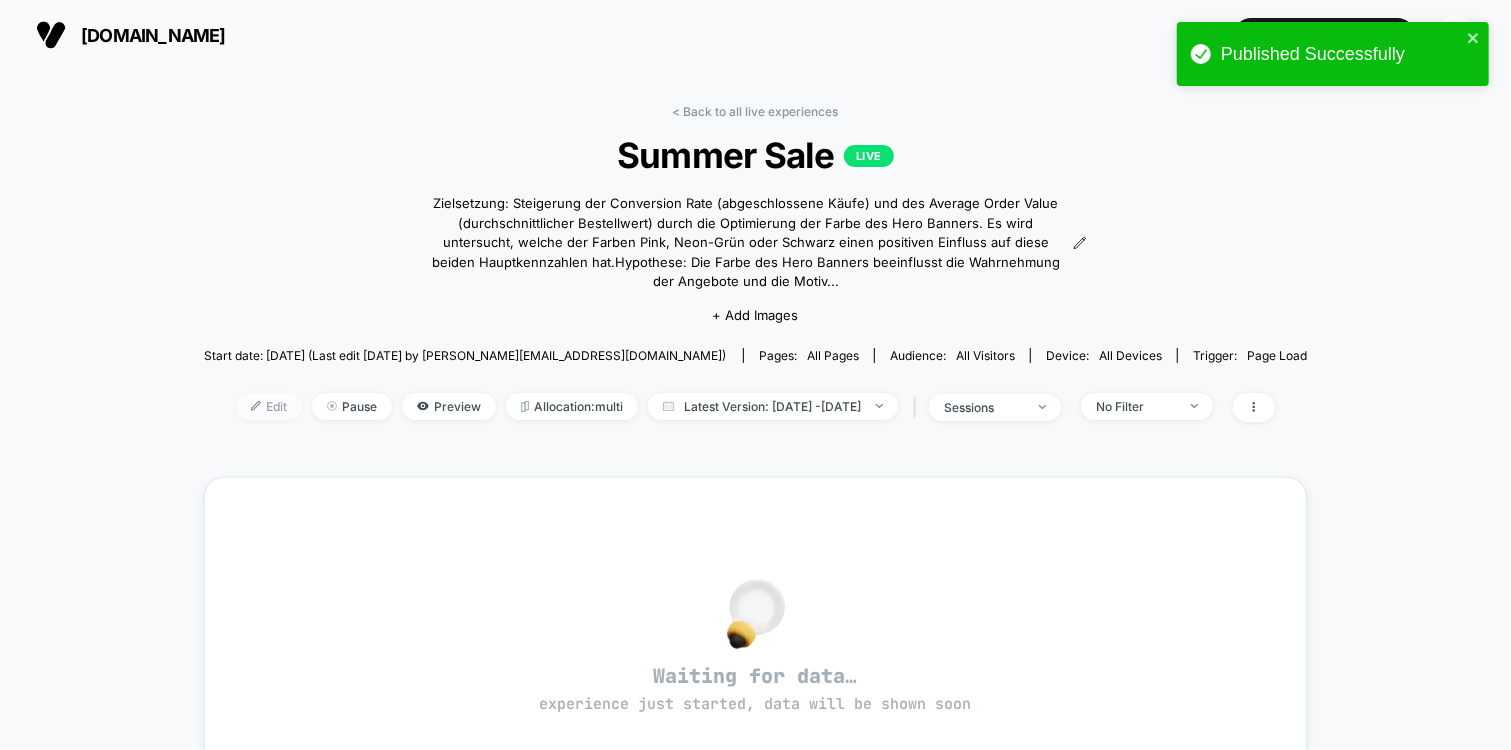 click on "Edit" at bounding box center [269, 406] 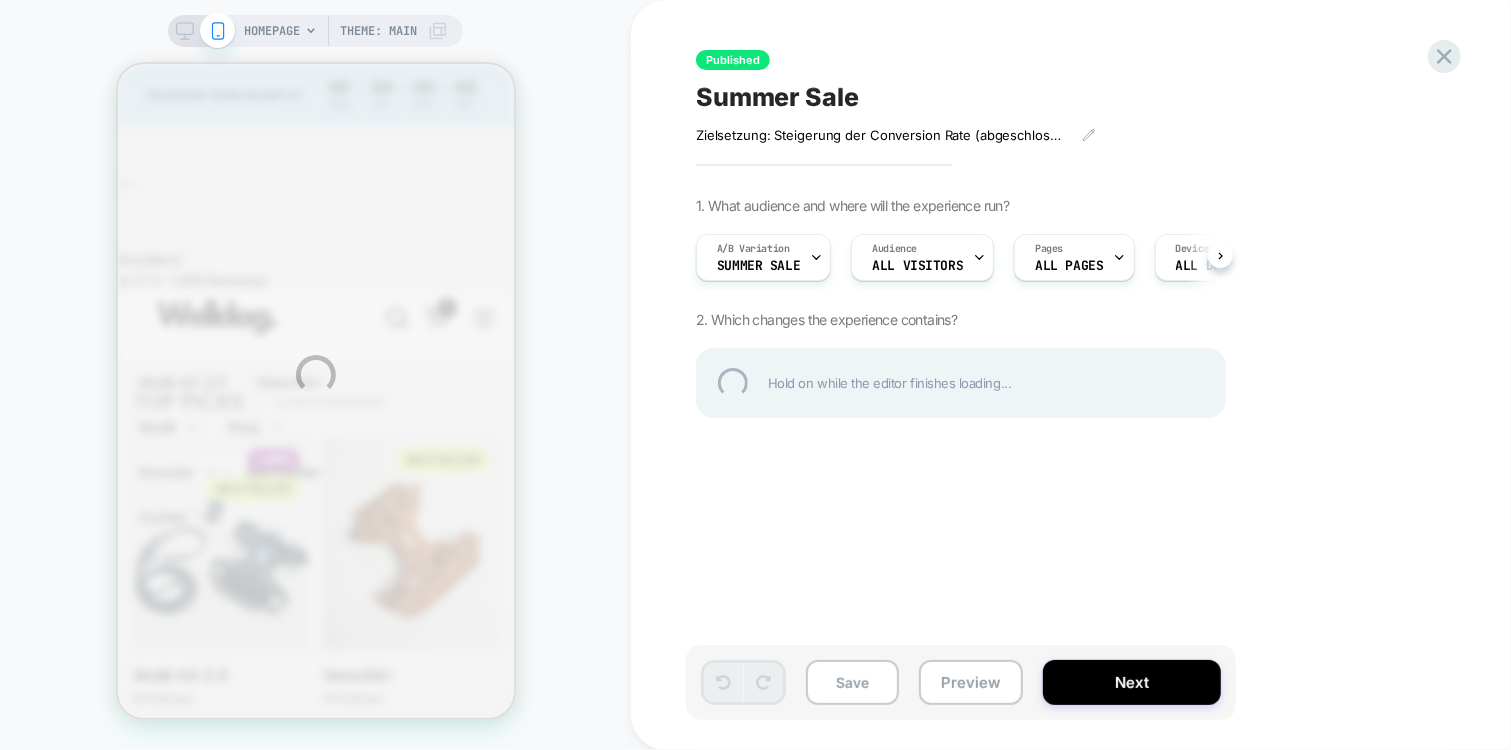 click on "HOMEPAGE Theme: MAIN Published Summer Sale  Zielsetzung:  Steigerung der Conversion Rate (abgeschlossene Käufe) und des Average Order Value (durchschnittlicher Bestellwert) durch die Optimierung der Farbe des Hero Banners. Es wird untersucht, welche der Farben Pink, Neon-Grün oder Schwarz einen positiven Einfluss auf diese beiden Hauptkennzahlen hat. Hypothese:  Die Farbe des Hero Banners beeinflusst die Wahrnehmung der Angebote und die Motivation der Nutzer, einen Kauf abzuschließen und möglicherweise mehr Produkte zu ihrem Warenkorb hinzuzufügen. Es wird erwartet, dass eine der getesteten Farben (Pink, Neon-Grün oder Schwarz) eine signifikant höhere Conversion Rate und/oder einen höheren AOV im Vergleich zu den anderen aufweist. Click to edit experience details 1. What audience and where will the experience run? A/B Variation Summer Sale Audience All Visitors Pages ALL PAGES Devices ALL DEVICES Trigger Page Load 2. Which changes the experience contains? Hold on while the editor finishes loading..." at bounding box center [755, 375] 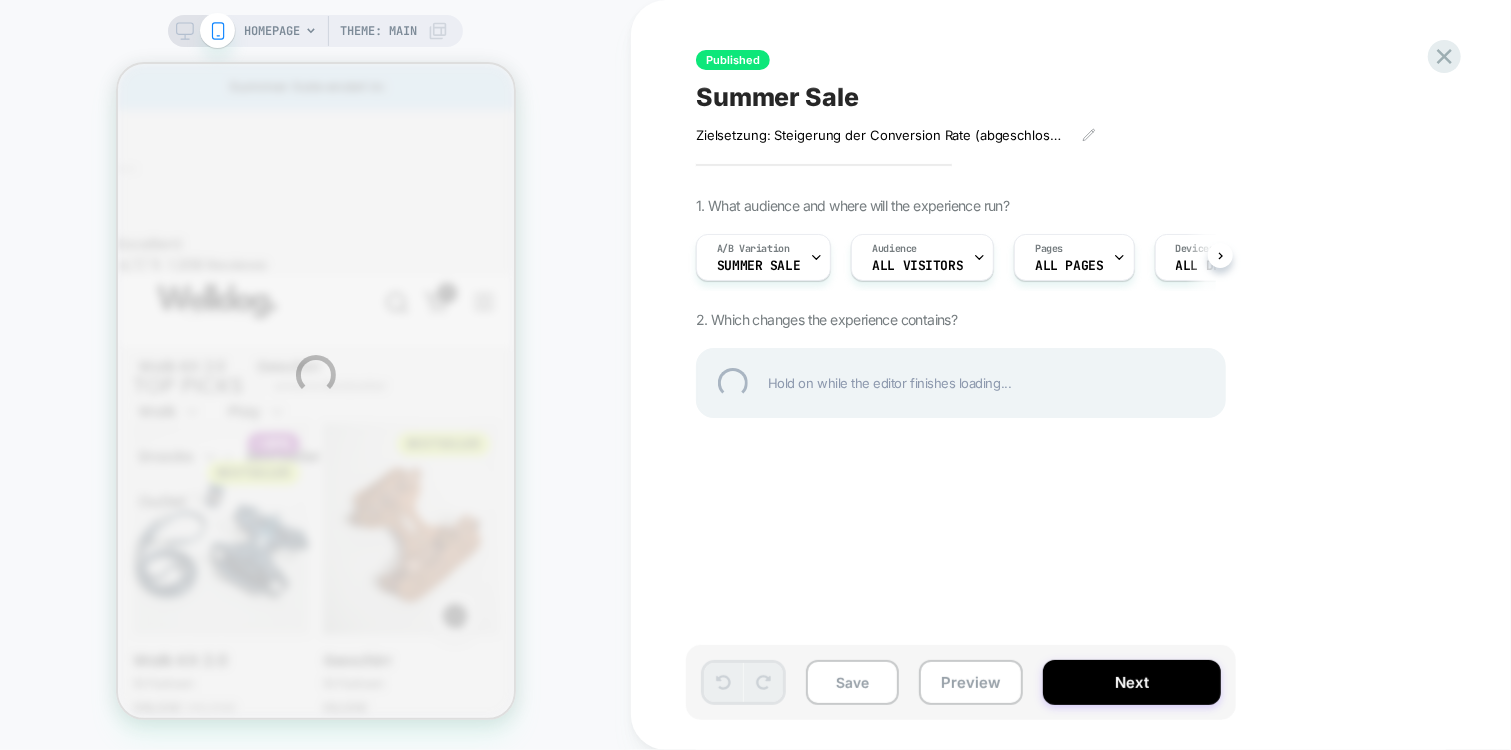 scroll, scrollTop: 0, scrollLeft: 0, axis: both 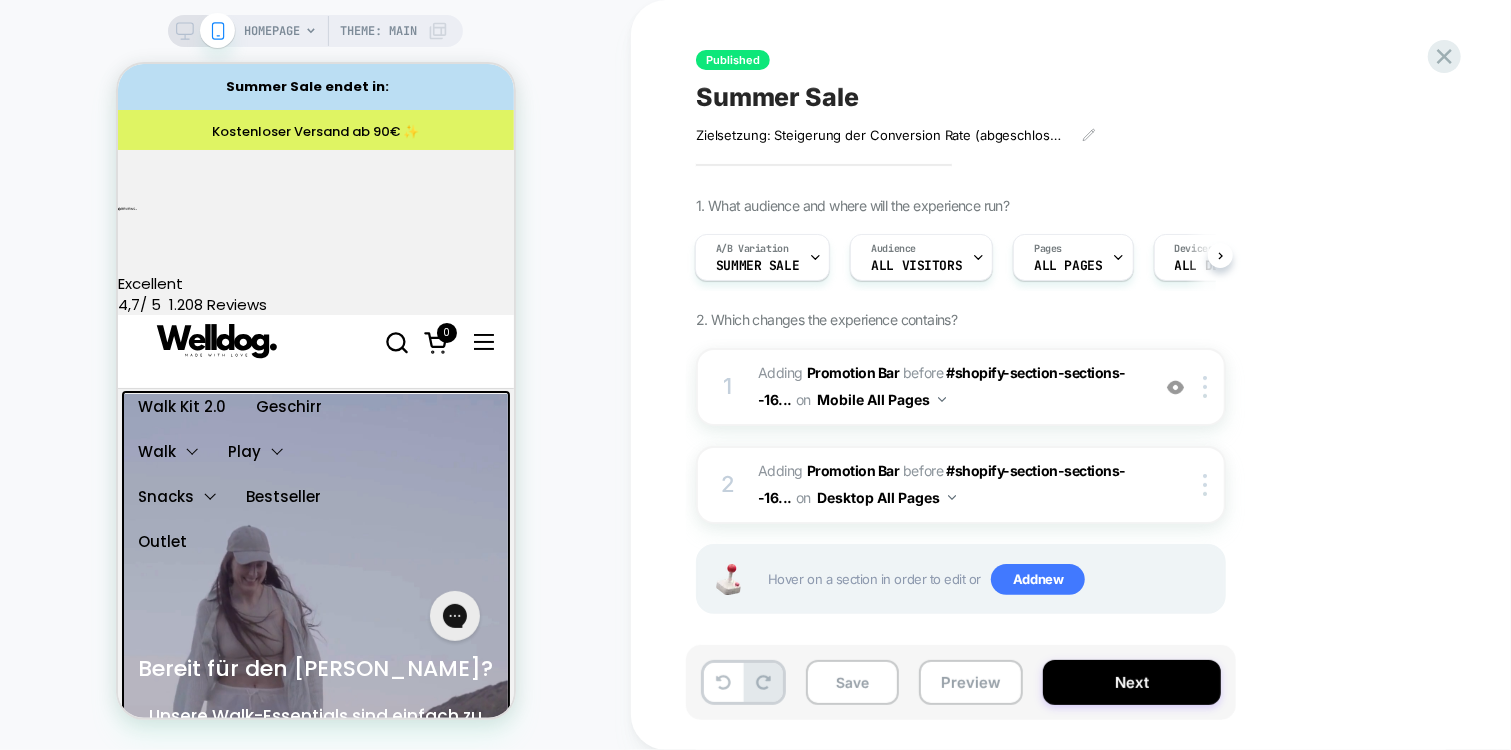click 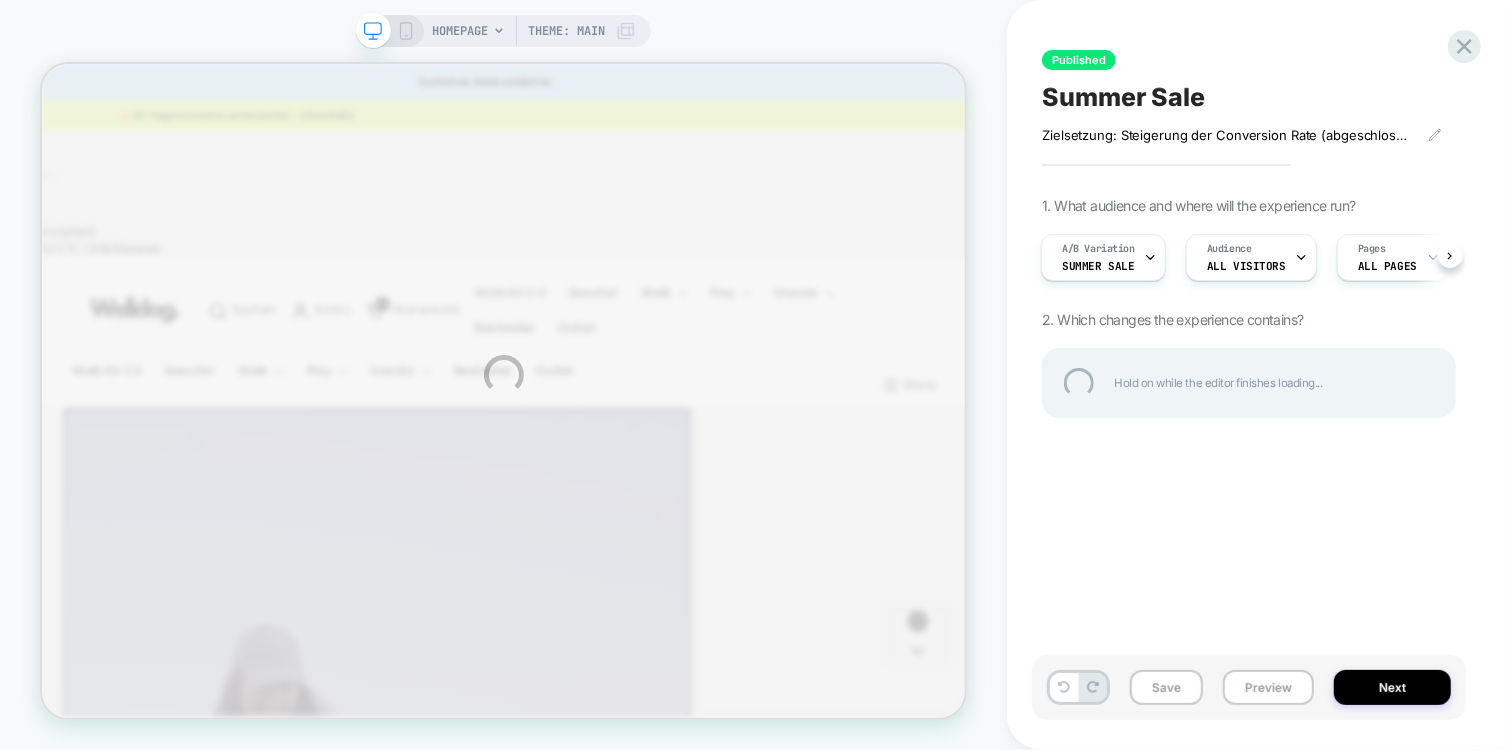 scroll, scrollTop: 0, scrollLeft: 0, axis: both 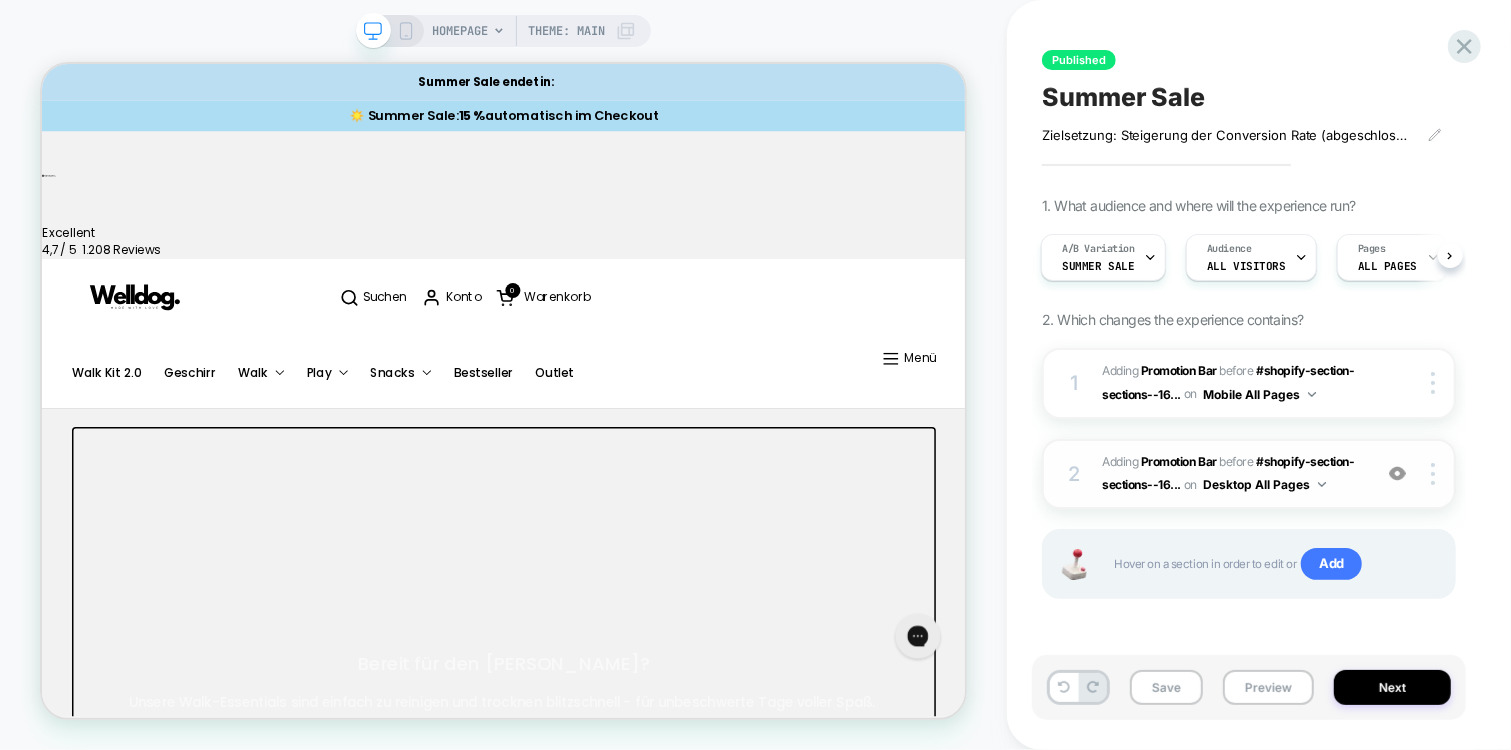 click on "#_loomi_addon_1745795382949 Adding   Promotion Bar   BEFORE #shopify-section-sections--16... #shopify-section-sections--16729427509336__custom_liquid_zLqH4i   on Desktop All Pages" at bounding box center [1231, 474] 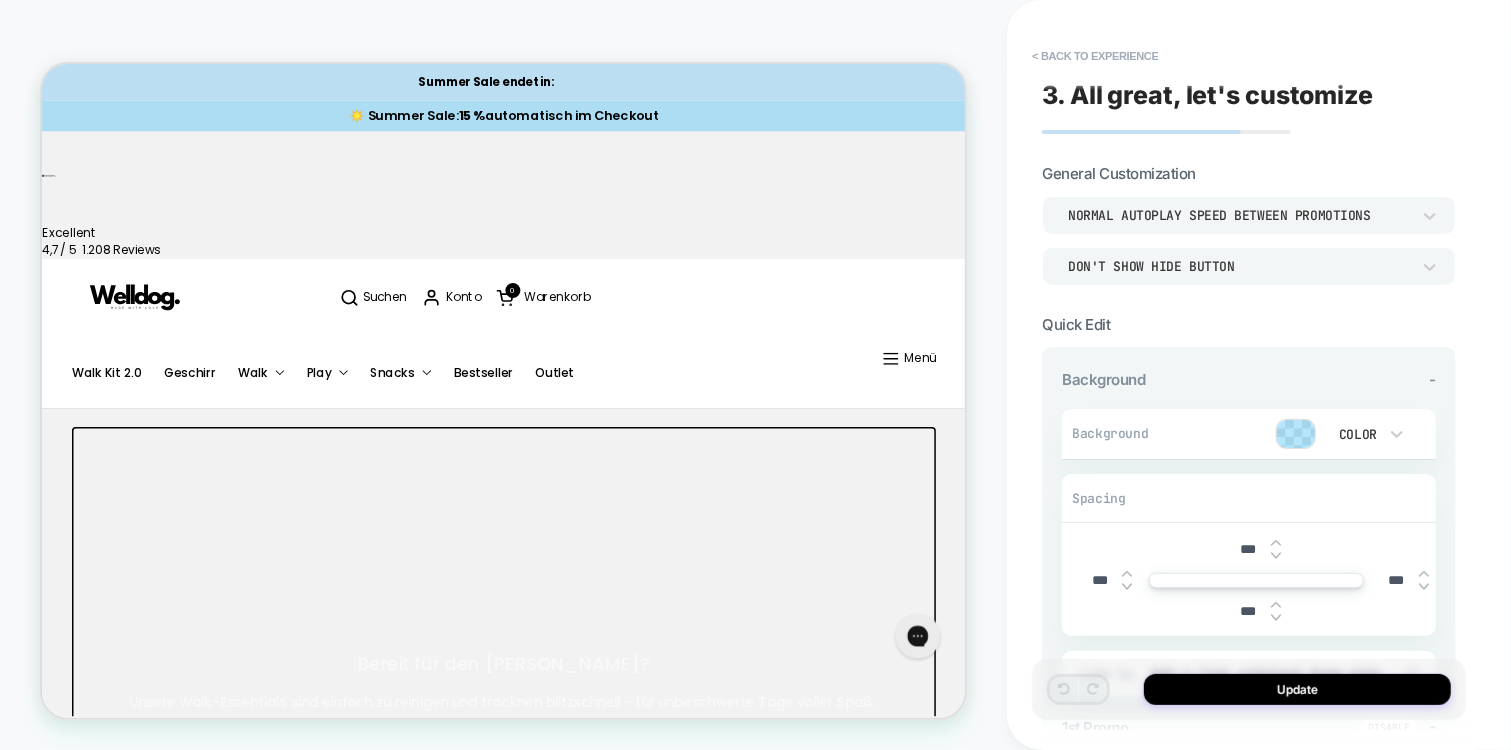 scroll, scrollTop: 0, scrollLeft: 0, axis: both 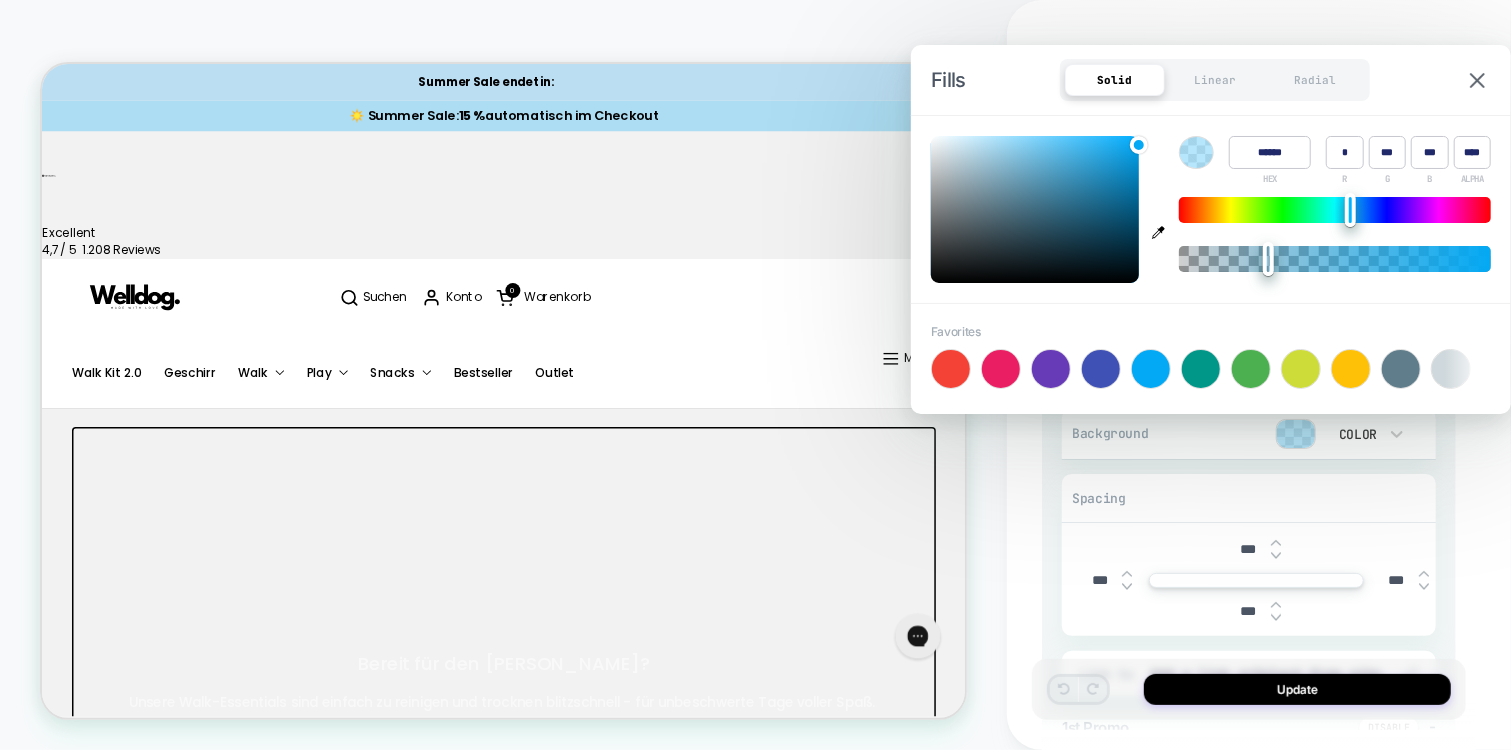 click on "******" at bounding box center [1270, 152] 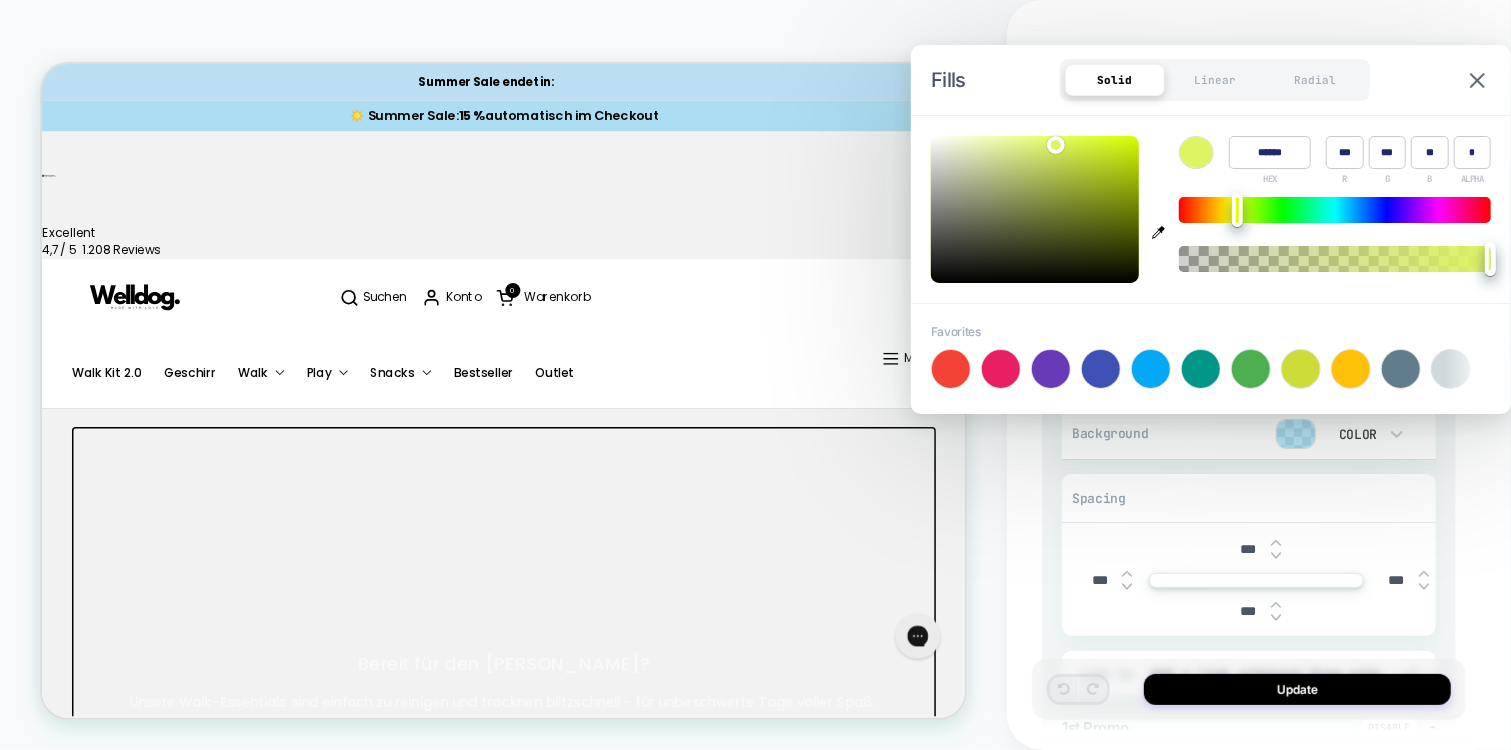 type on "******" 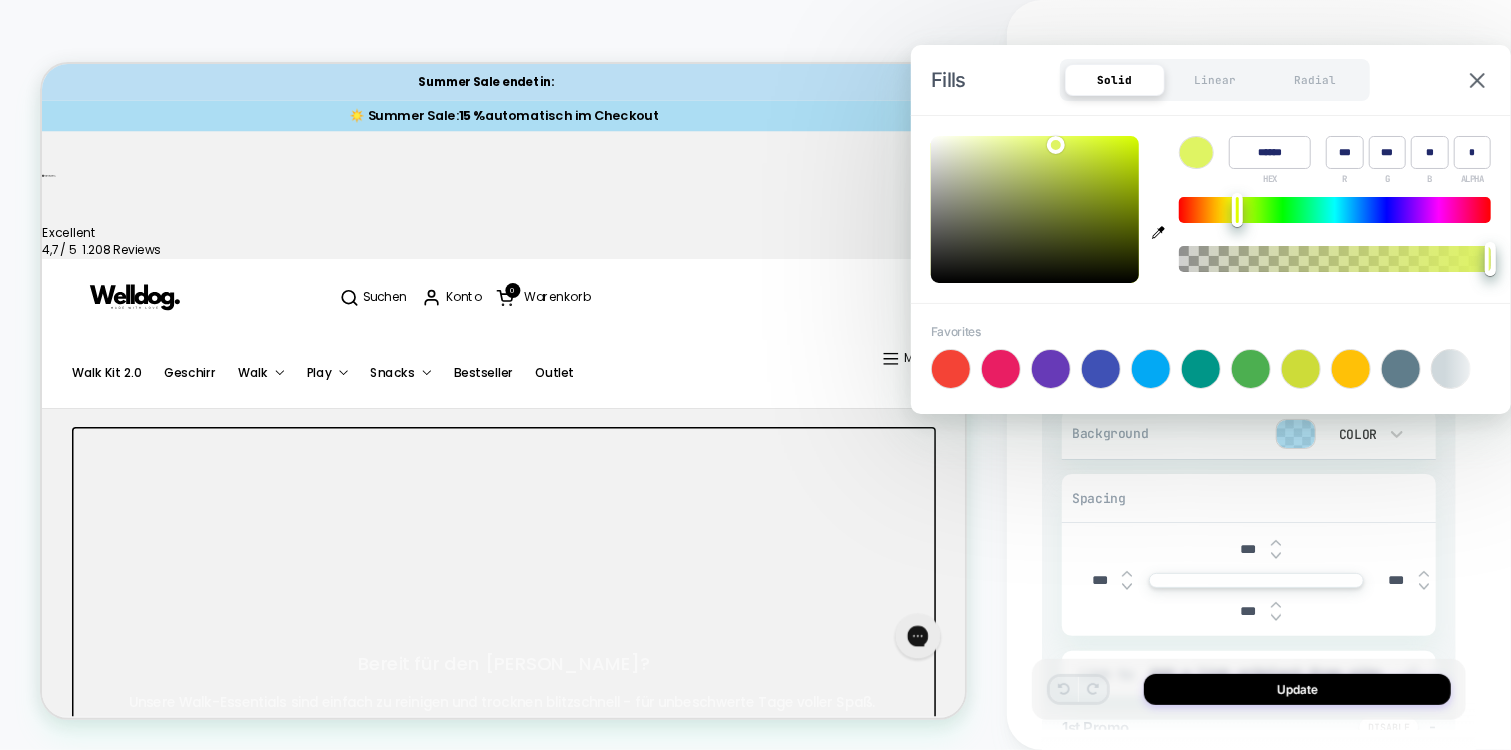 type on "***" 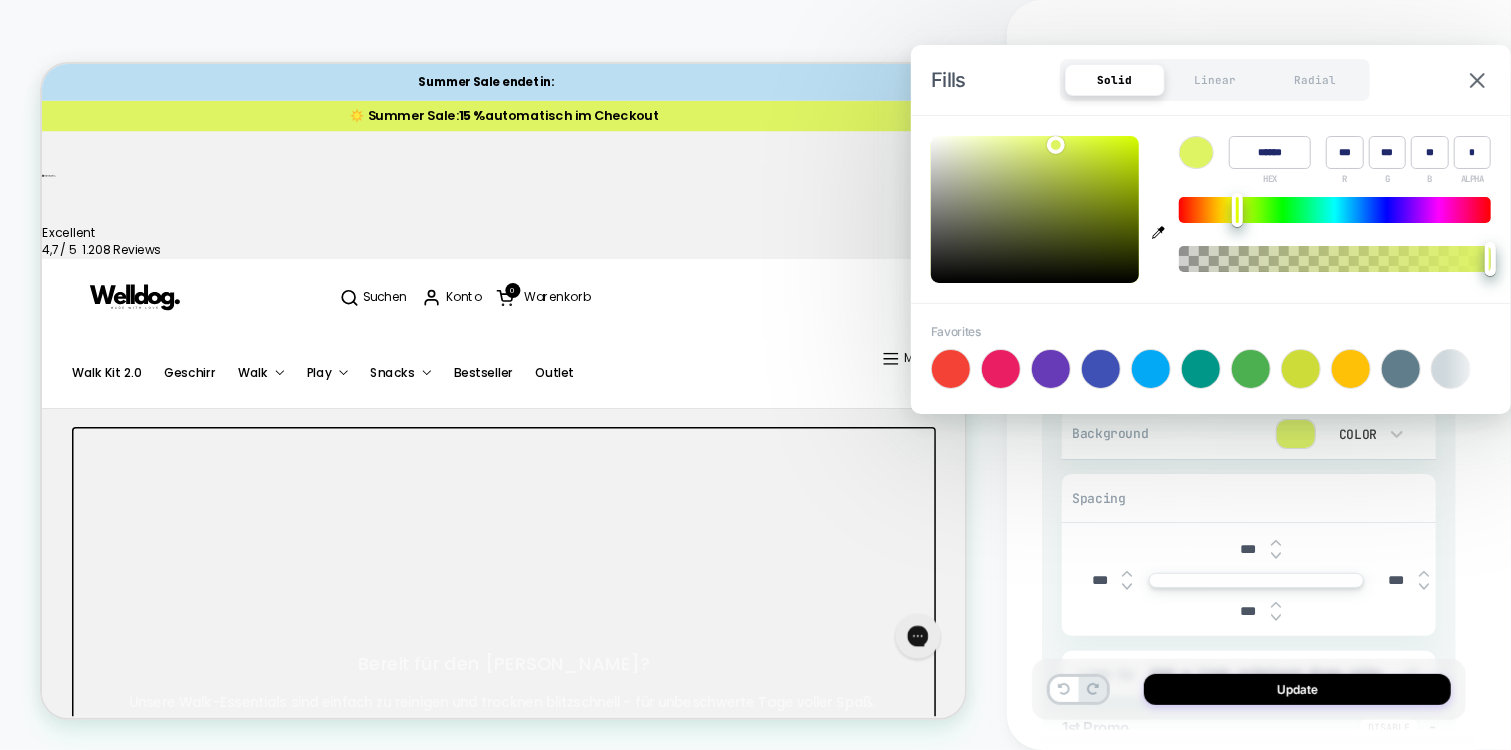 type on "******" 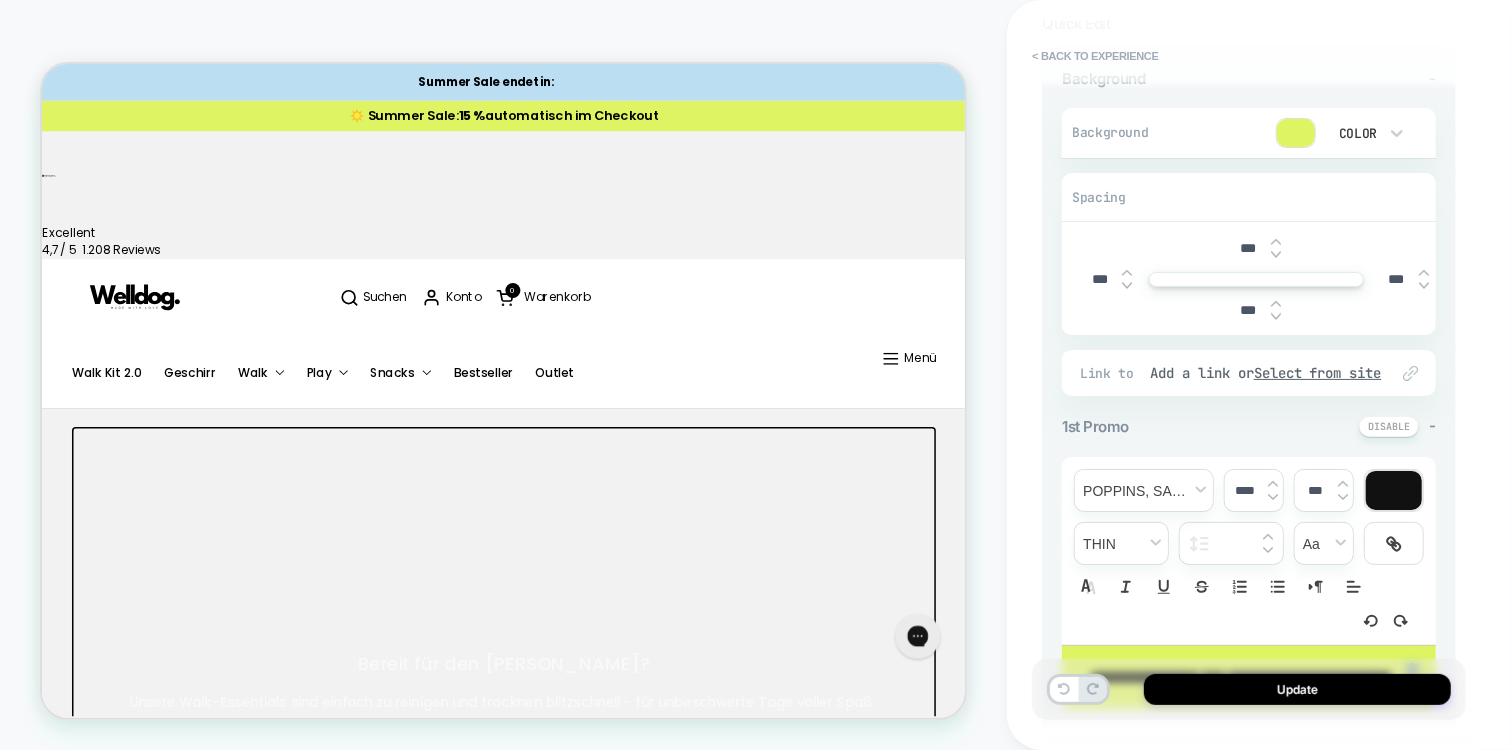 scroll, scrollTop: 459, scrollLeft: 0, axis: vertical 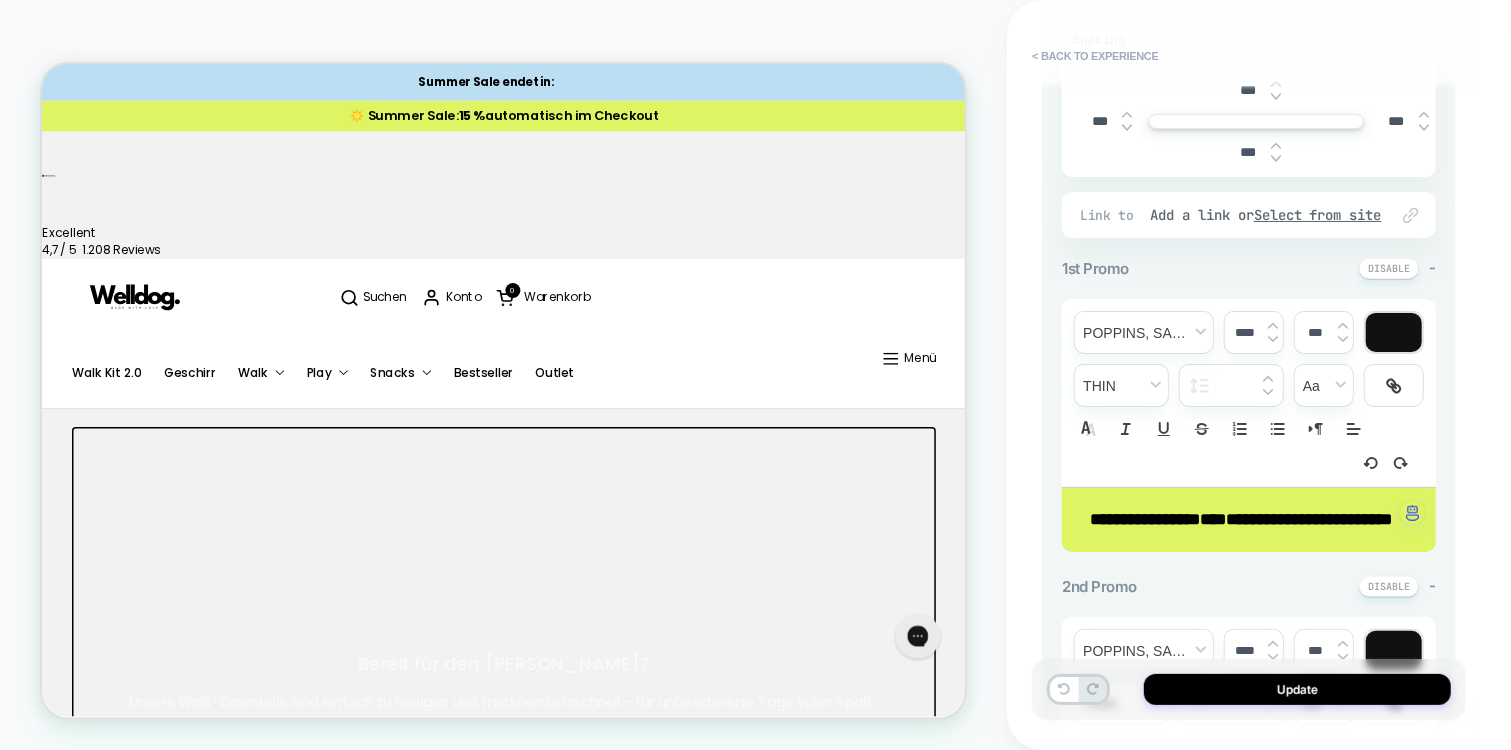 click on "**********" at bounding box center [1310, 519] 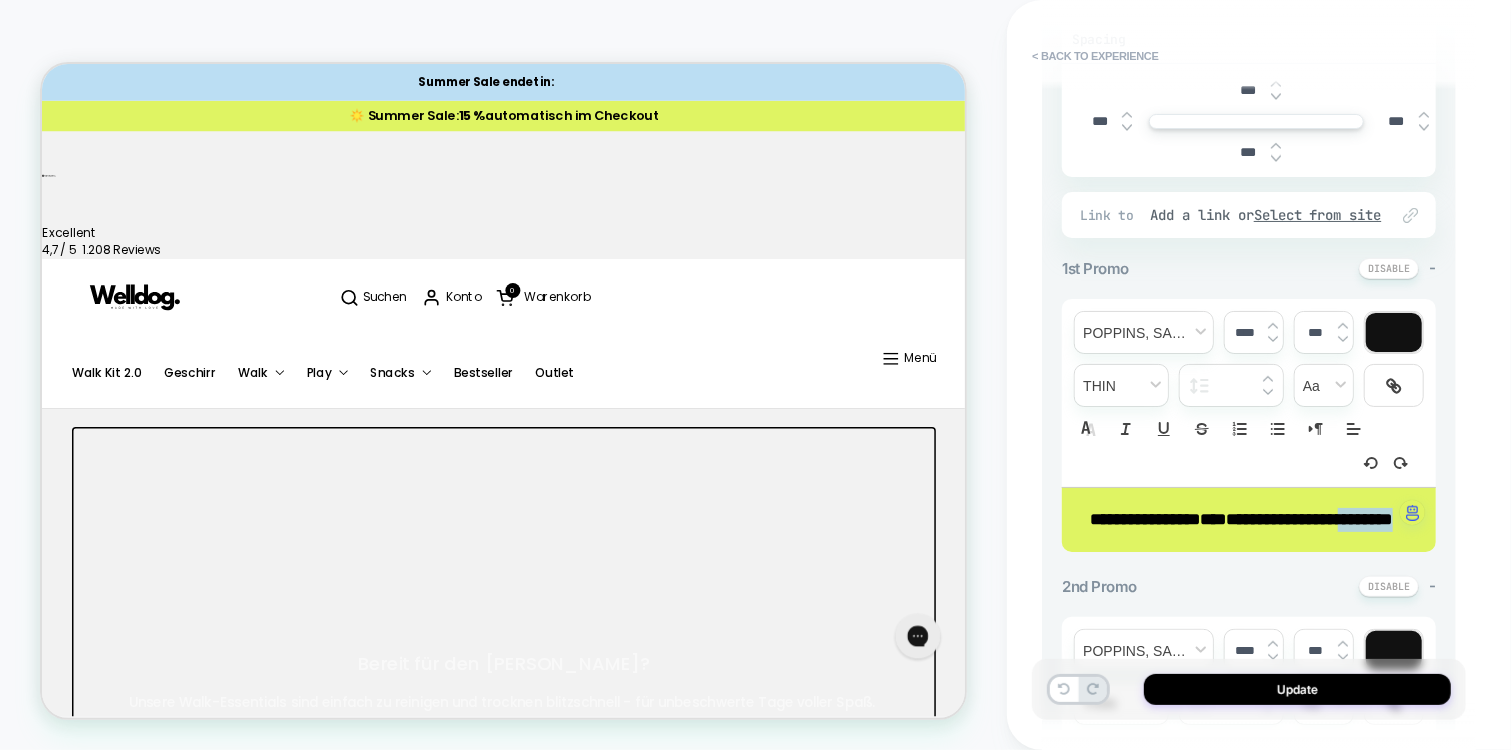 click on "**********" at bounding box center (1310, 519) 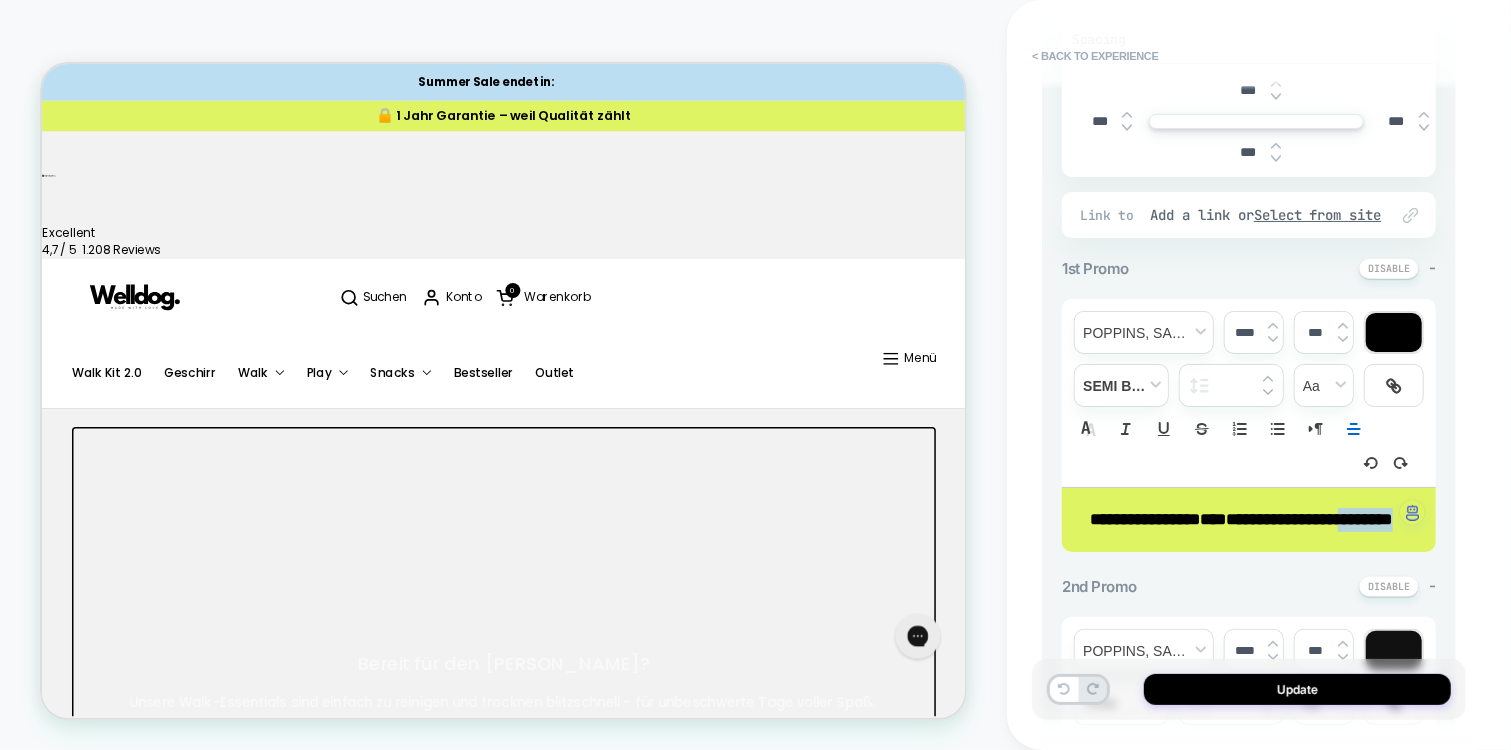 click on "**********" at bounding box center [1310, 519] 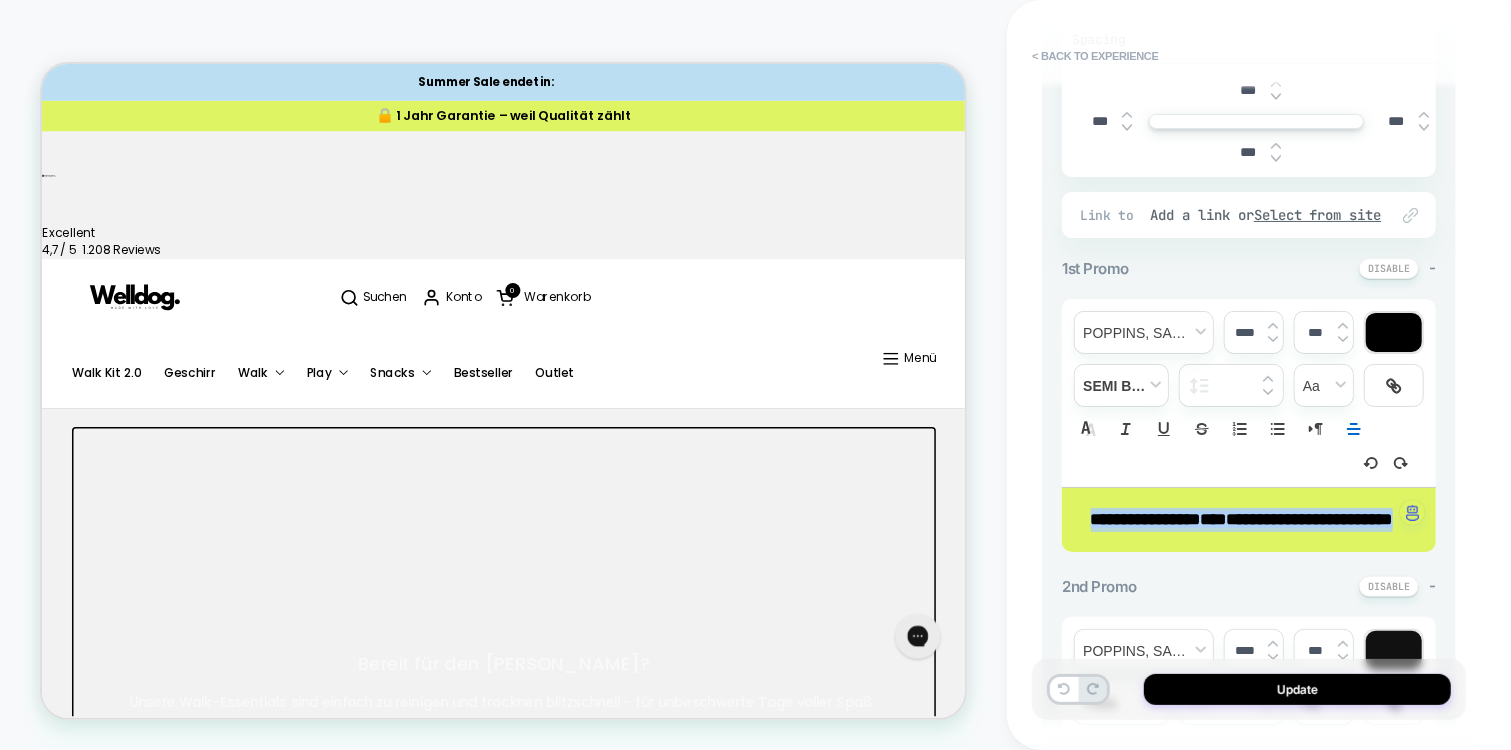 scroll, scrollTop: 0, scrollLeft: 229, axis: horizontal 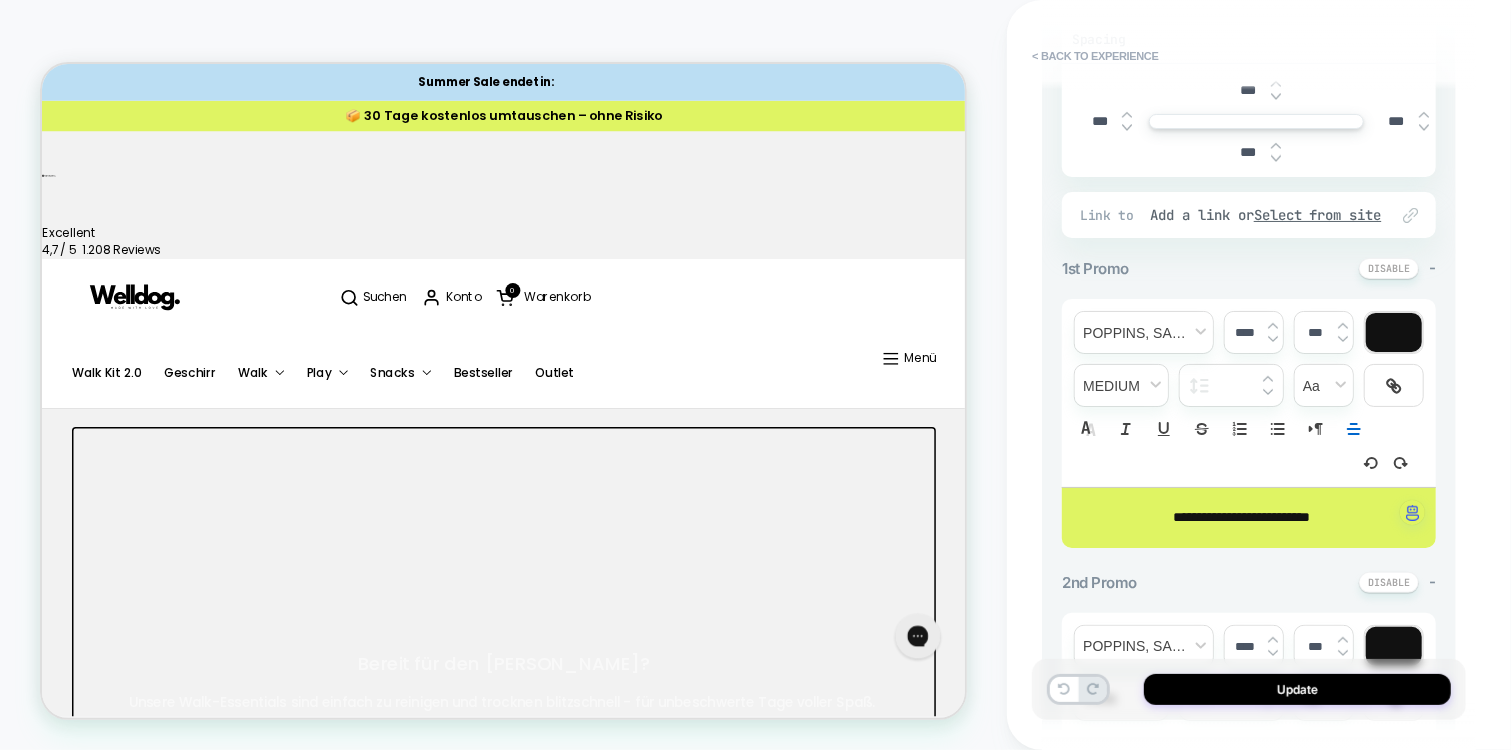 click on "**********" at bounding box center [1241, 518] 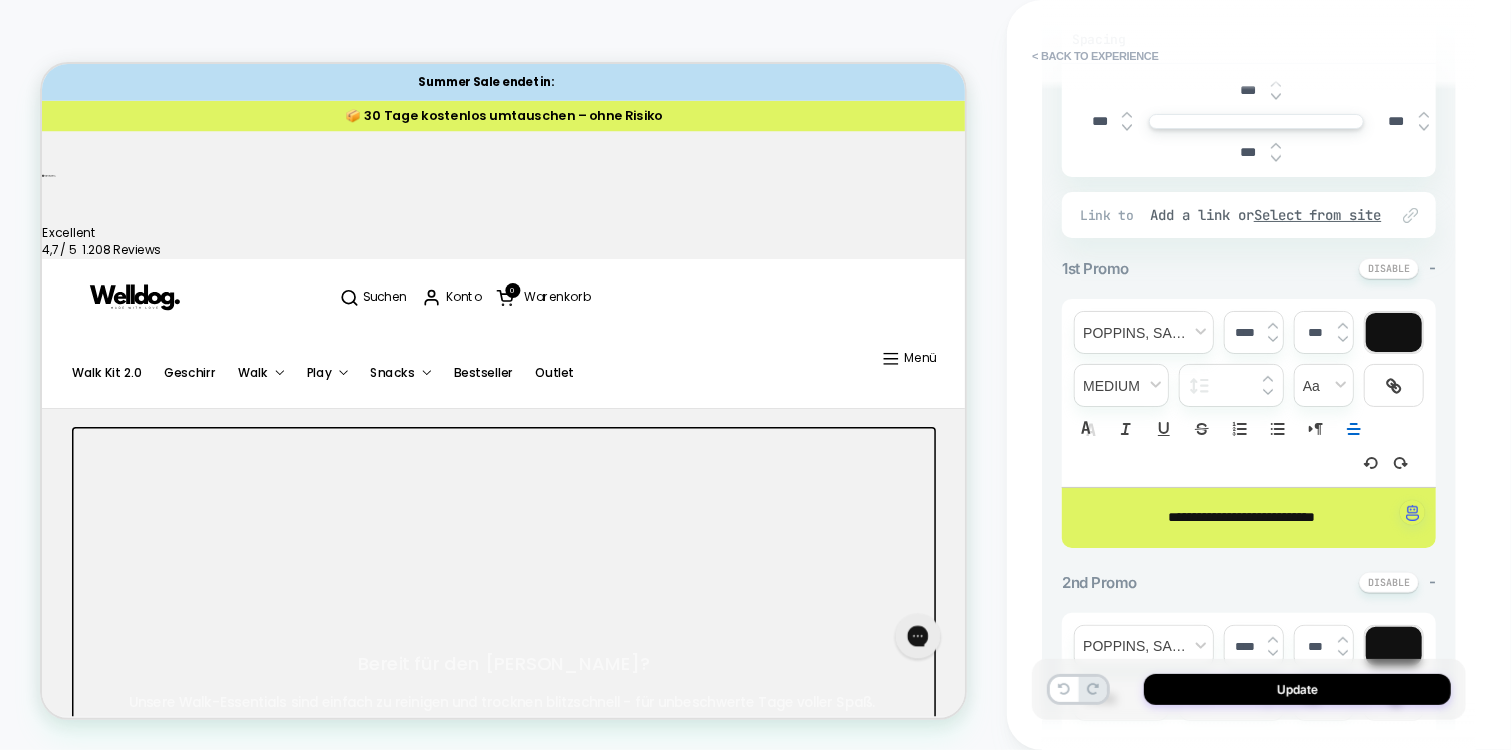 scroll, scrollTop: 0, scrollLeft: 0, axis: both 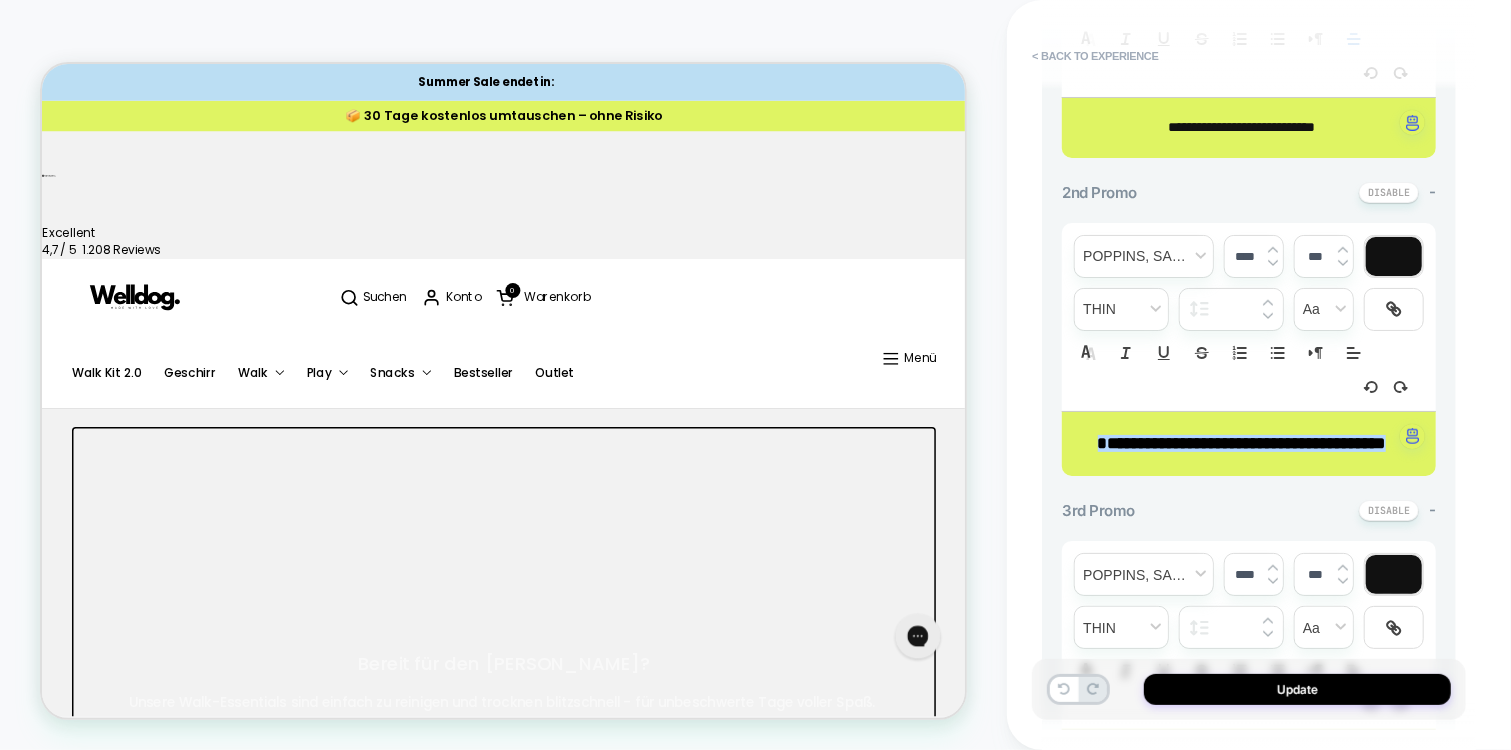 click on "**********" at bounding box center (1242, 443) 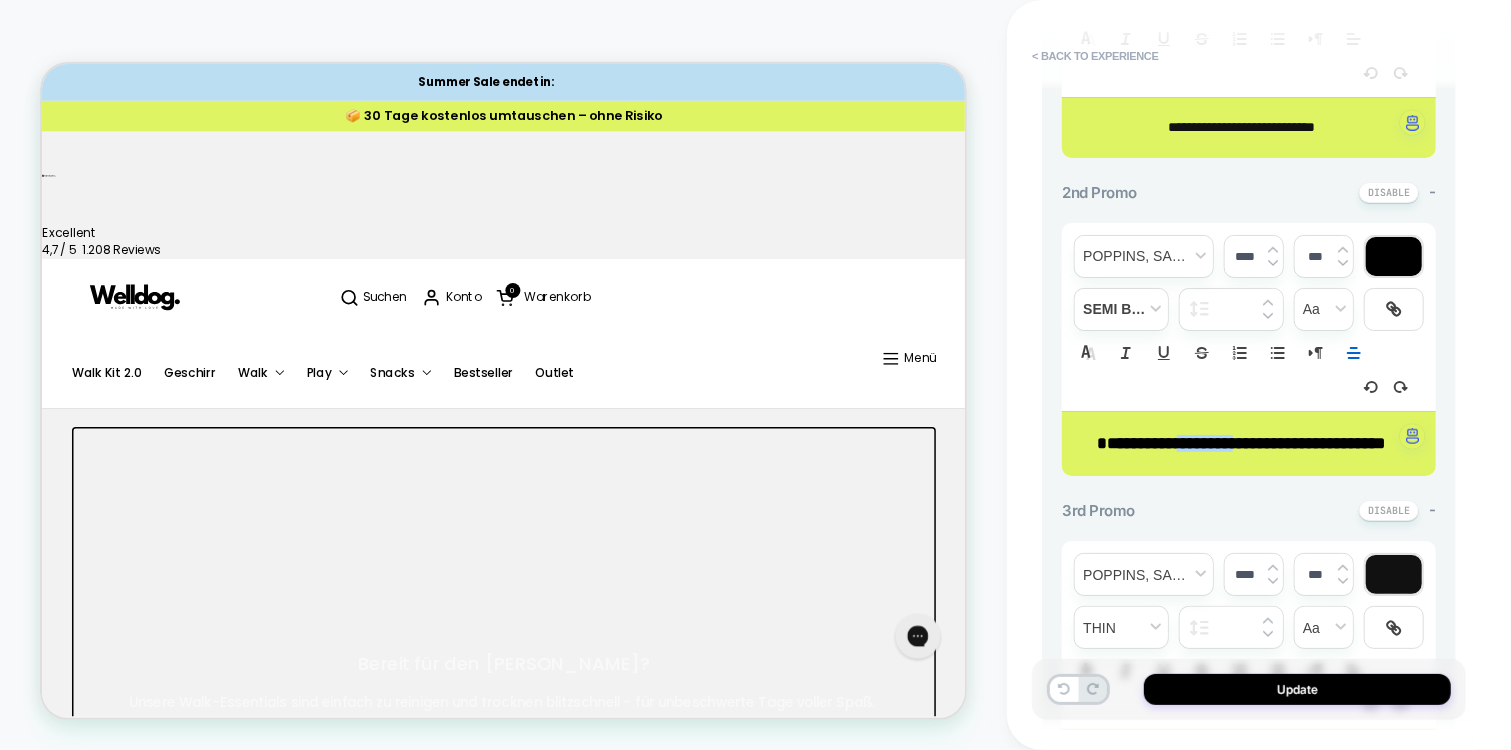 type on "****" 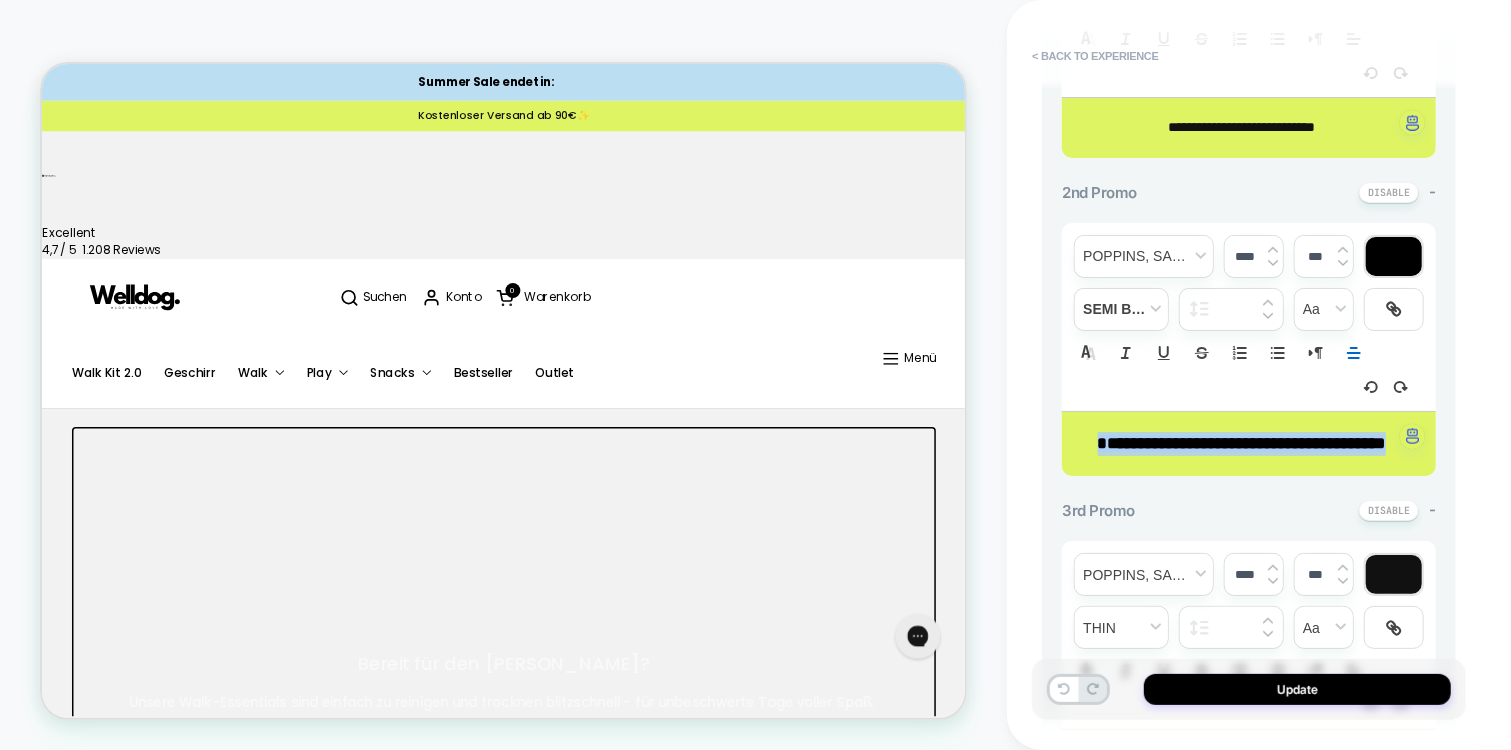 click on "**********" at bounding box center (1249, 444) 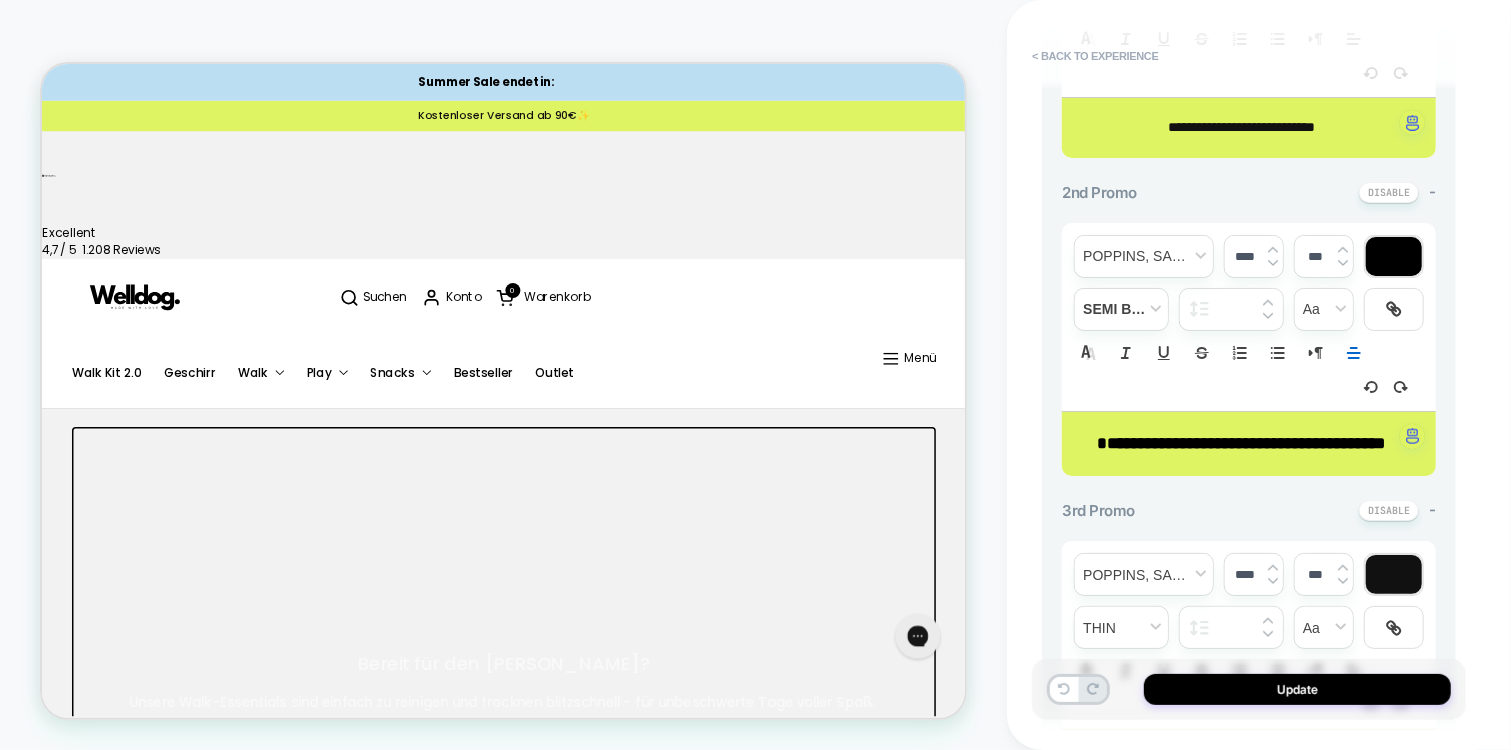scroll, scrollTop: 0, scrollLeft: 823, axis: horizontal 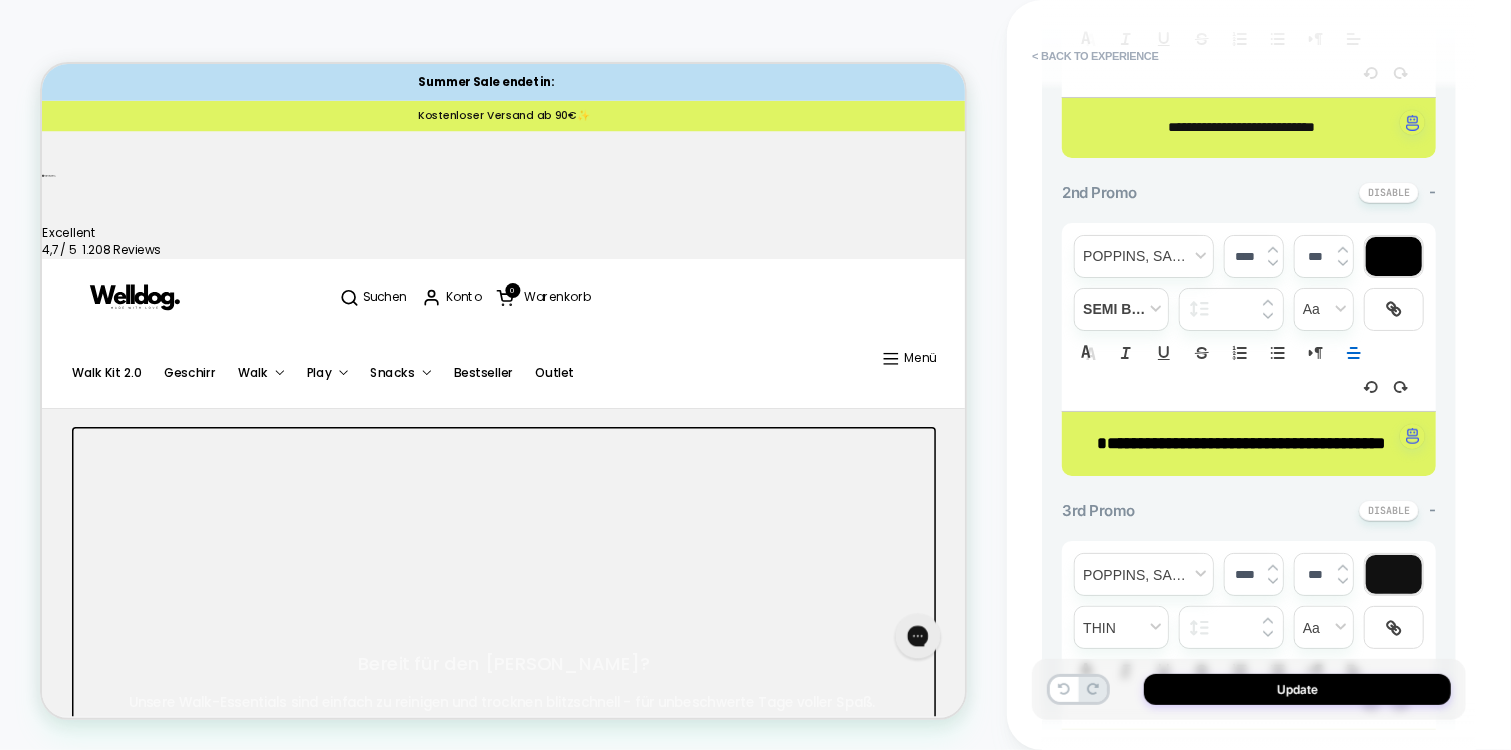 click on "**********" at bounding box center [1242, 443] 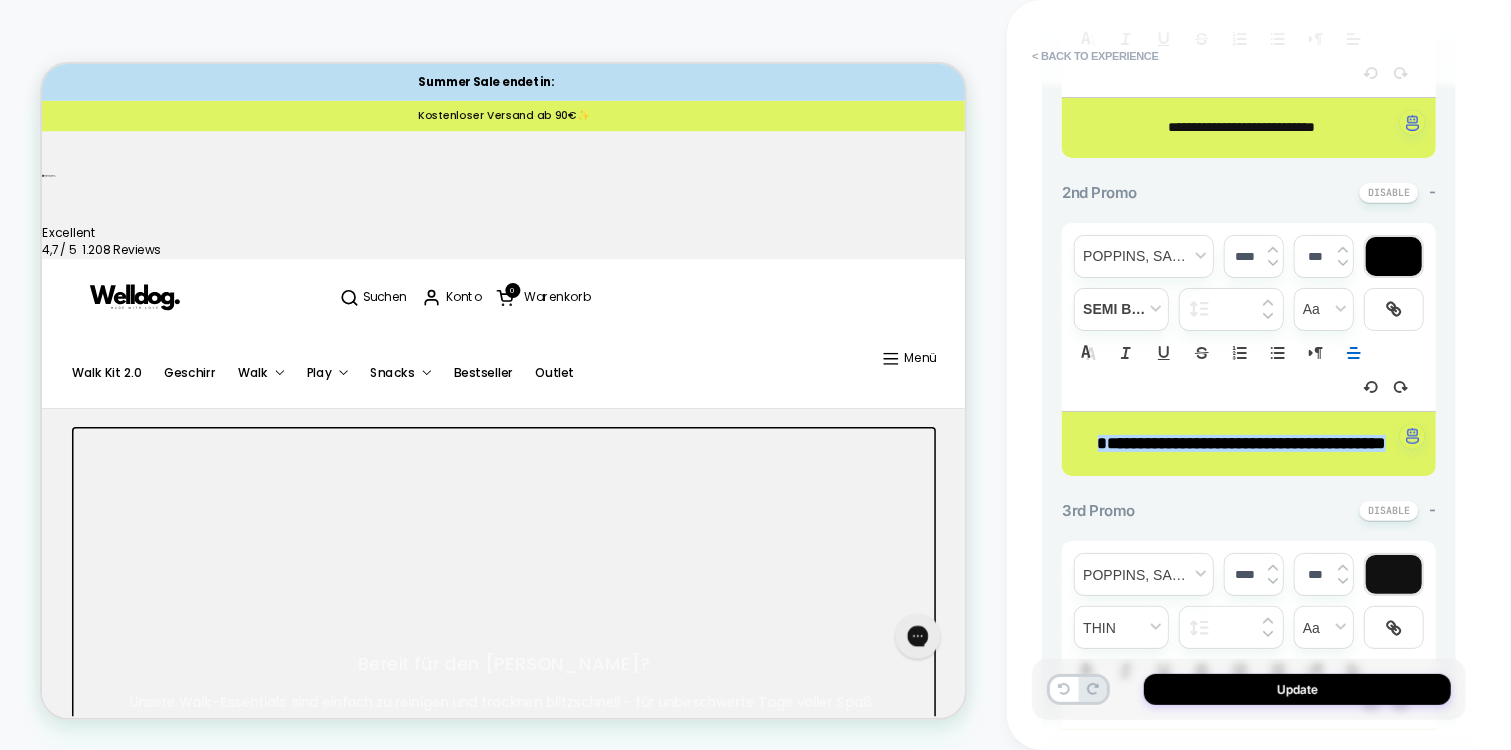 scroll, scrollTop: 0, scrollLeft: 916, axis: horizontal 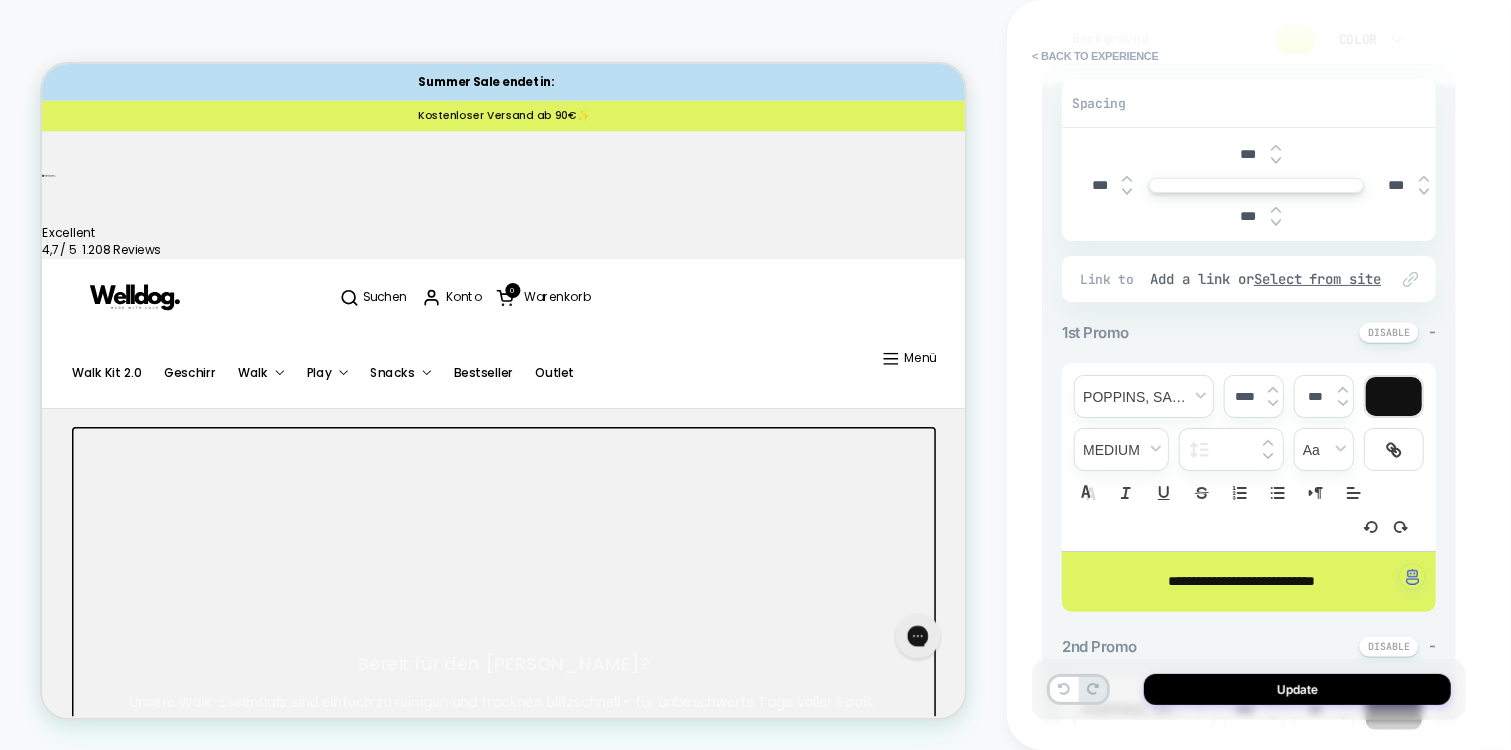 click on "**********" at bounding box center (1241, 581) 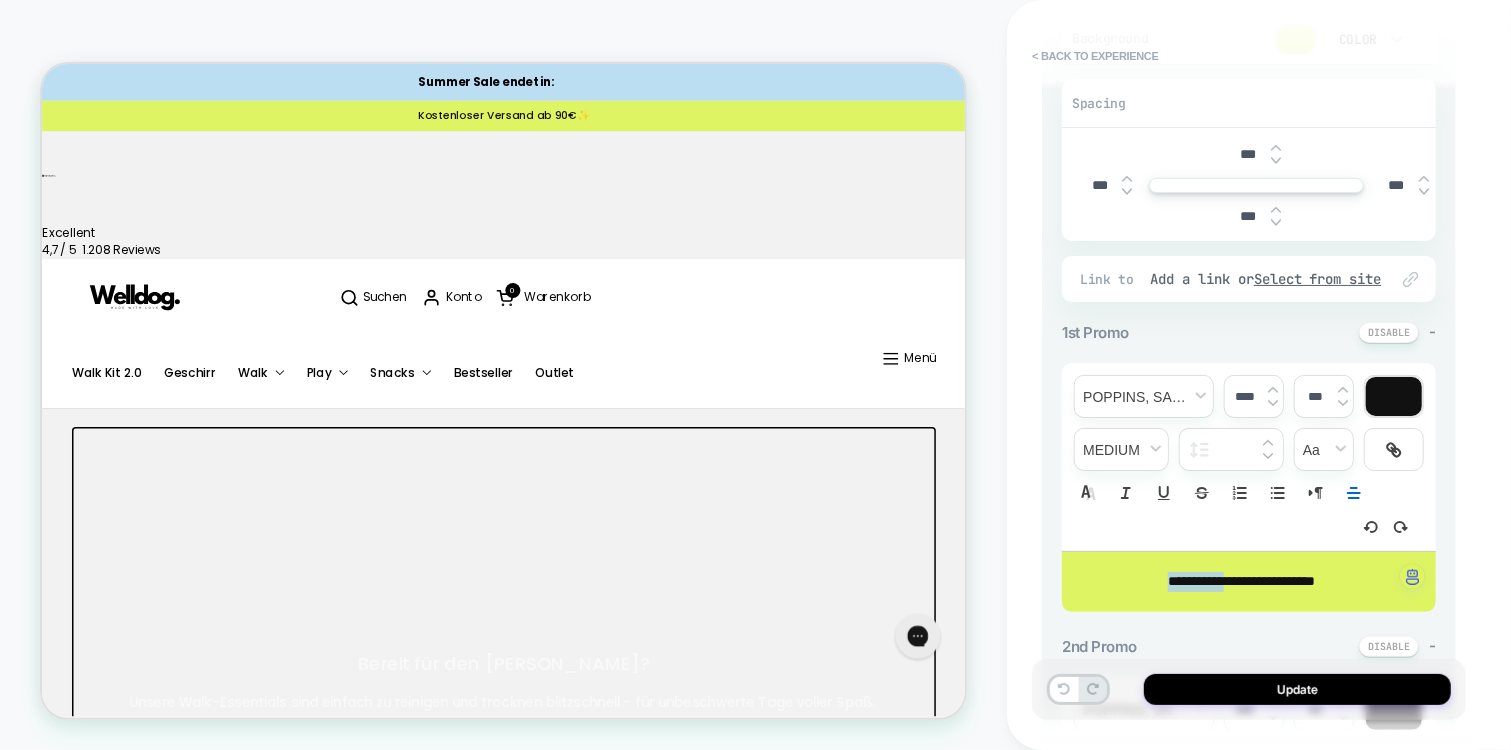 click on "**********" at bounding box center (1241, 581) 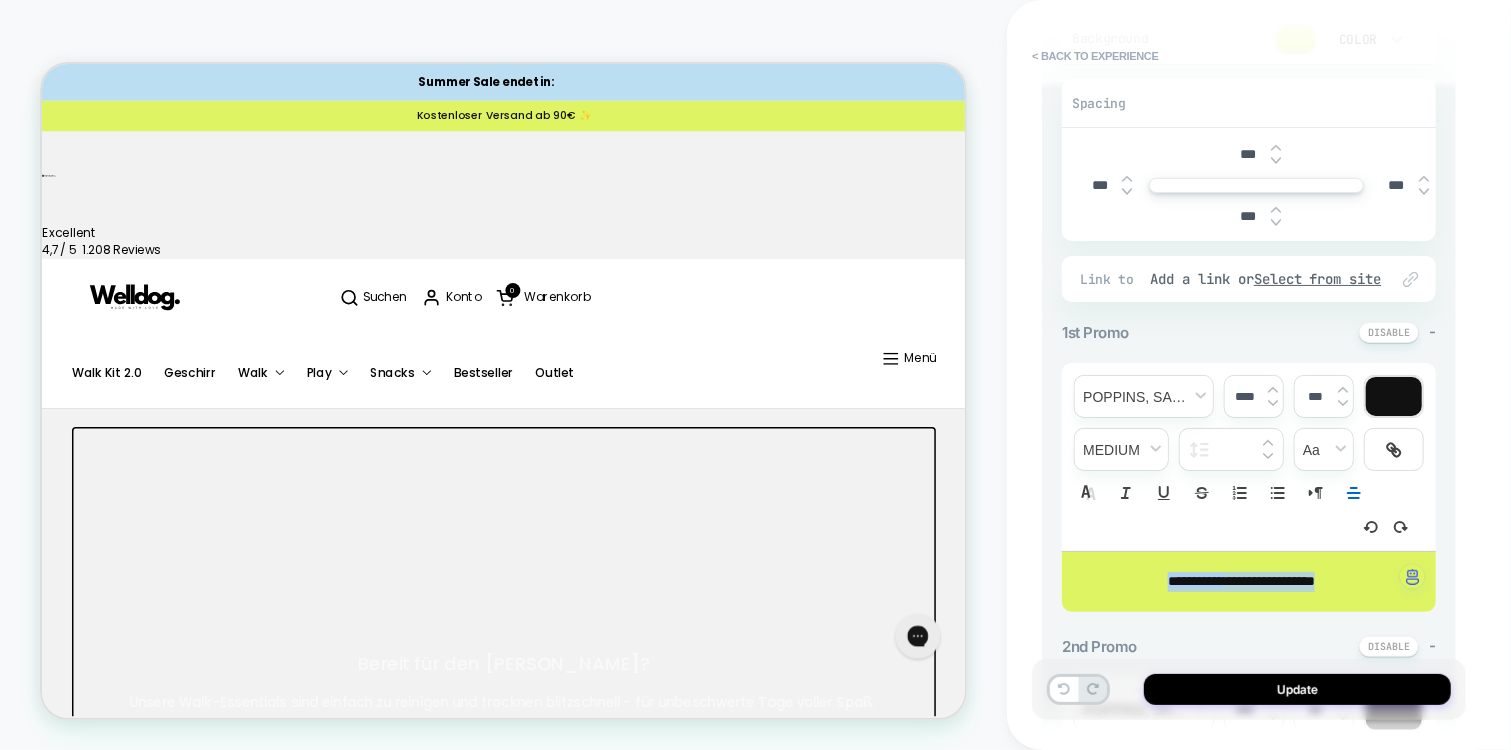 click on "**********" at bounding box center [1196, 581] 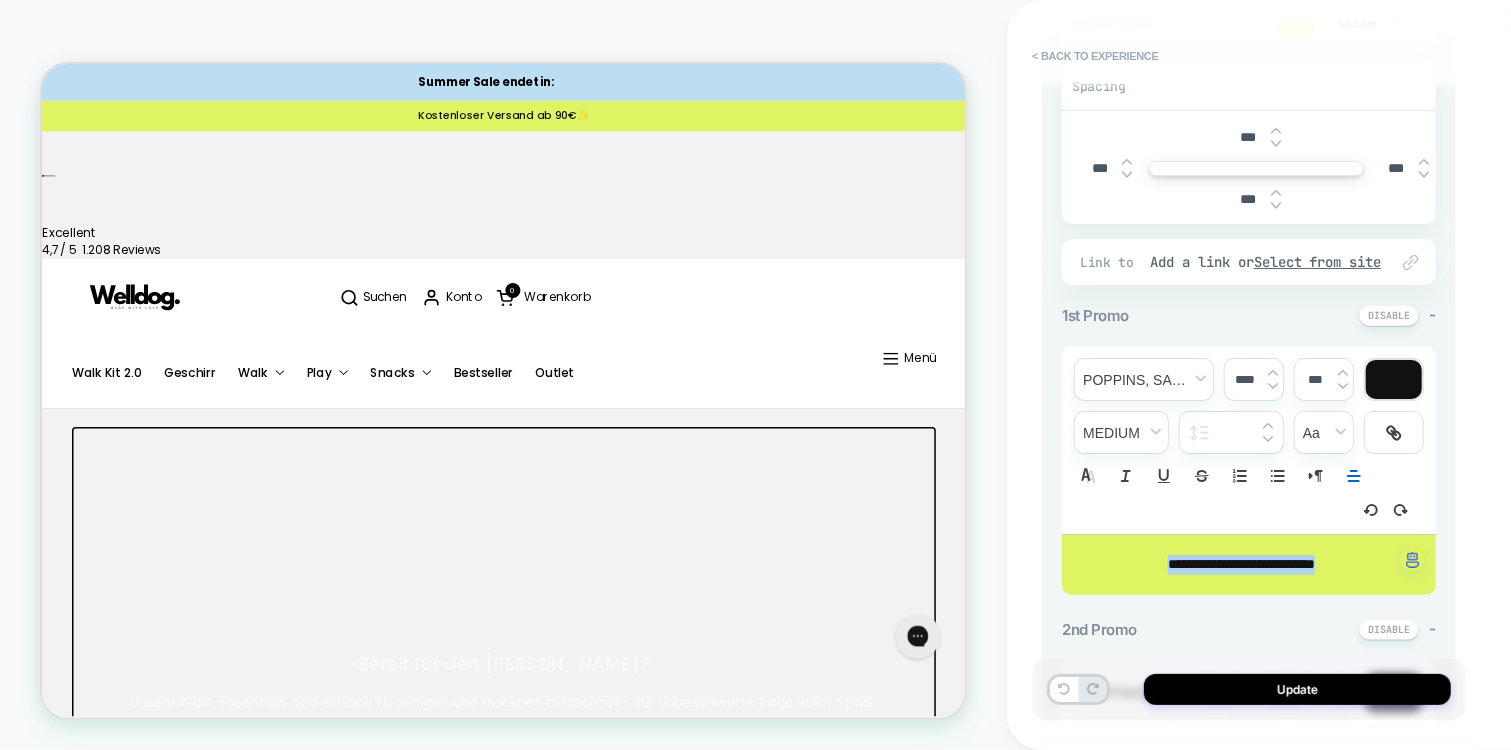 scroll, scrollTop: 628, scrollLeft: 0, axis: vertical 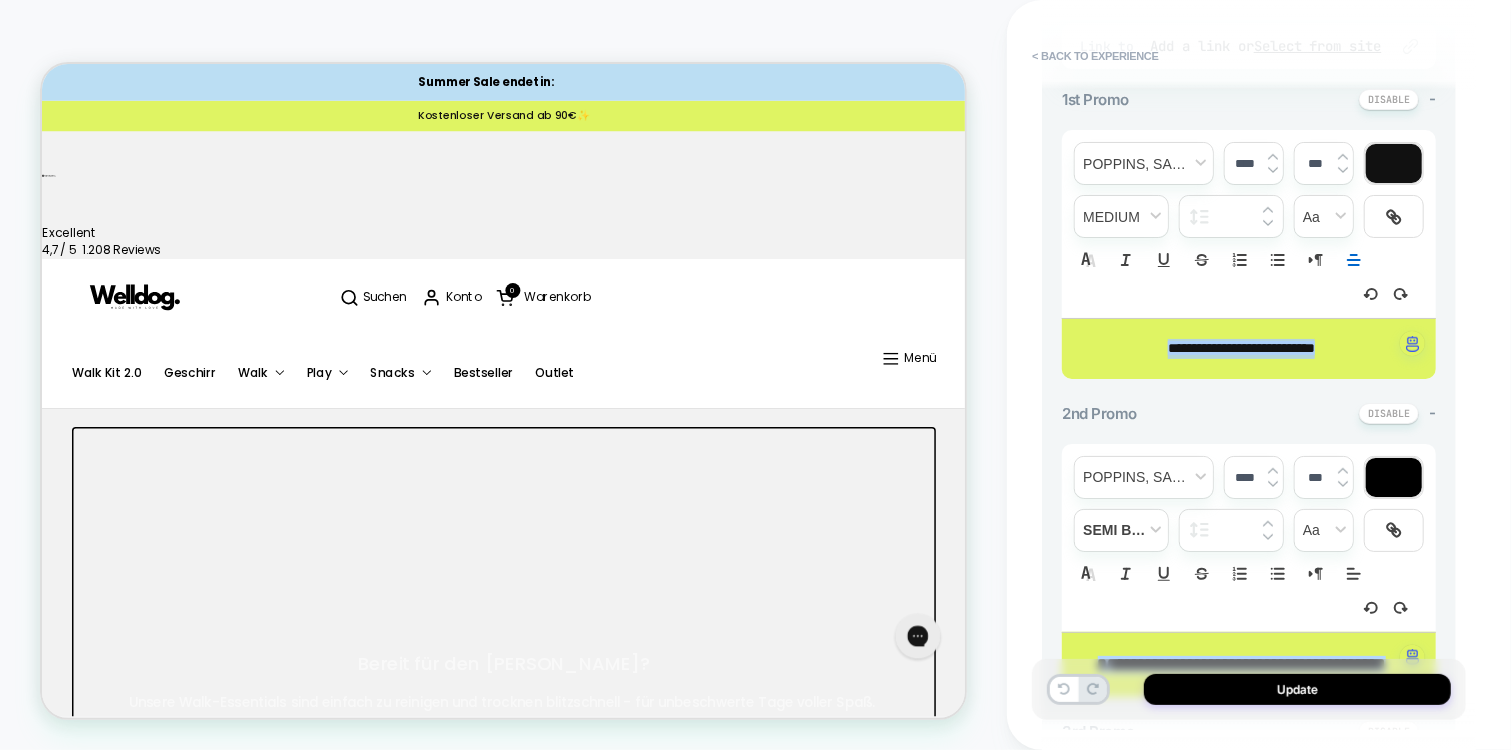 click at bounding box center (1273, 157) 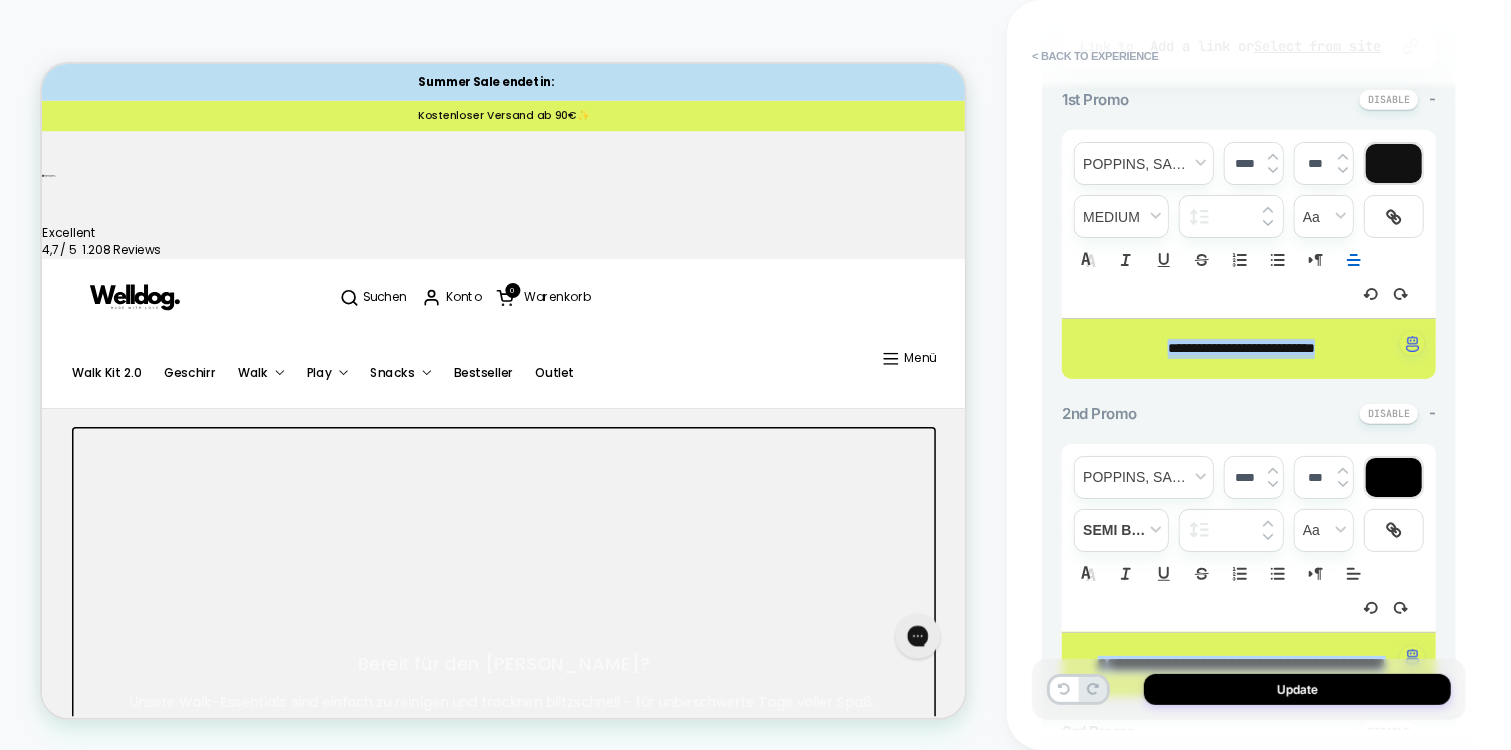 click at bounding box center [1273, 157] 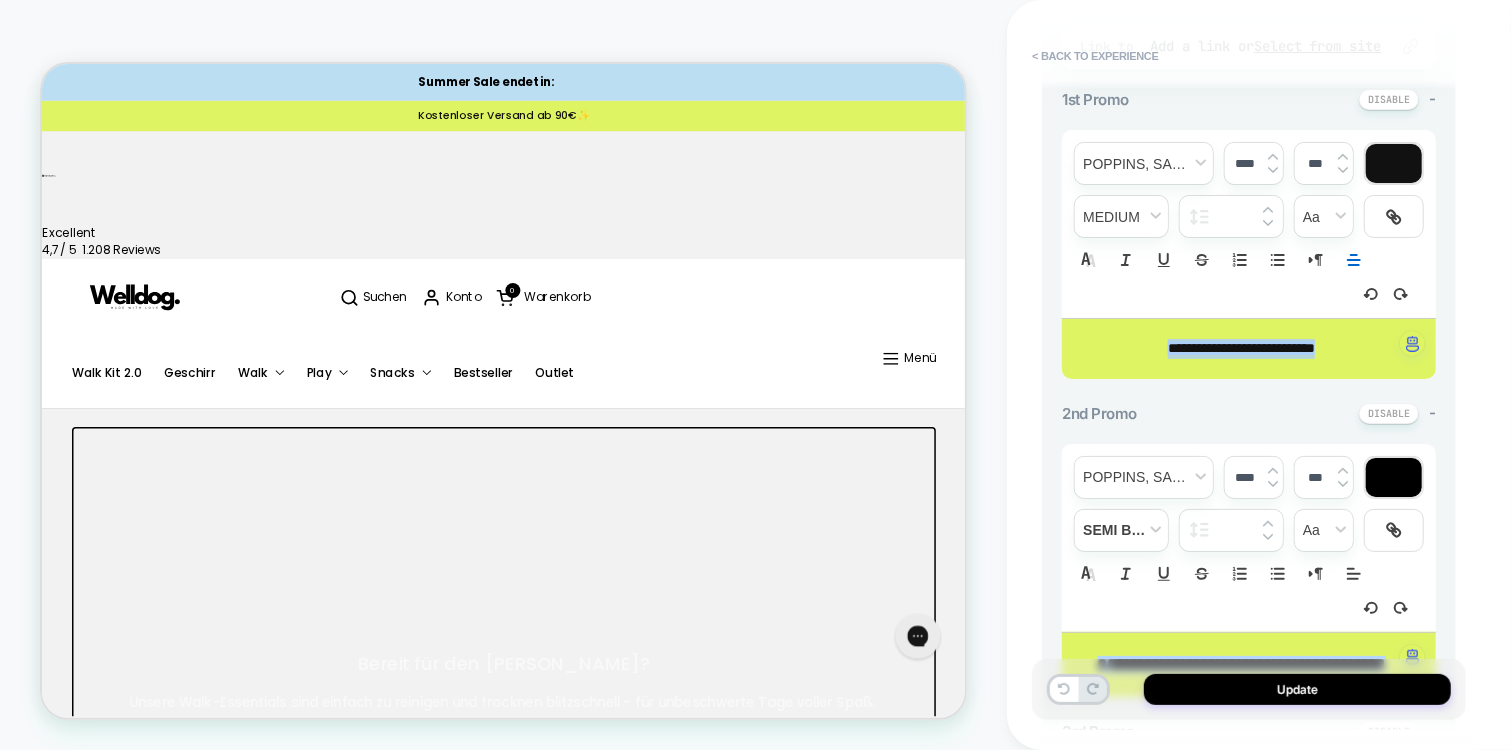 type on "****" 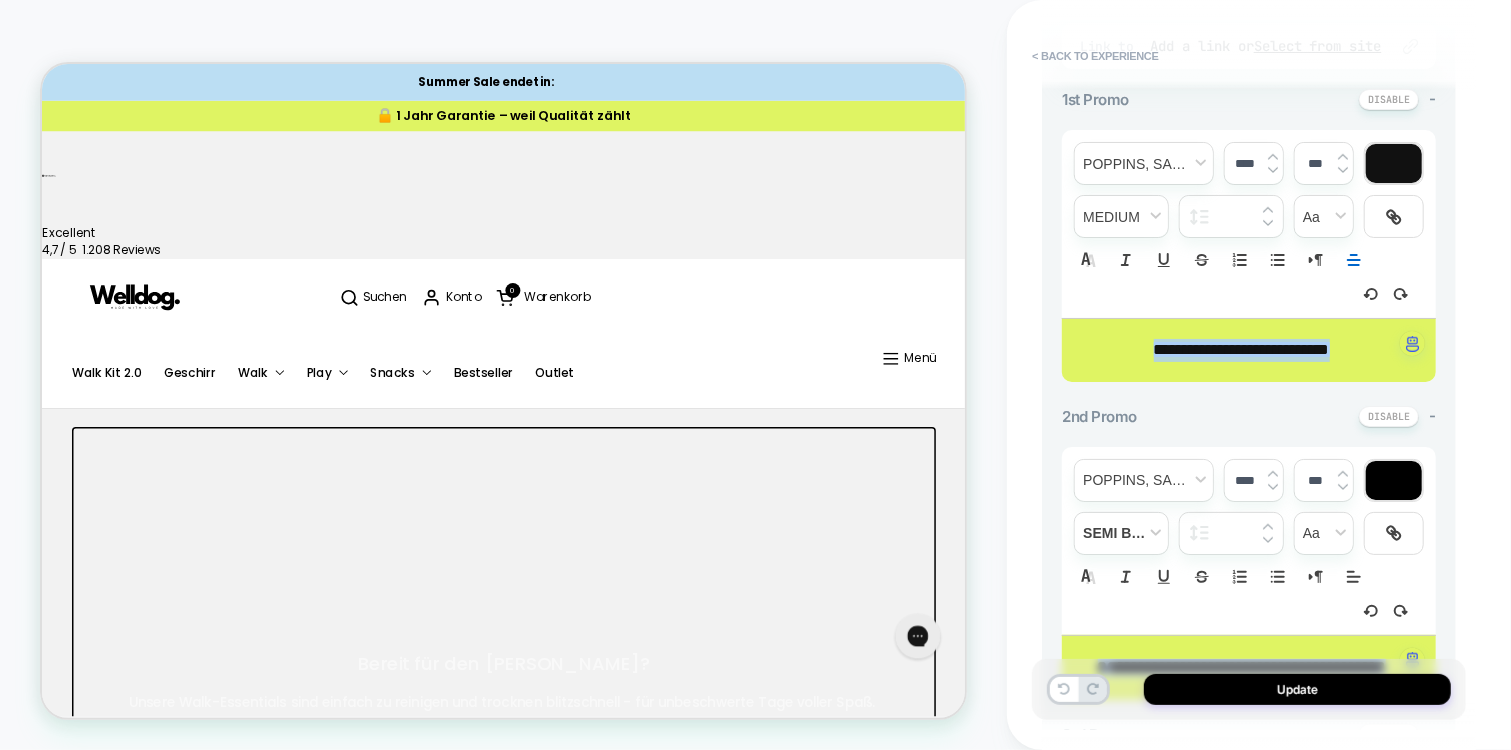 scroll, scrollTop: 862, scrollLeft: 0, axis: vertical 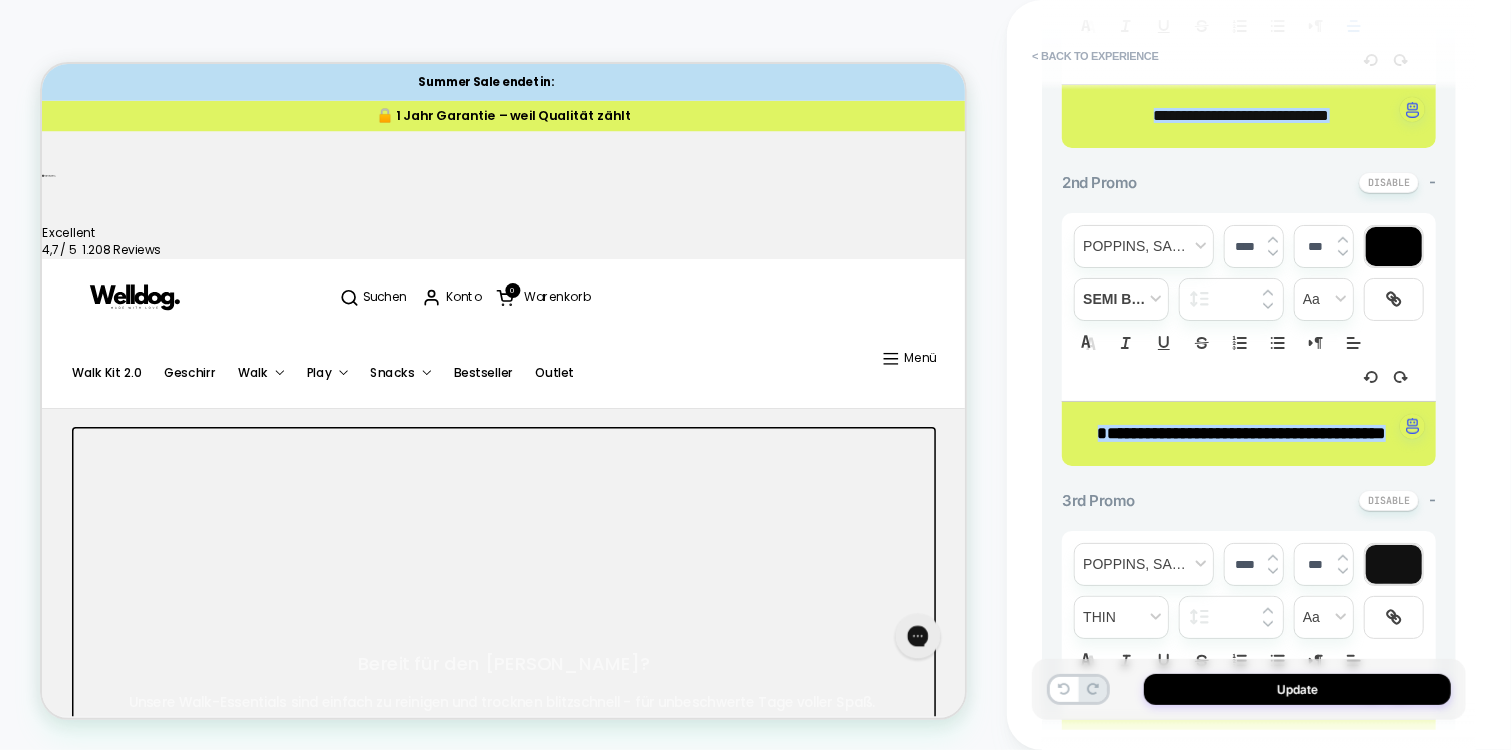 click on "**********" at bounding box center [1242, 433] 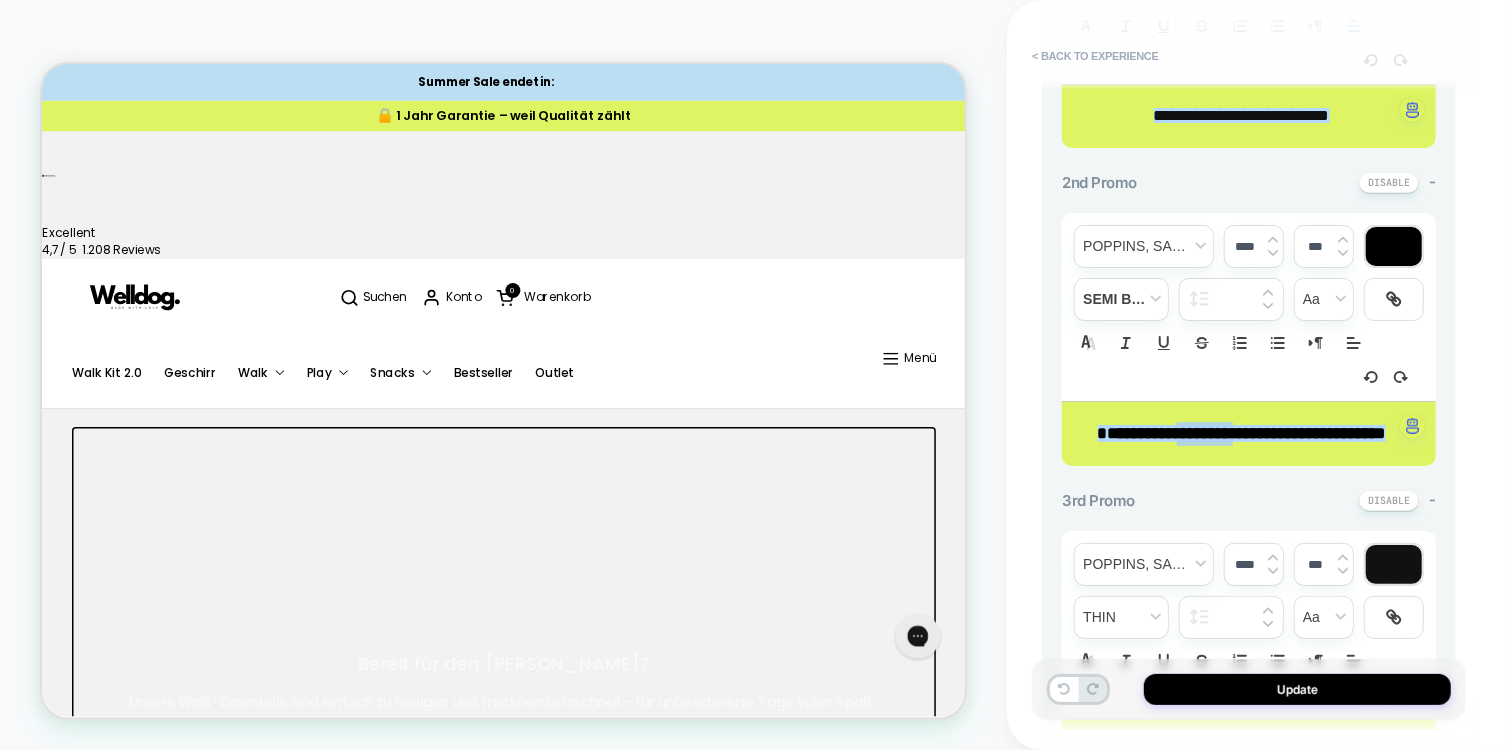 click on "**********" at bounding box center (1242, 433) 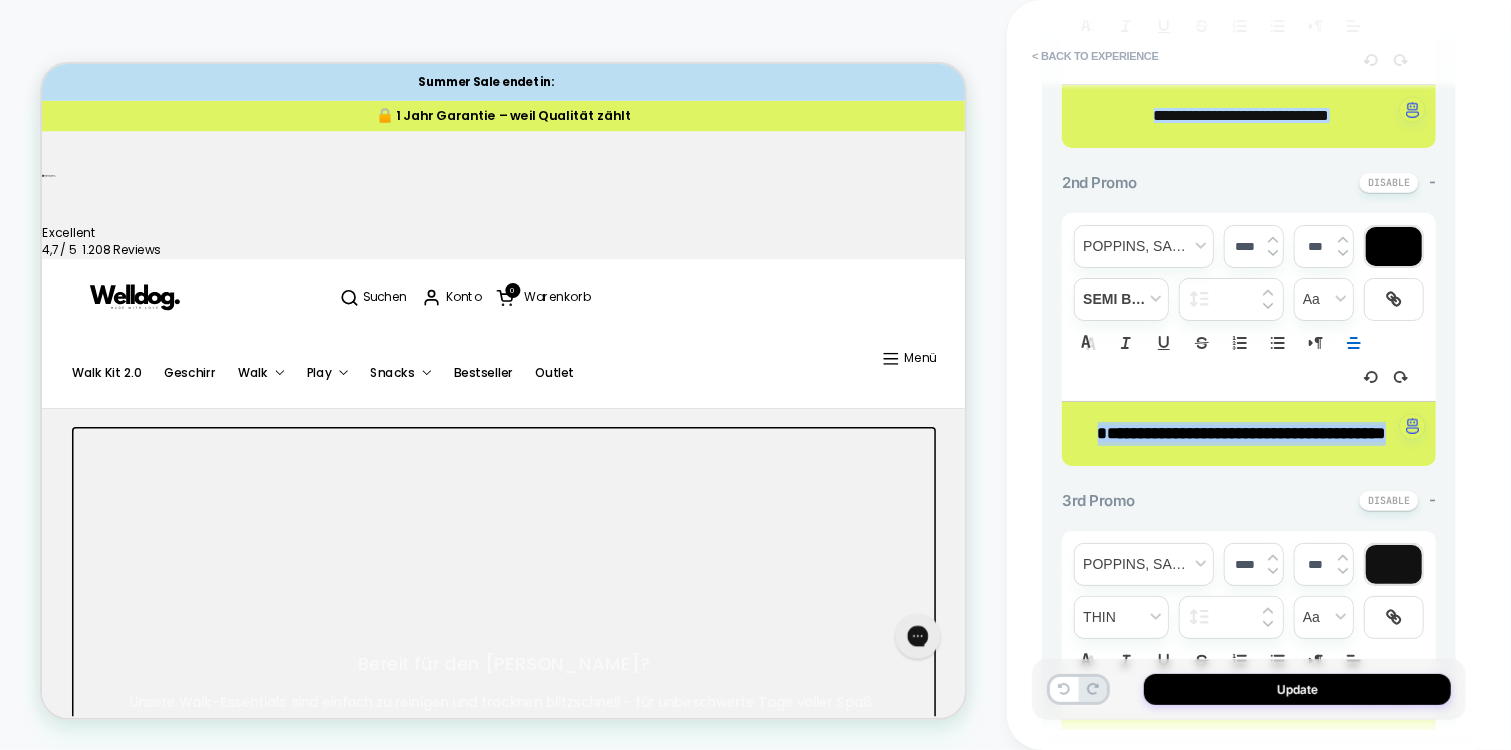 click at bounding box center [1273, 253] 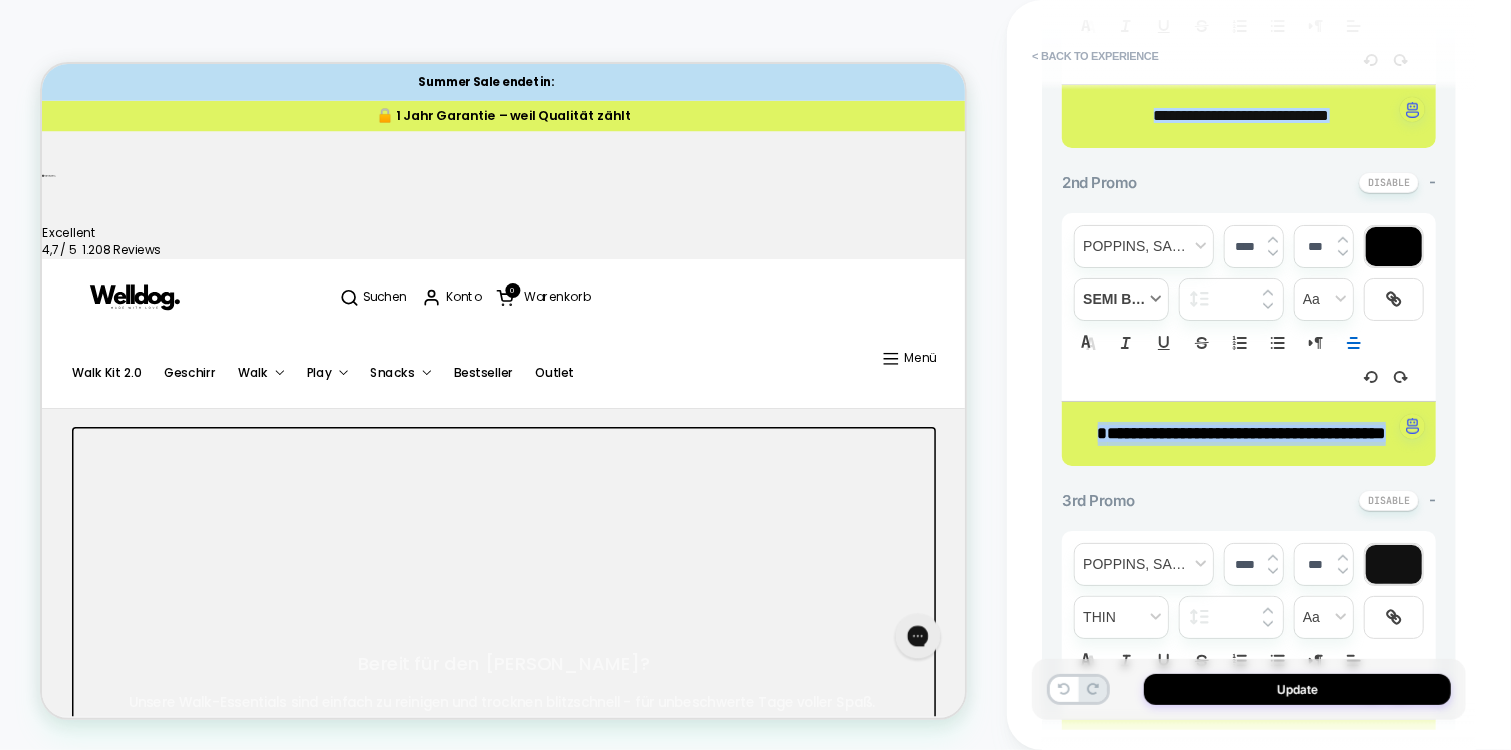 click at bounding box center (1121, 299) 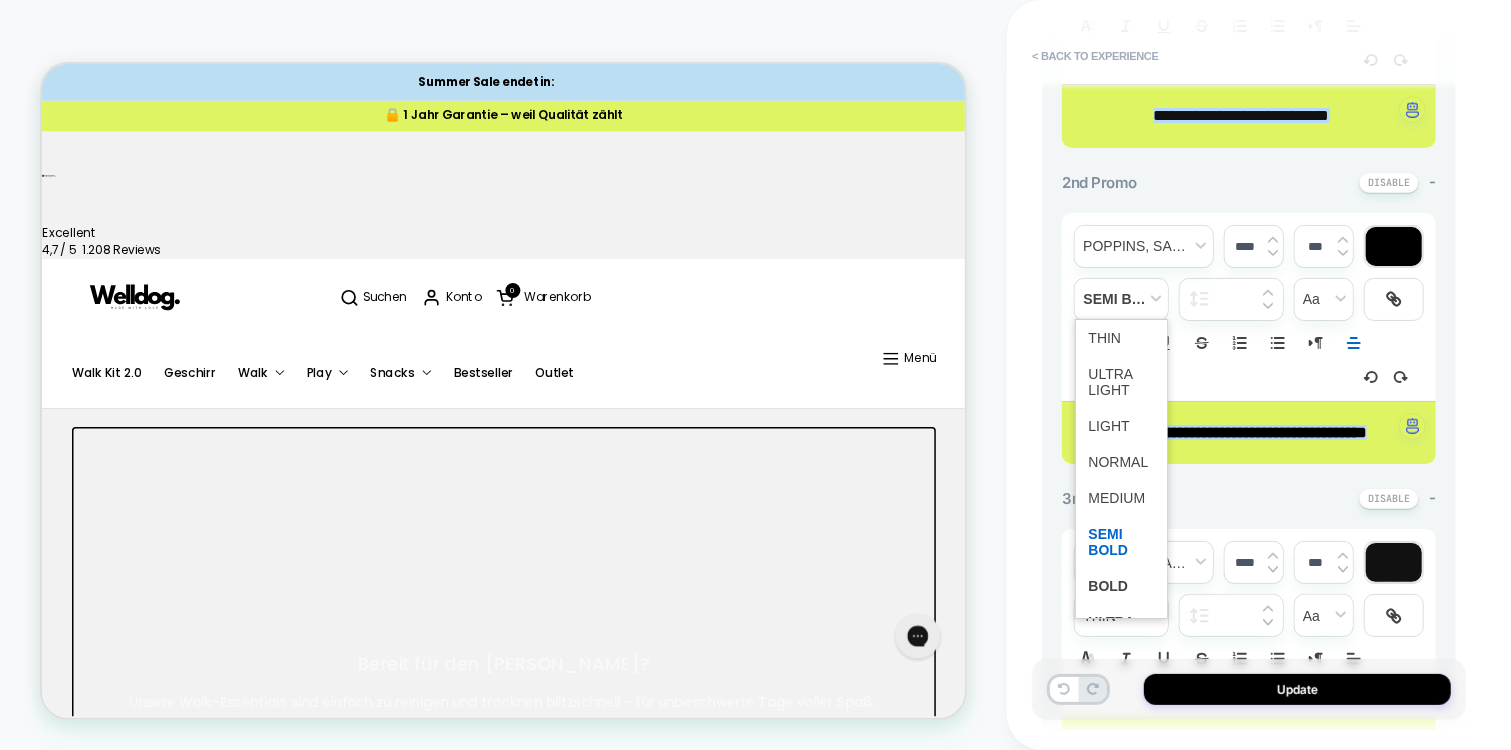click on "**********" at bounding box center [1249, 170] 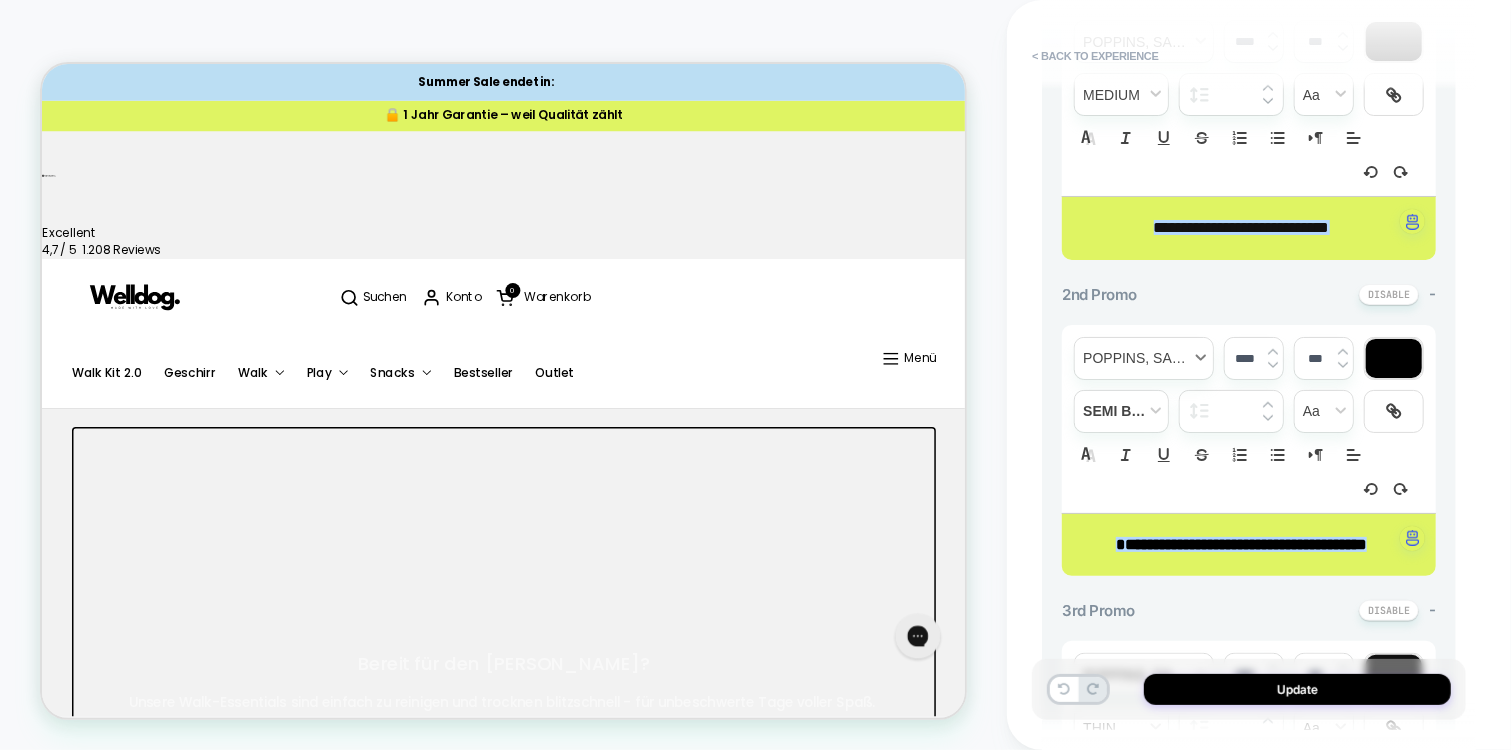 scroll, scrollTop: 740, scrollLeft: 0, axis: vertical 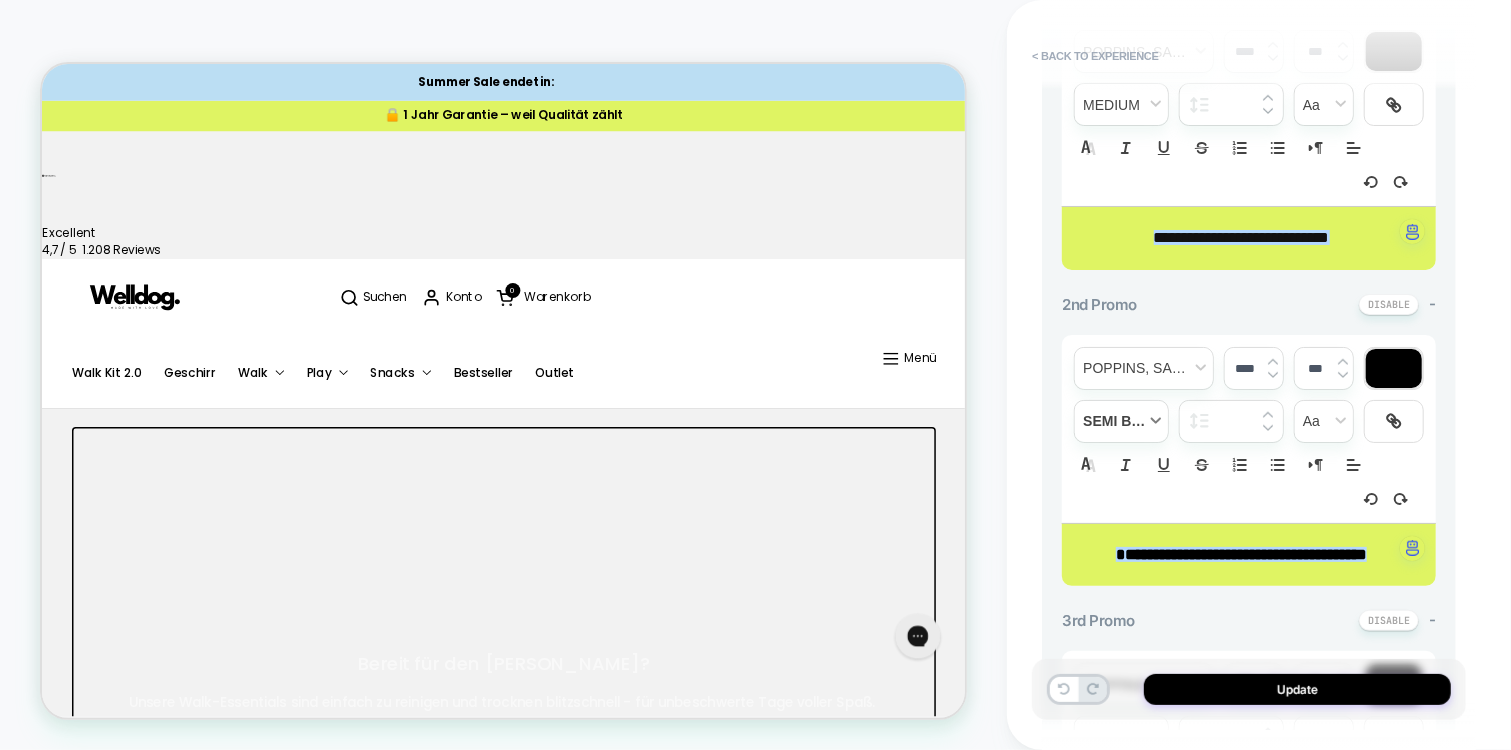 click at bounding box center (1121, 421) 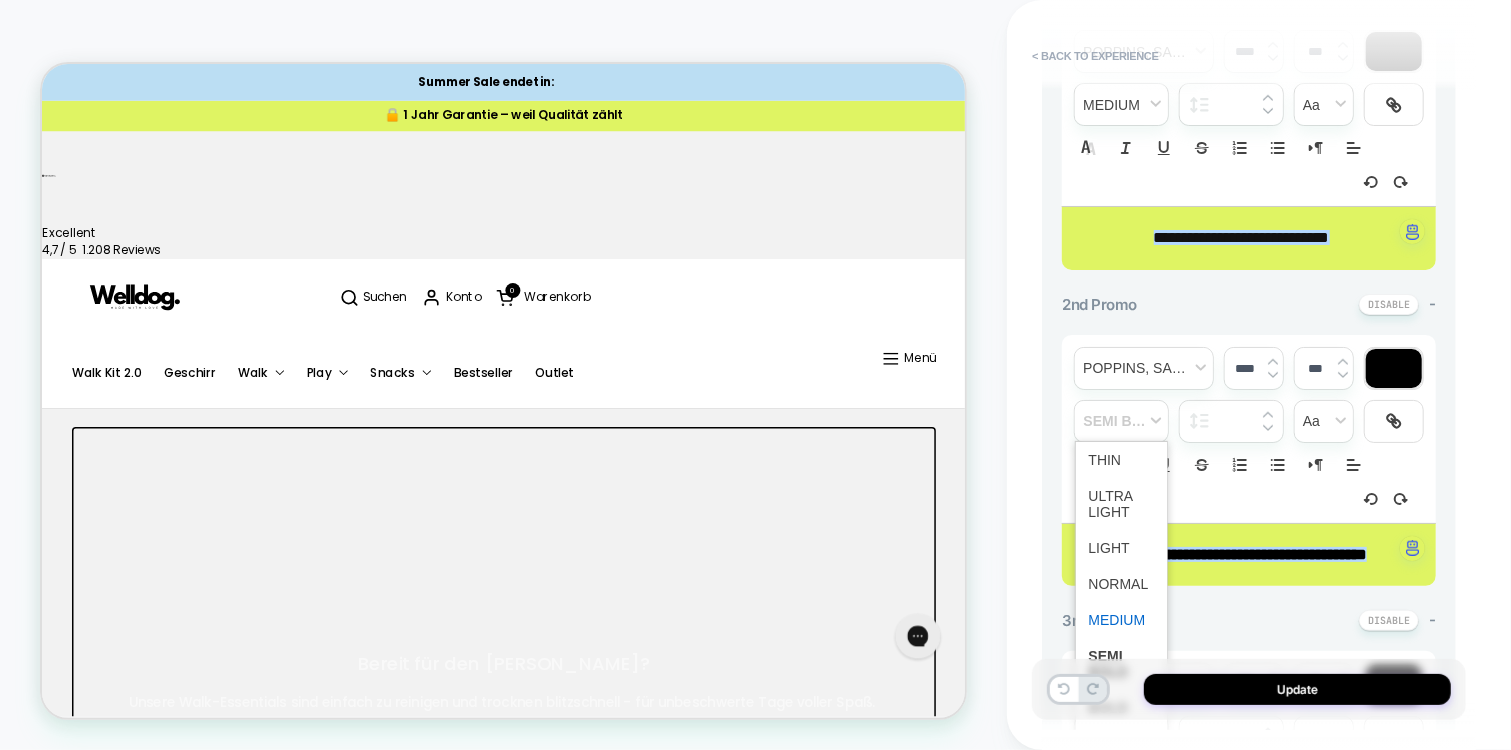 scroll, scrollTop: 0, scrollLeft: 1374, axis: horizontal 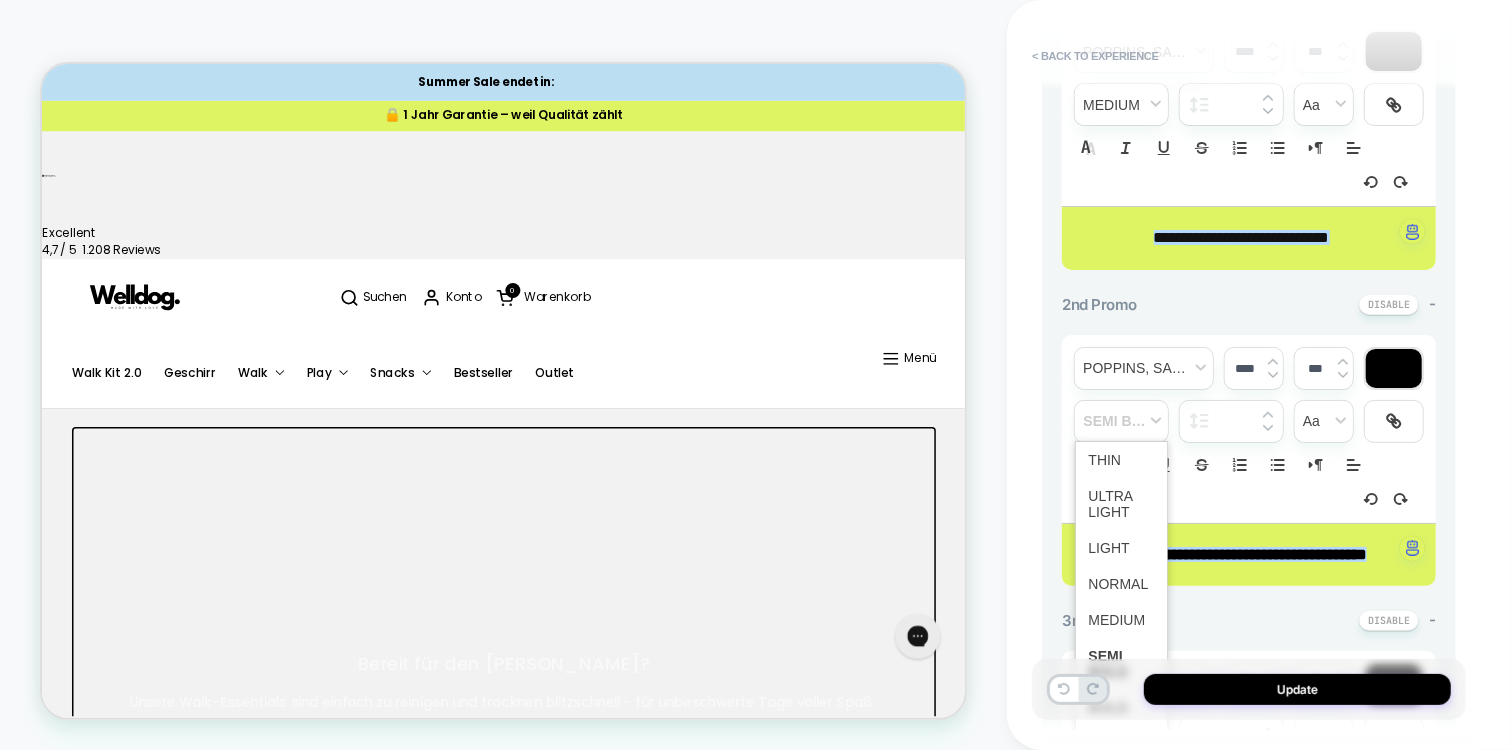click at bounding box center [1121, 620] 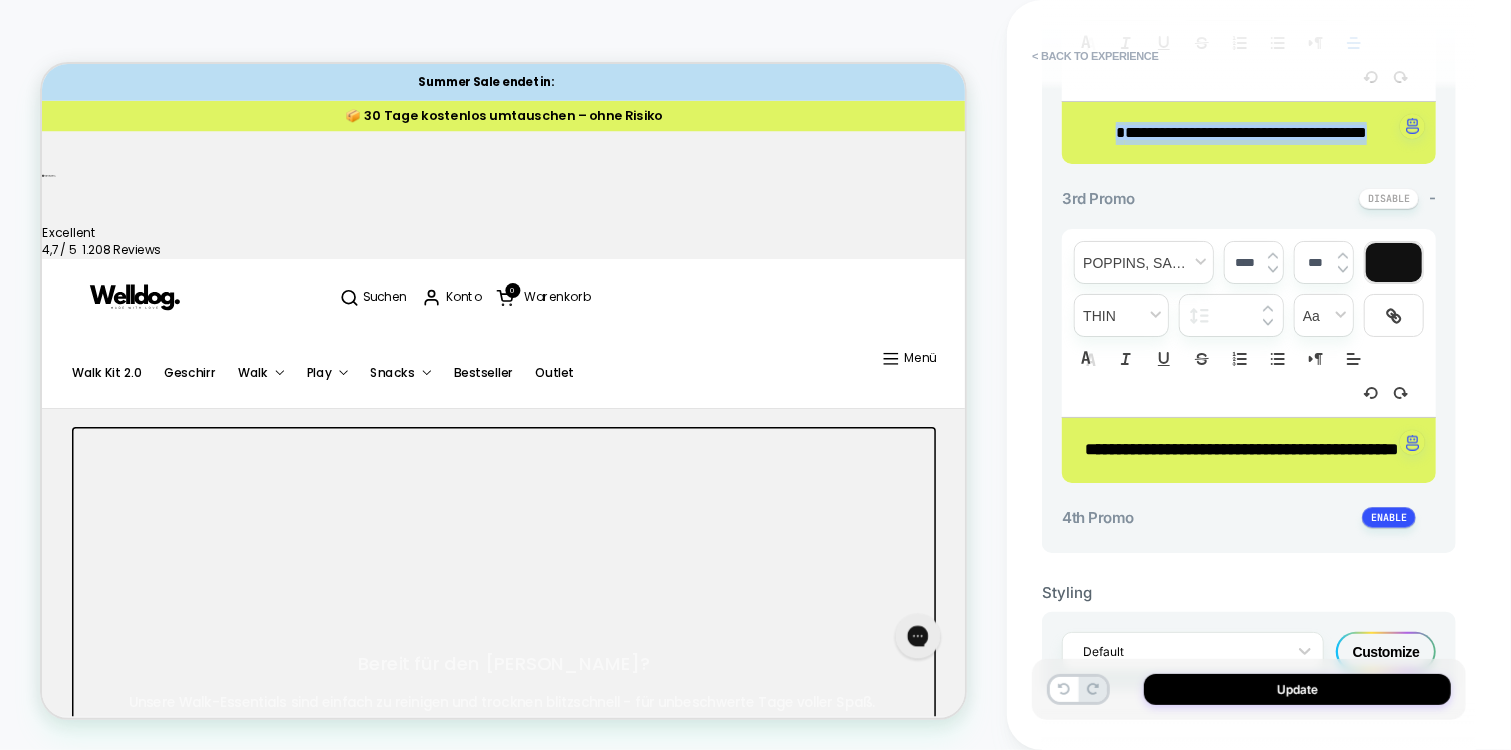 scroll, scrollTop: 1180, scrollLeft: 0, axis: vertical 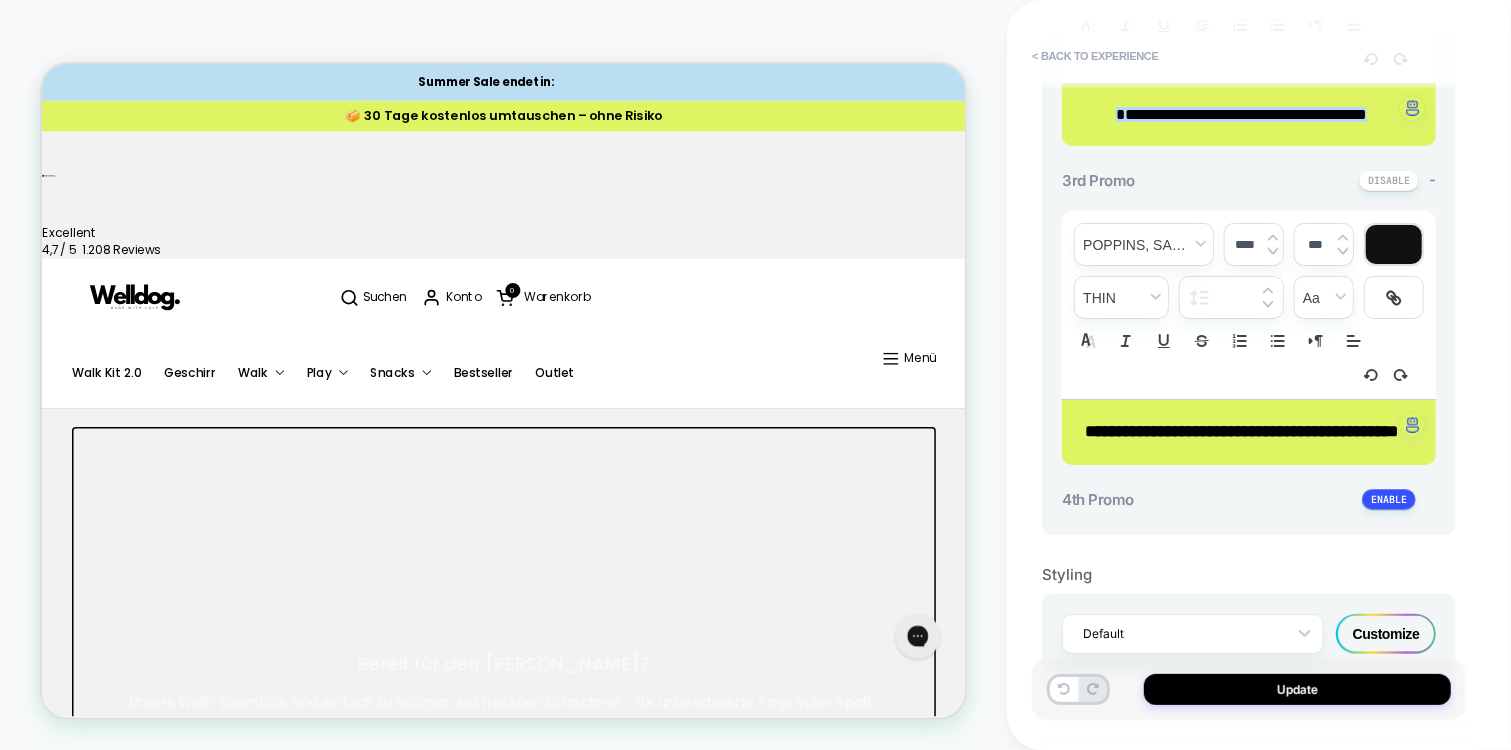click on "**********" at bounding box center [1241, 432] 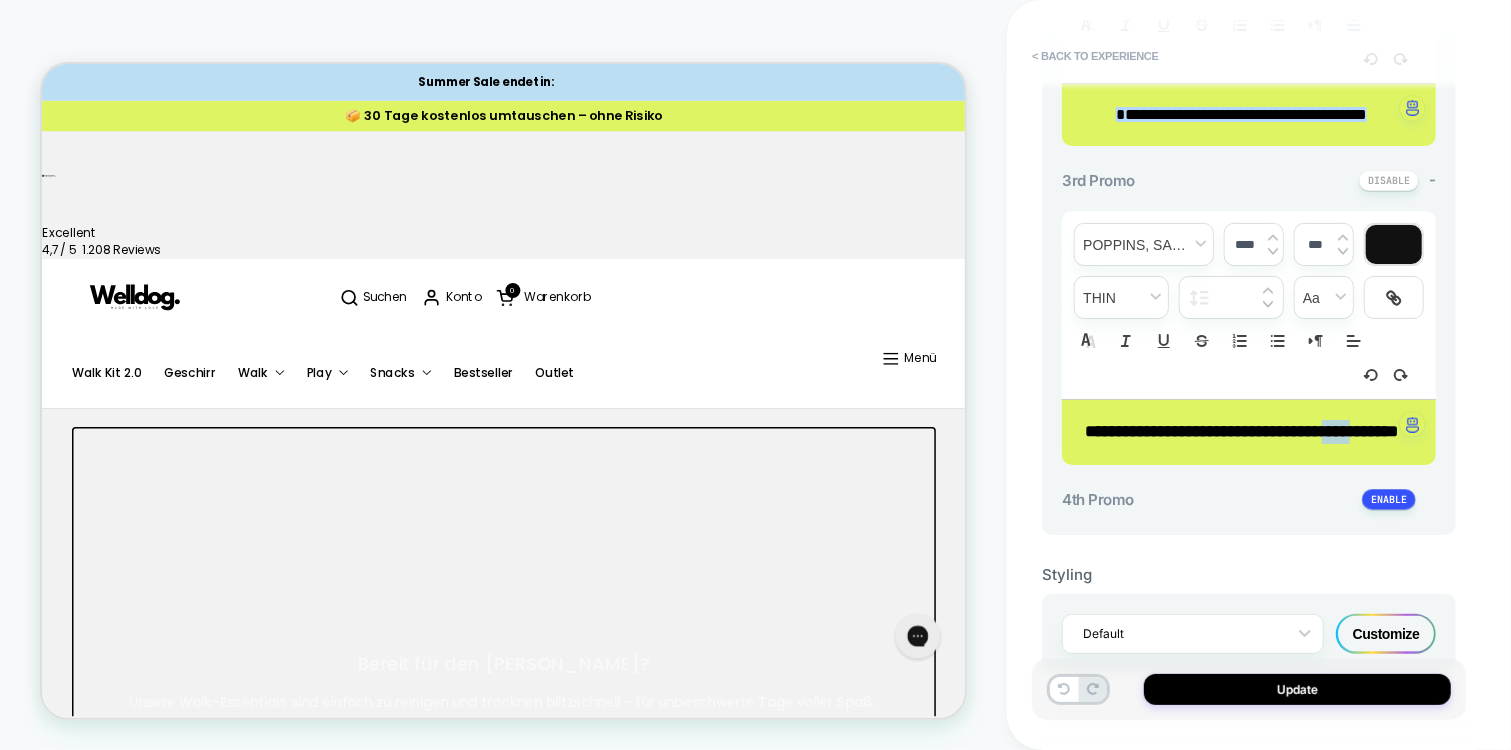 click on "**********" at bounding box center [1241, 432] 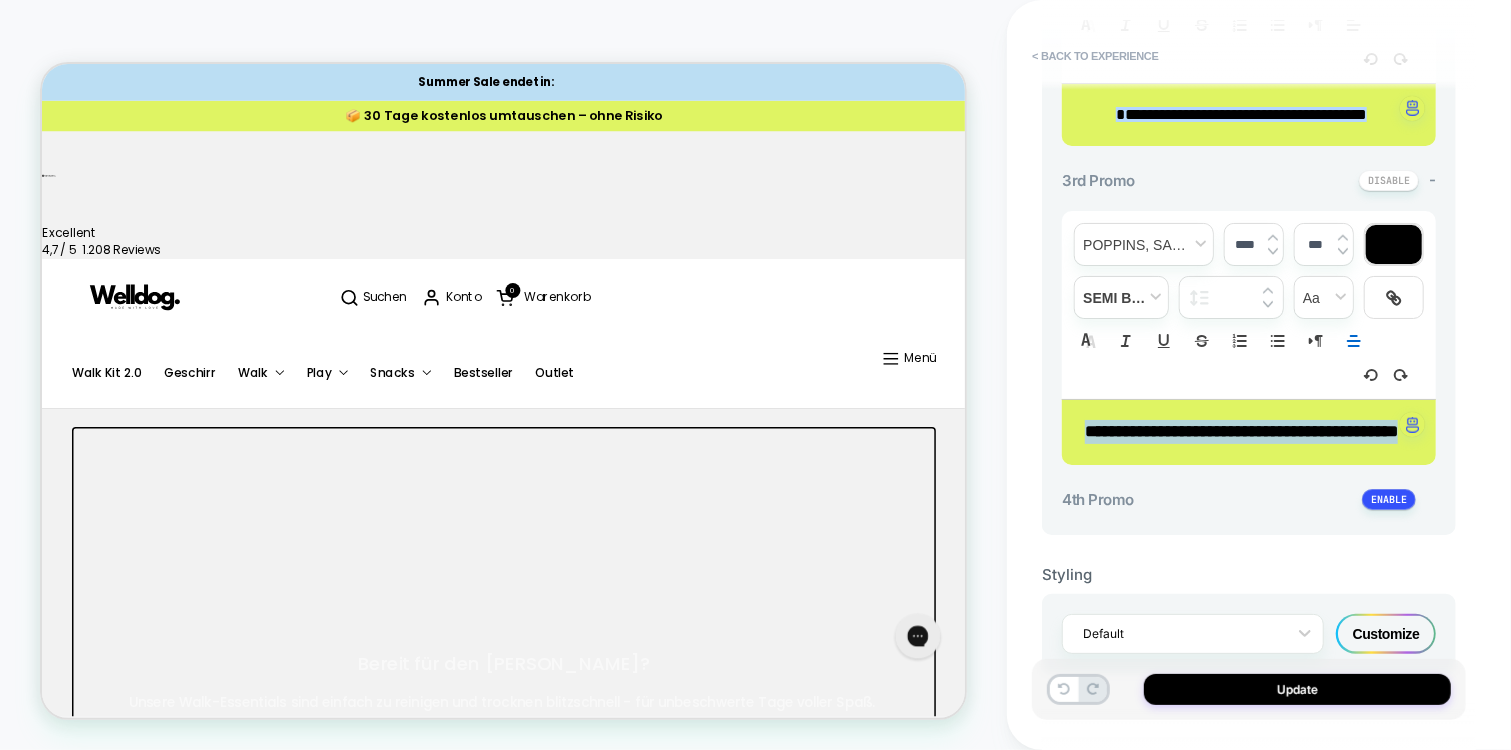 click on "**********" at bounding box center (1241, 432) 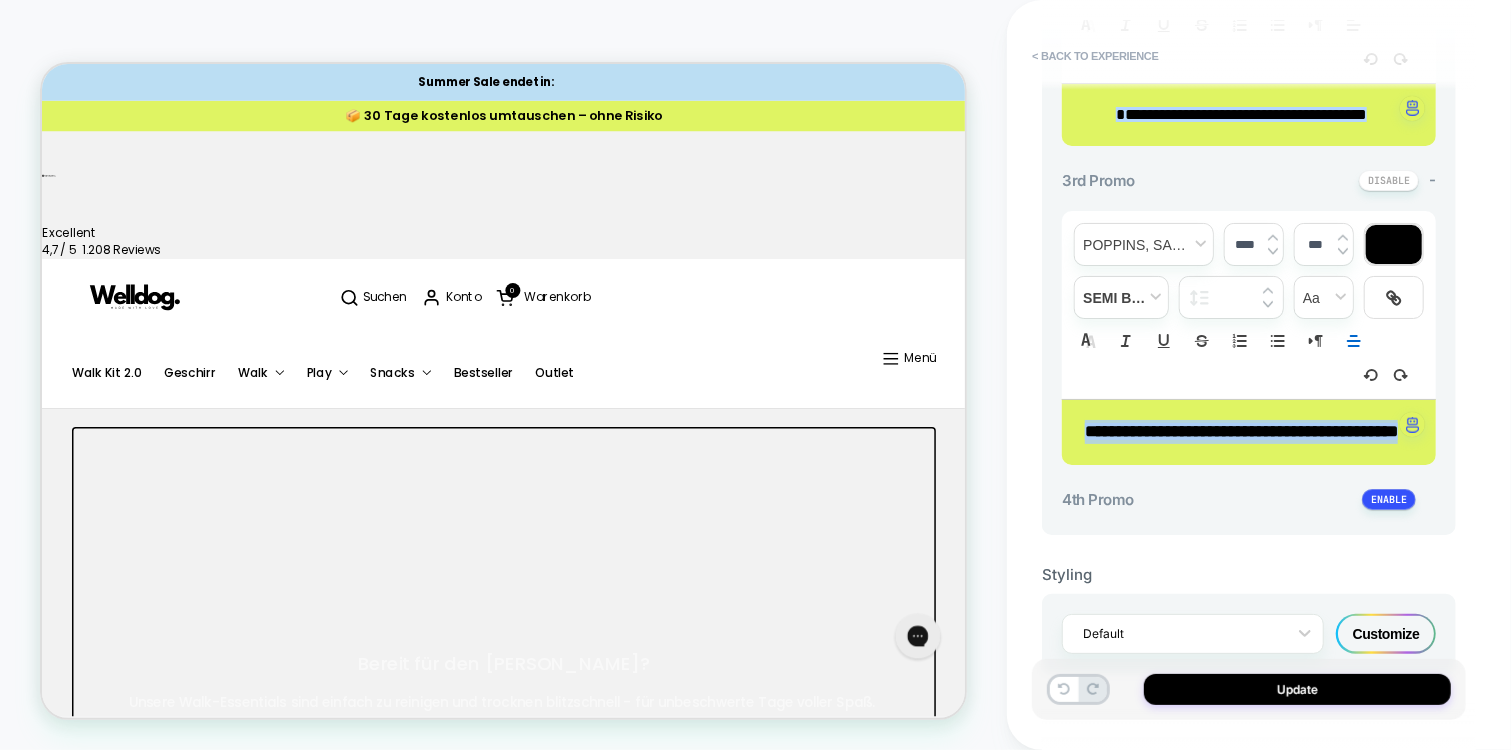click at bounding box center [1273, 251] 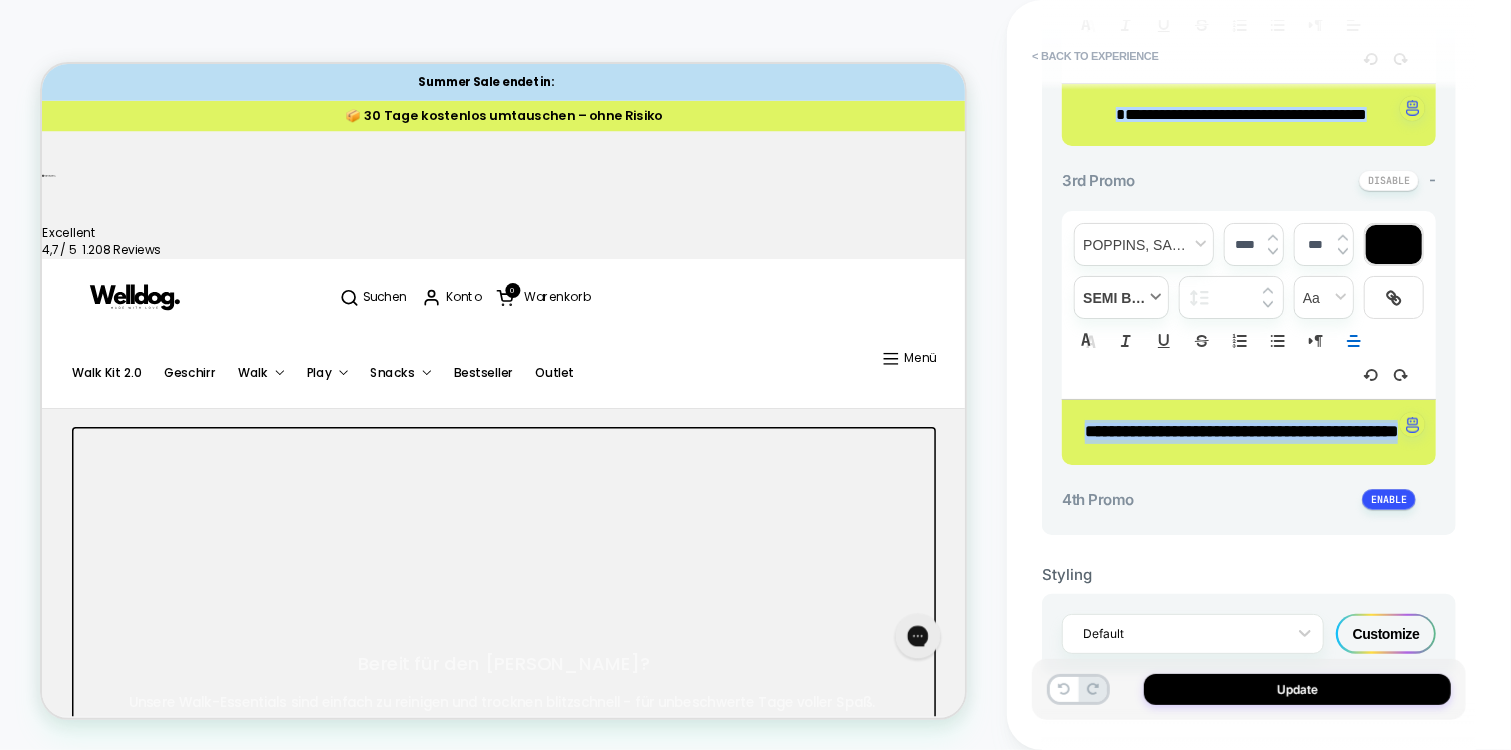 click at bounding box center (1121, 297) 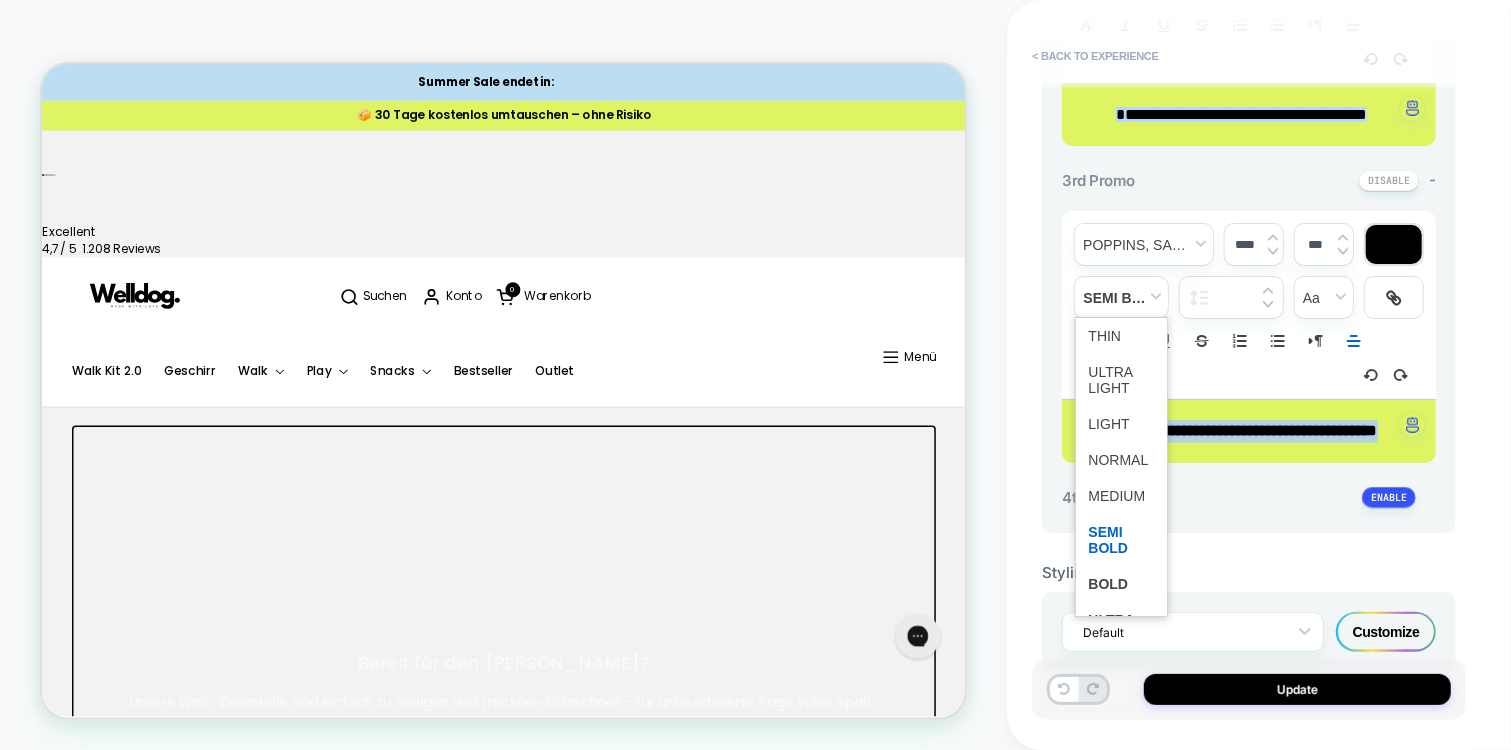 click at bounding box center [1121, 496] 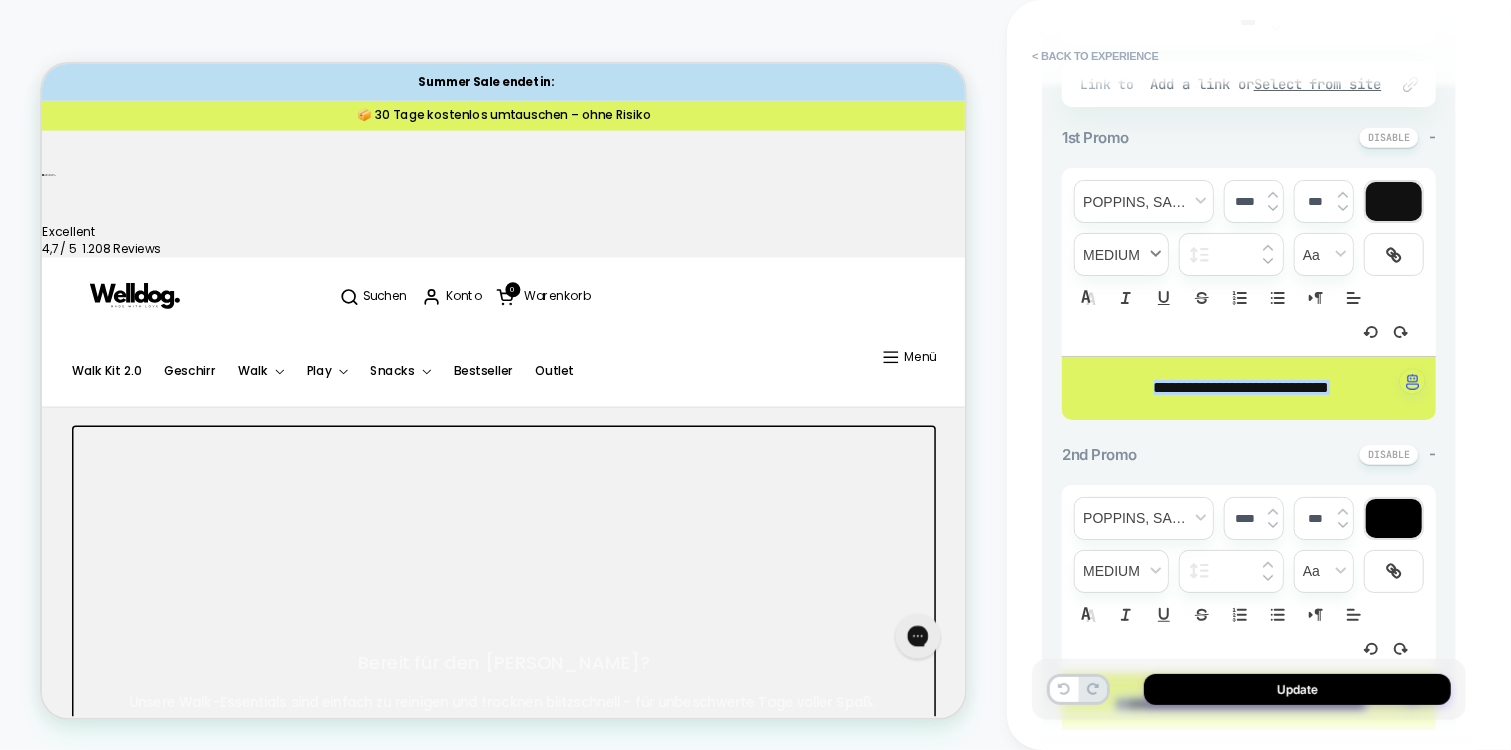 scroll, scrollTop: 680, scrollLeft: 0, axis: vertical 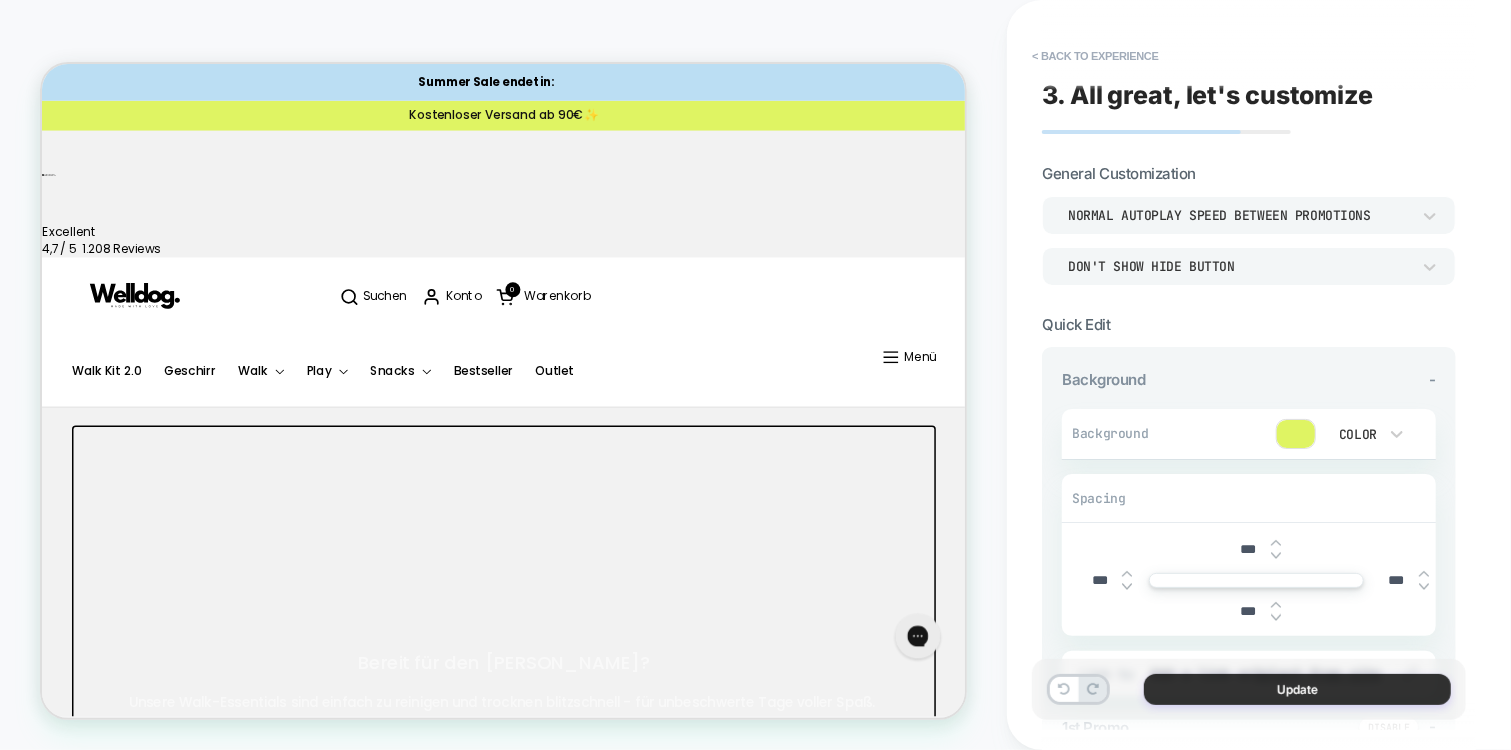 click on "Update" at bounding box center (1297, 689) 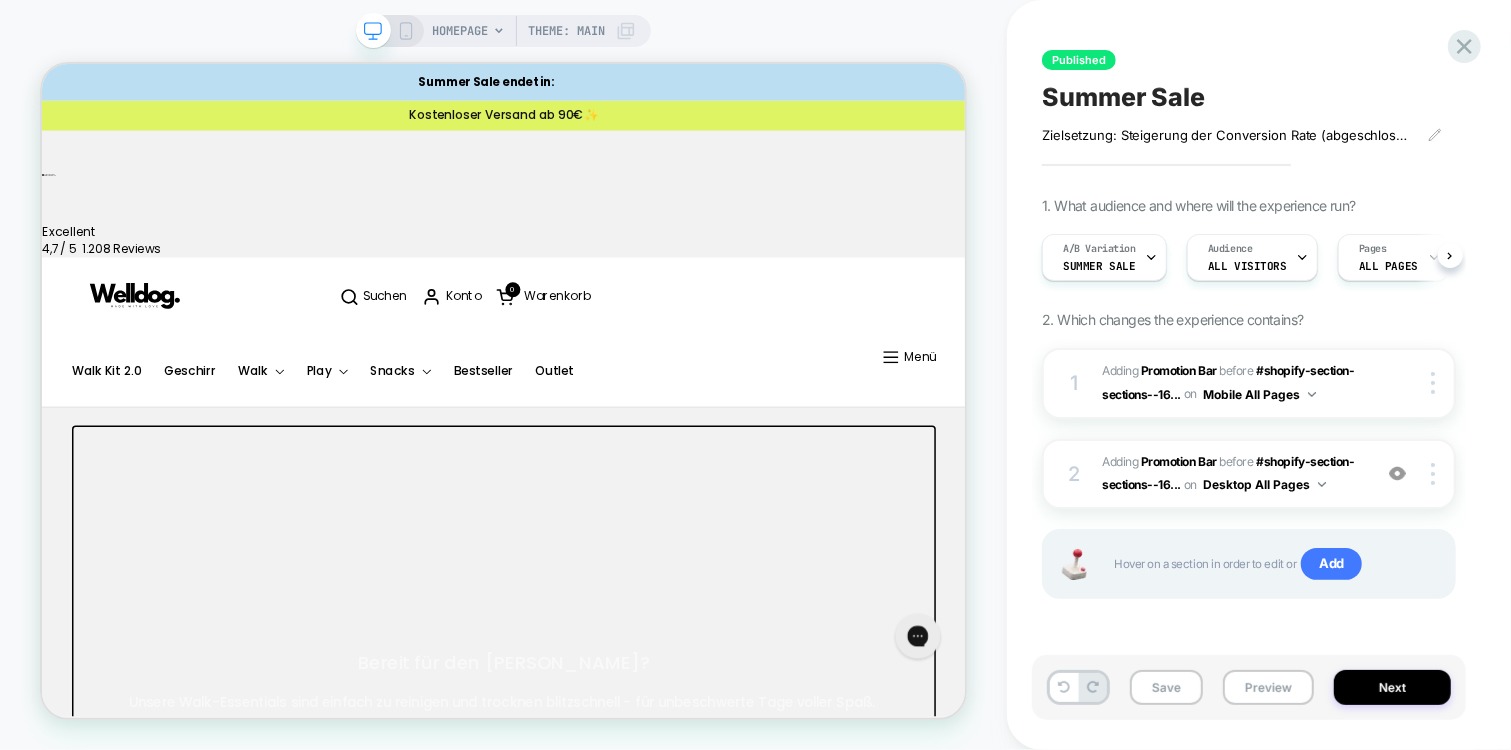 scroll, scrollTop: 0, scrollLeft: 1, axis: horizontal 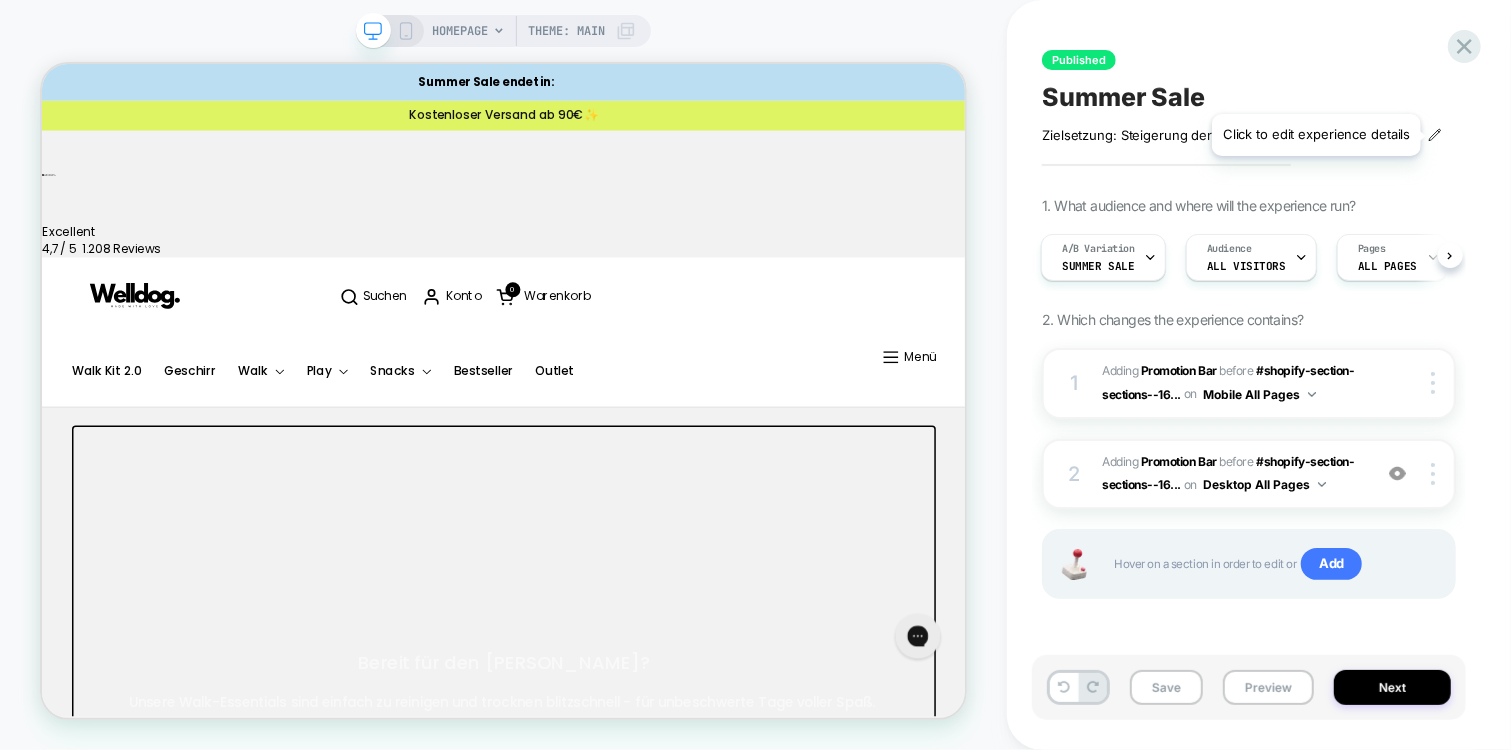 click 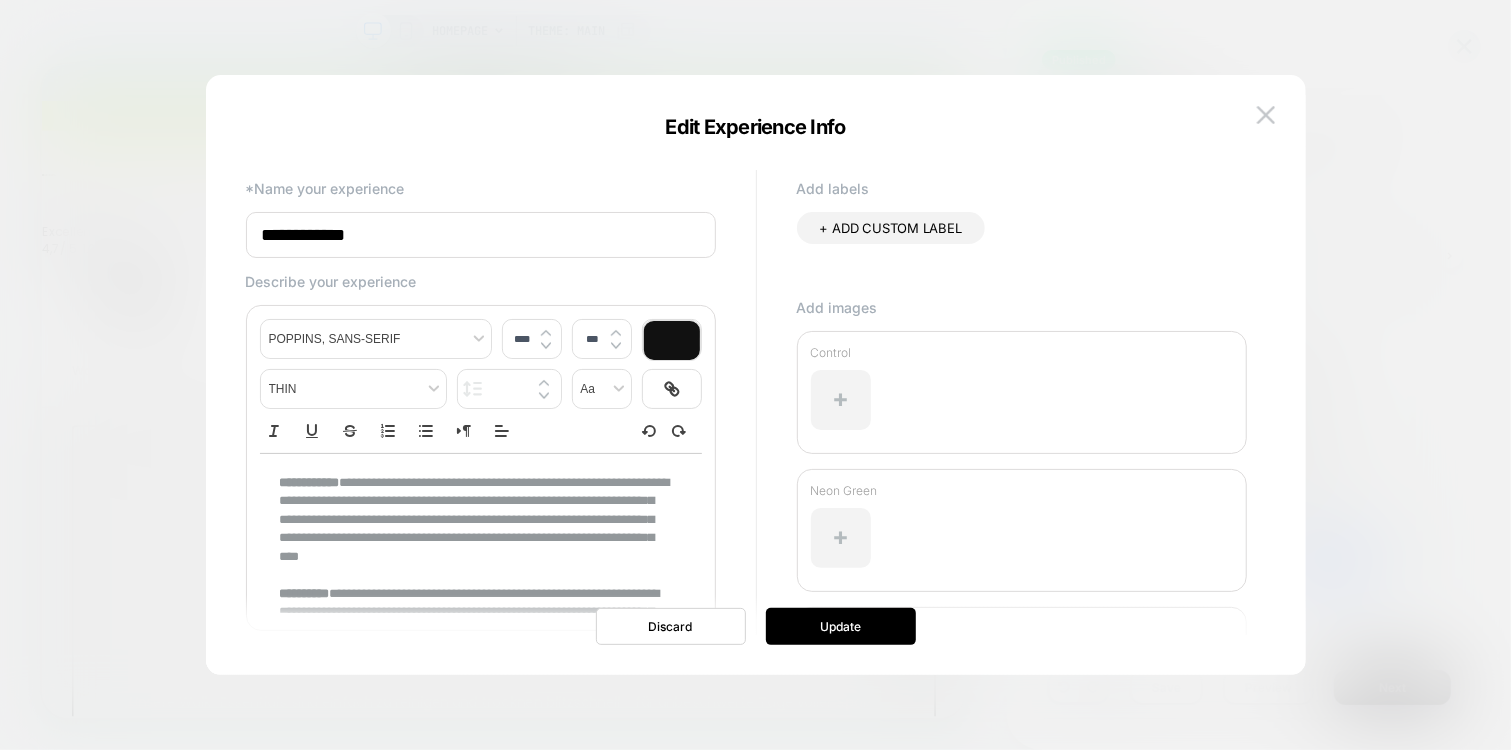 click on "**********" at bounding box center (481, 235) 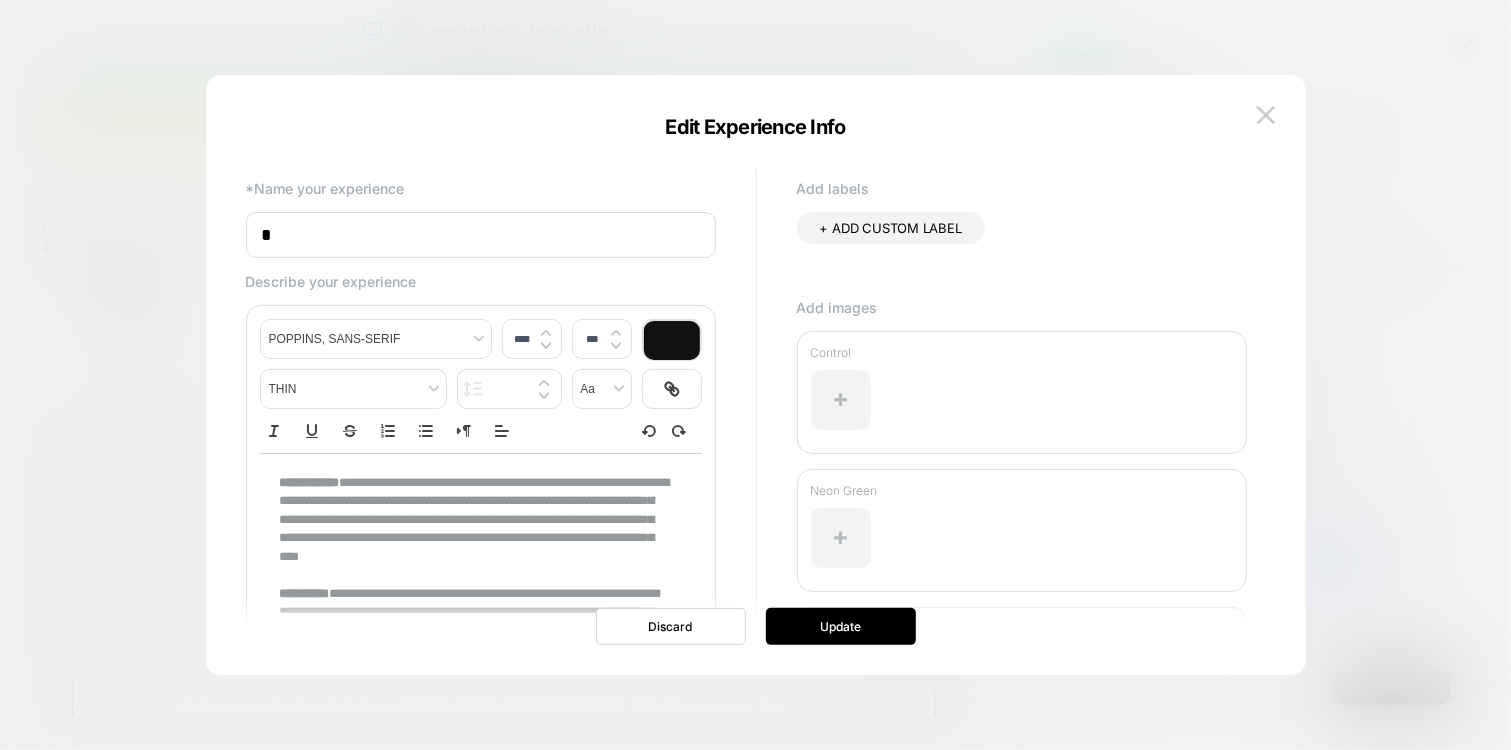 type on "*" 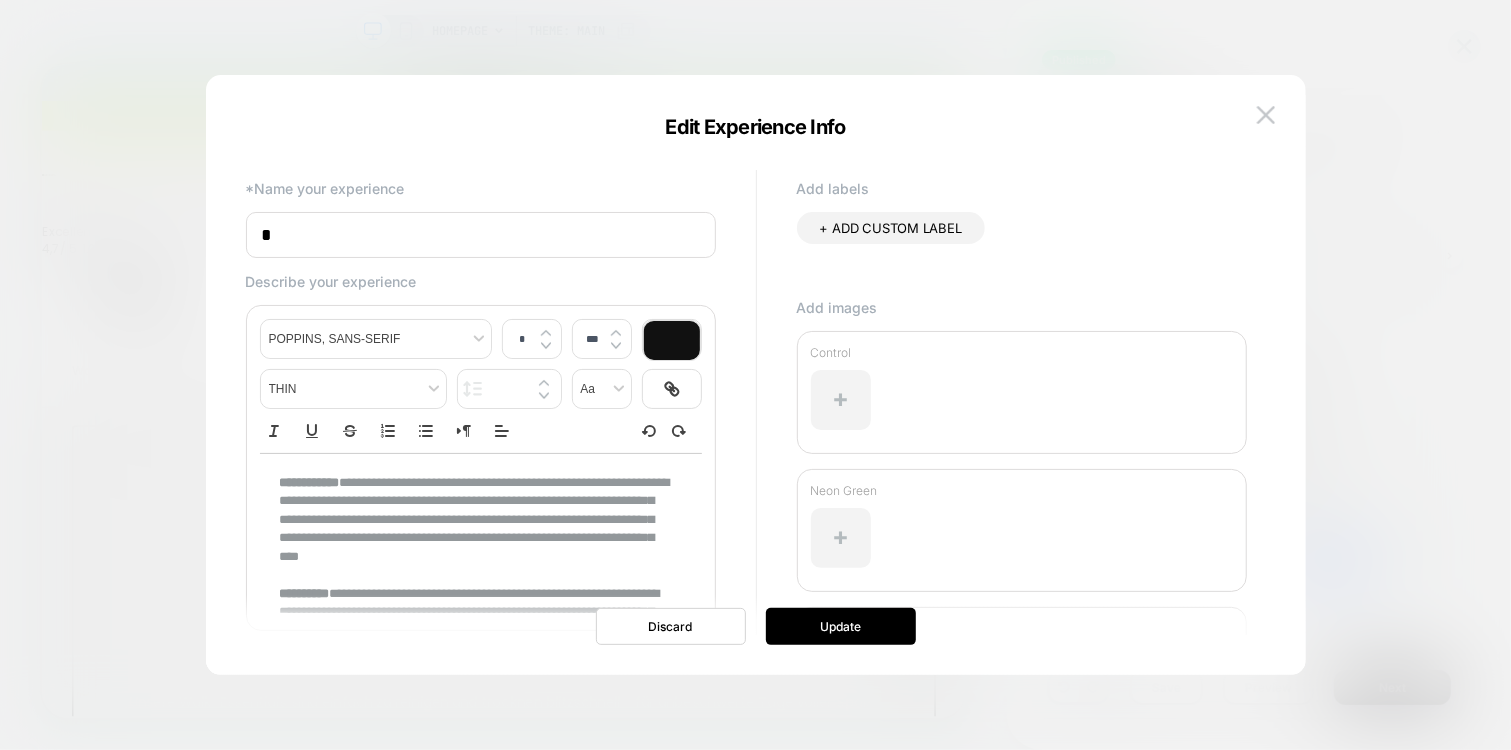 scroll, scrollTop: 0, scrollLeft: 1832, axis: horizontal 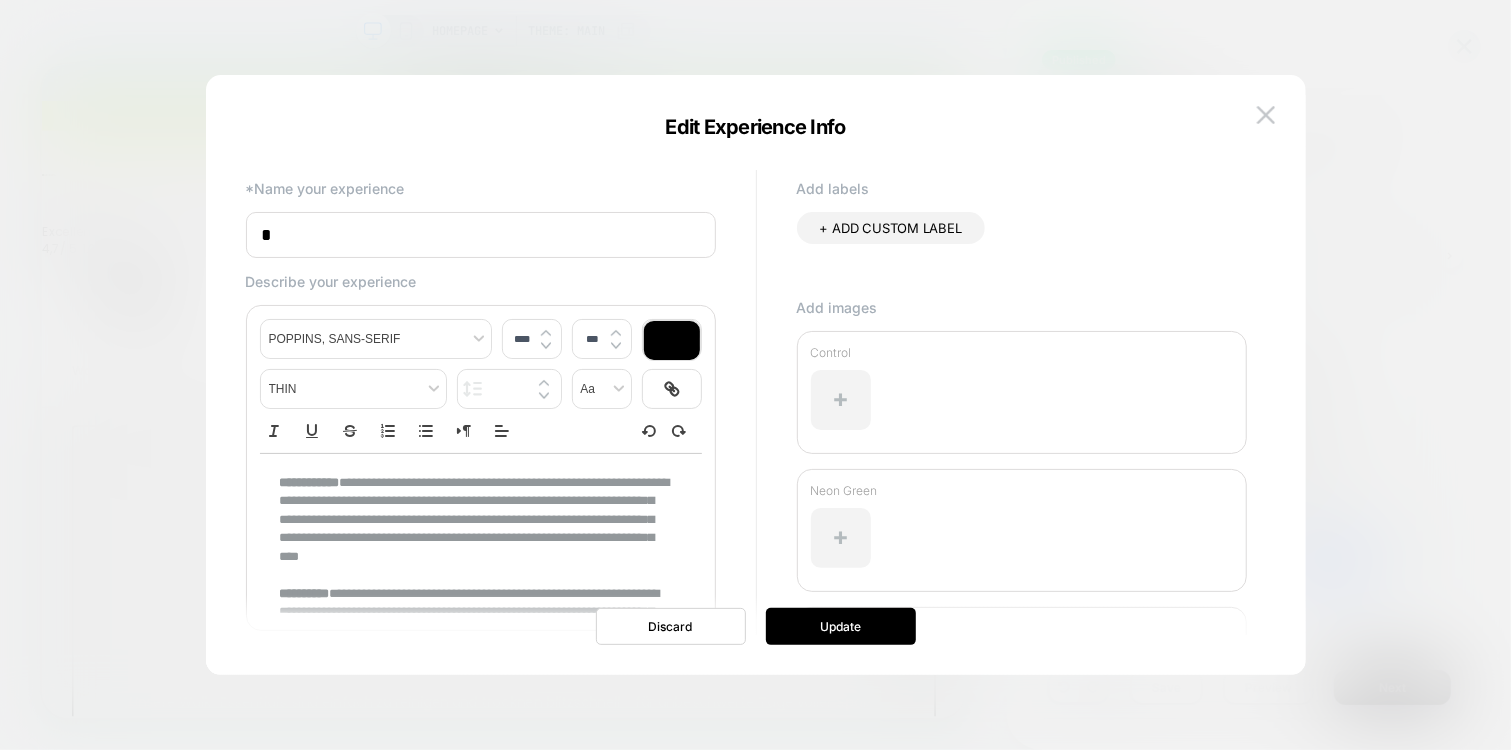 click on "*" at bounding box center (481, 235) 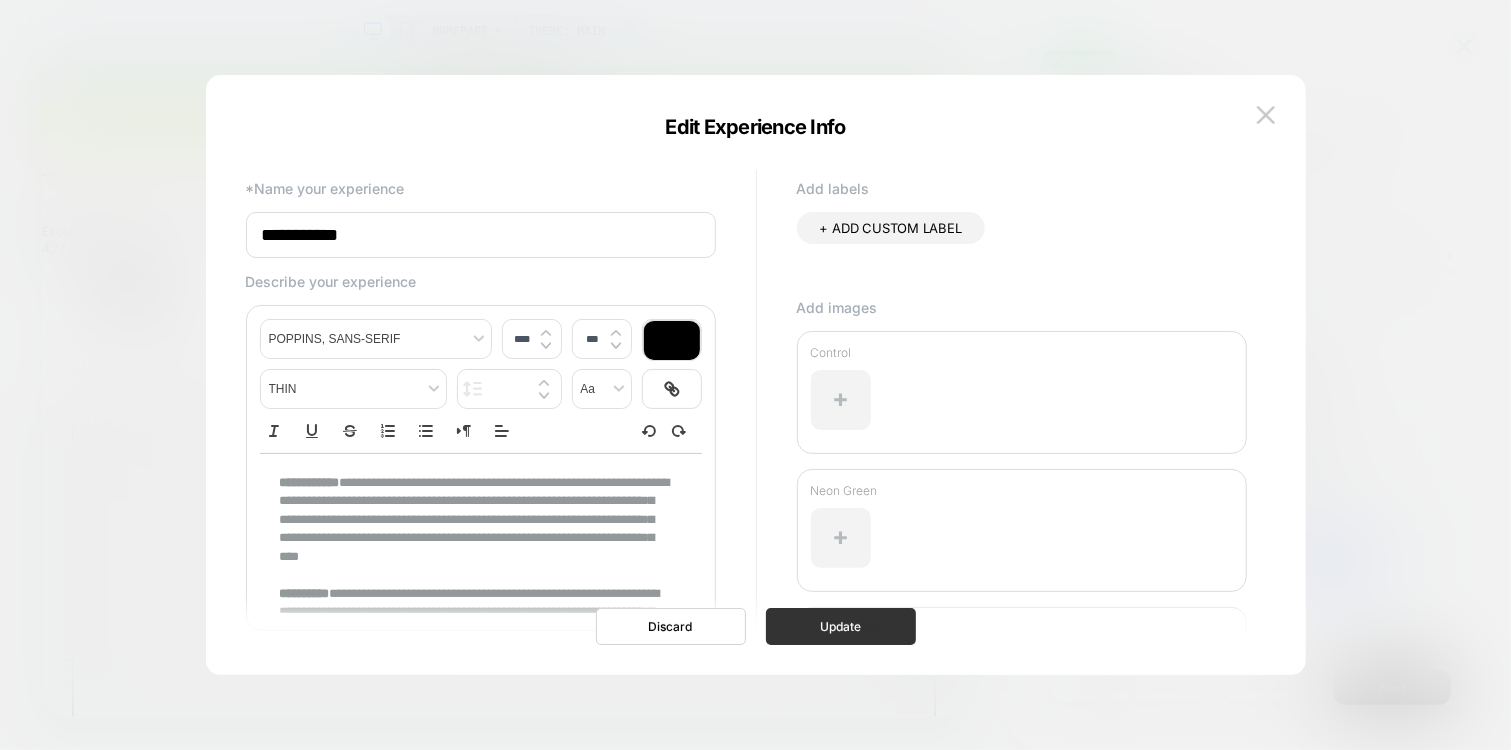 type on "**********" 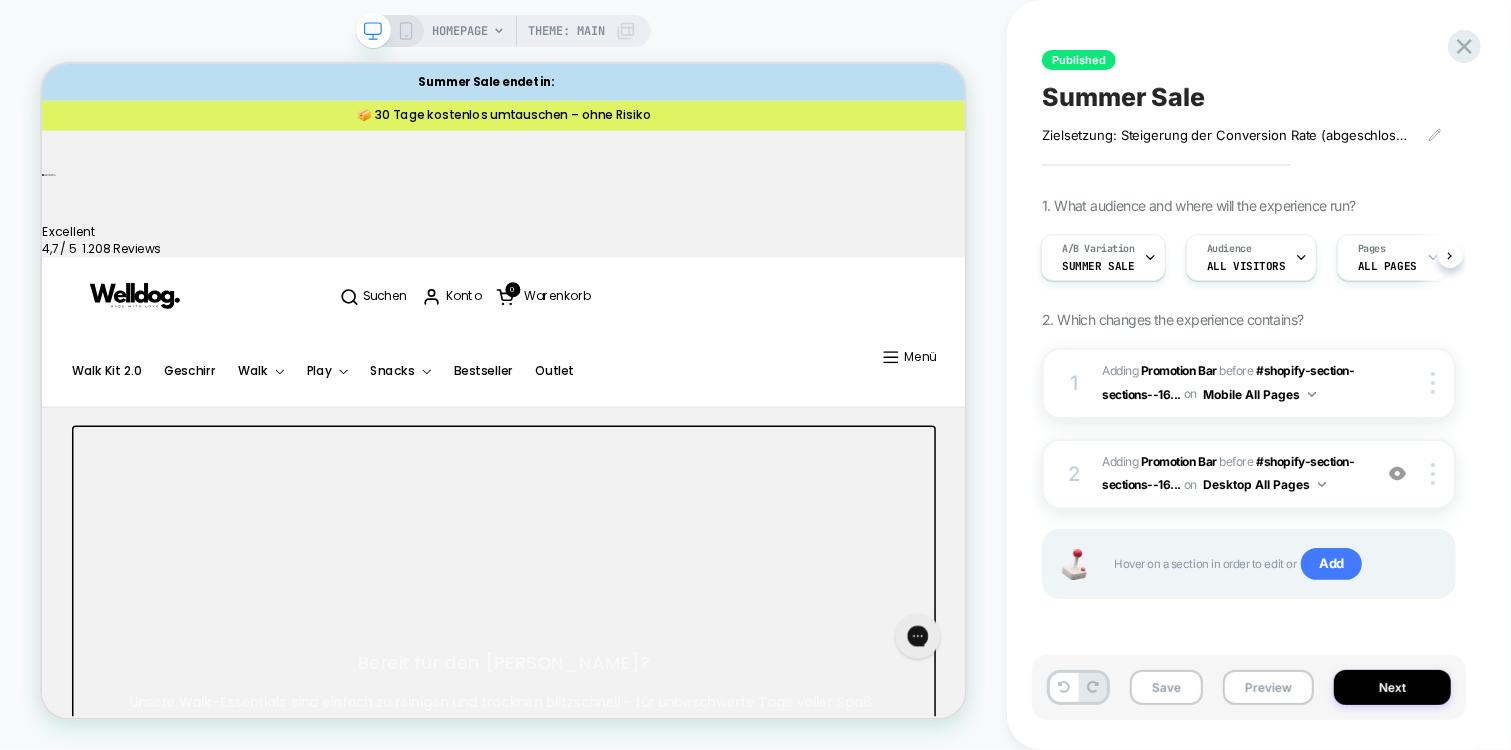 scroll, scrollTop: 0, scrollLeft: 2061, axis: horizontal 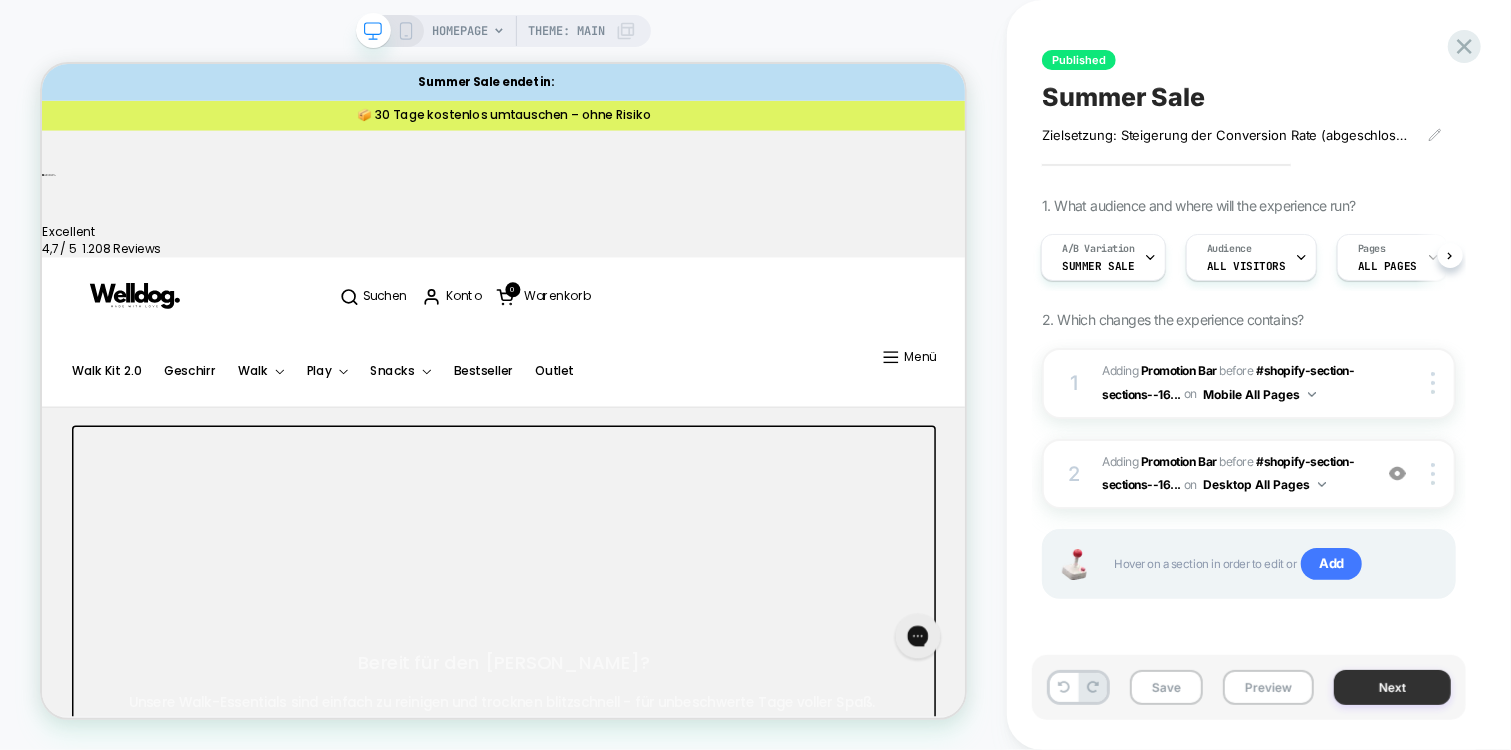 click on "Next" at bounding box center [1392, 687] 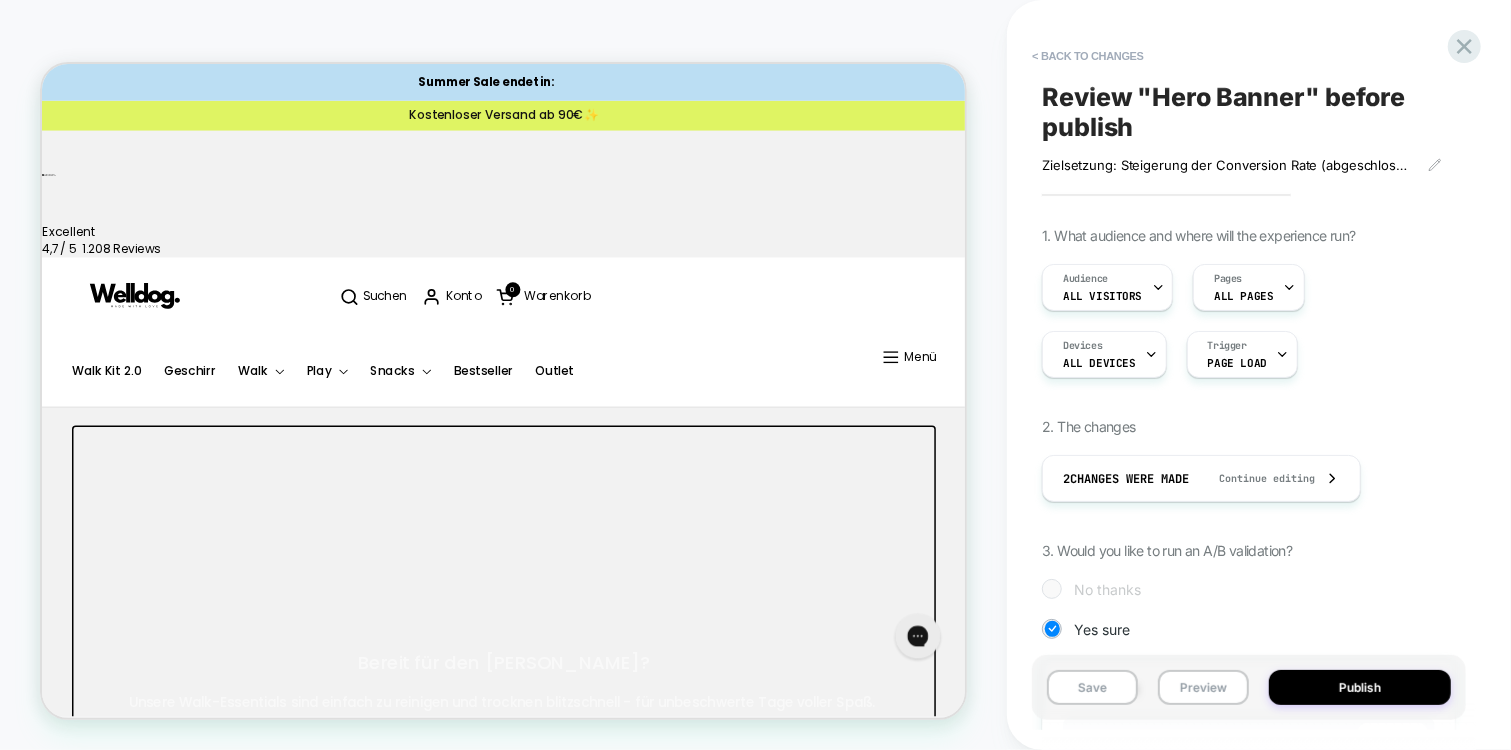 scroll, scrollTop: 0, scrollLeft: 2, axis: horizontal 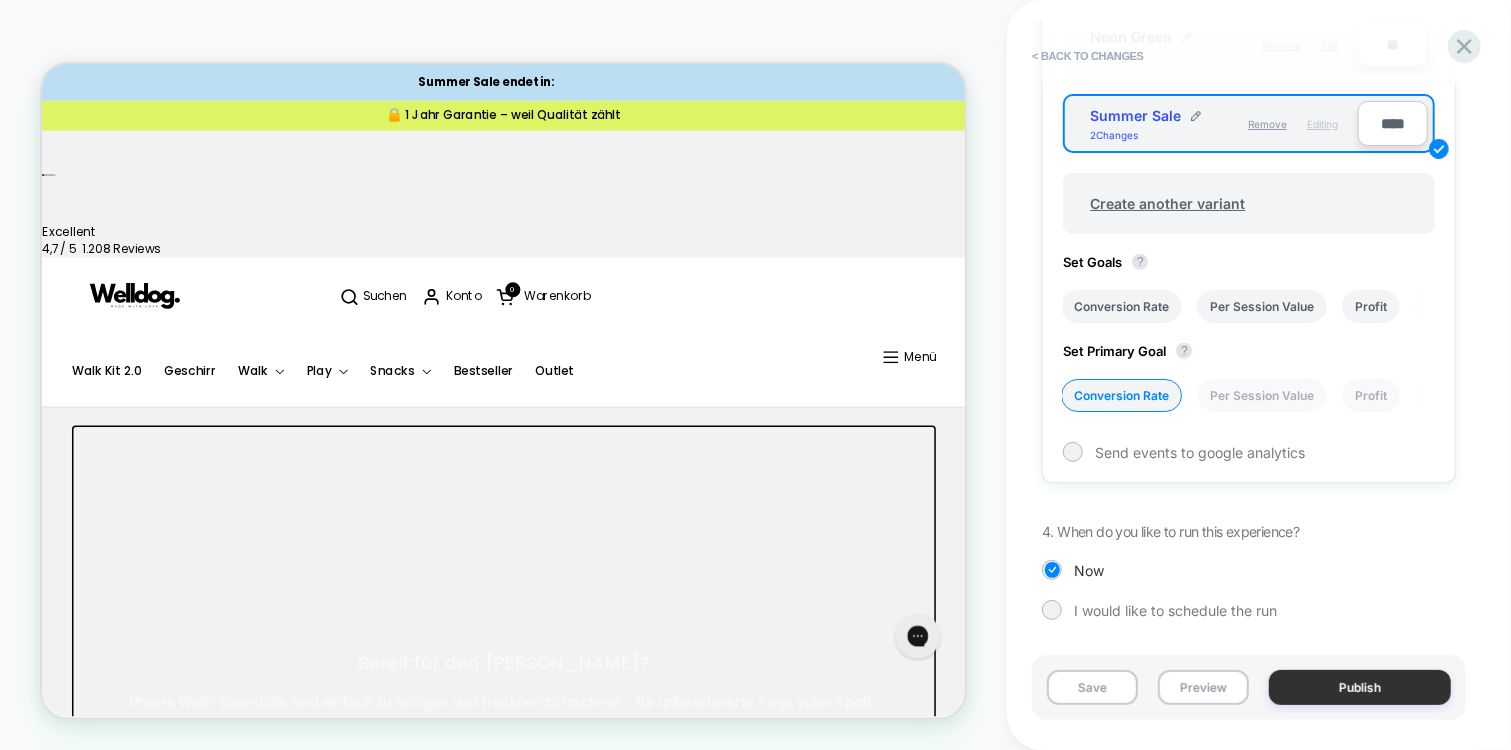 click on "Publish" at bounding box center (1360, 687) 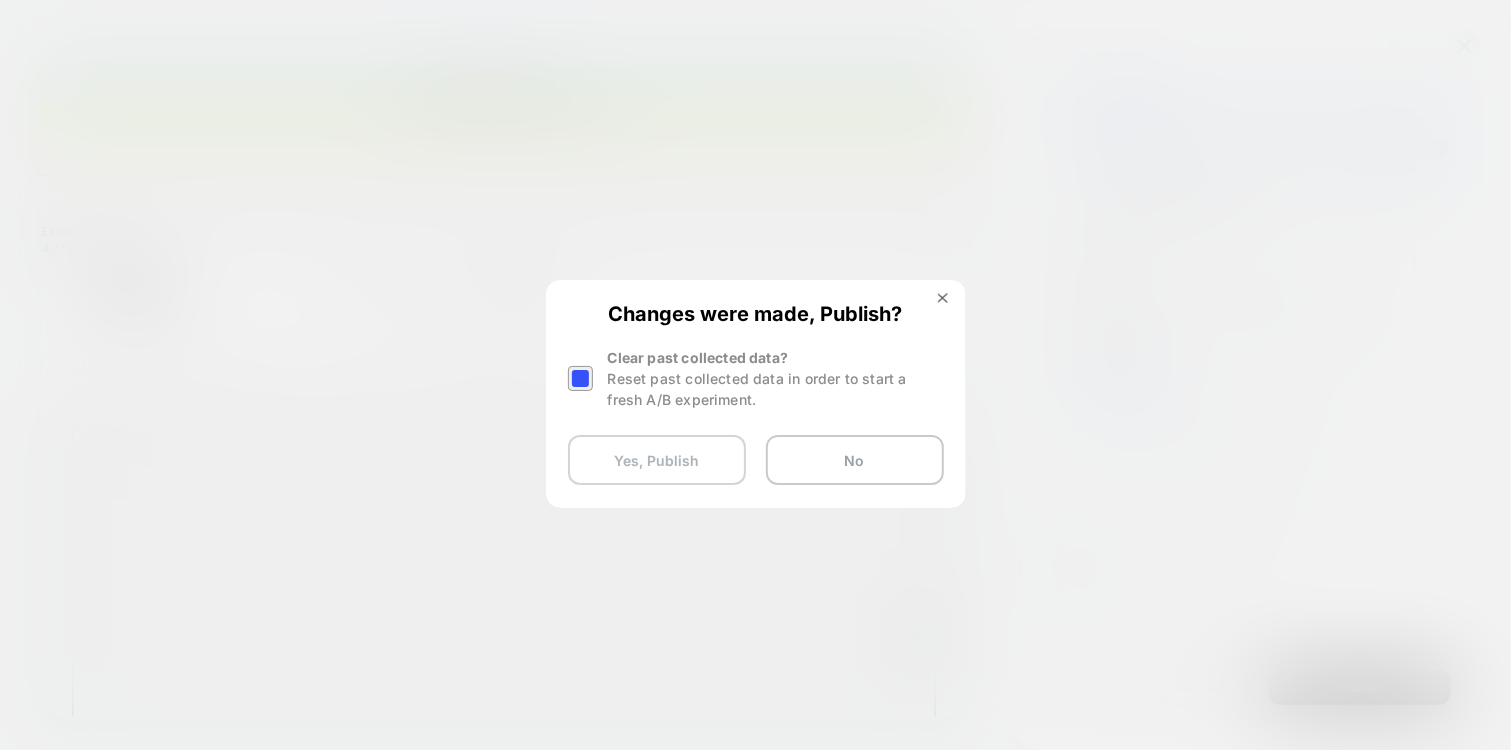 click on "Yes, Publish" at bounding box center [657, 460] 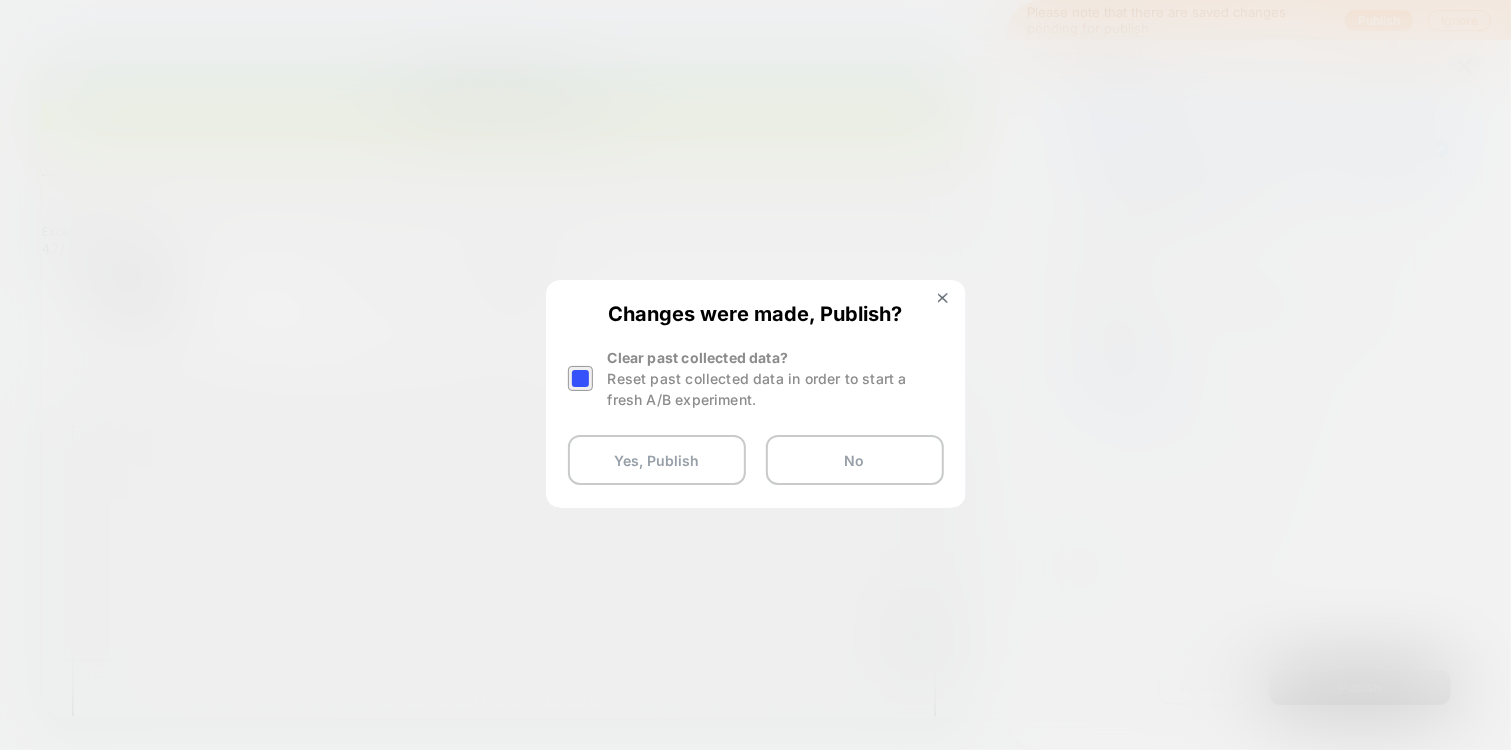 scroll, scrollTop: 0, scrollLeft: 2290, axis: horizontal 